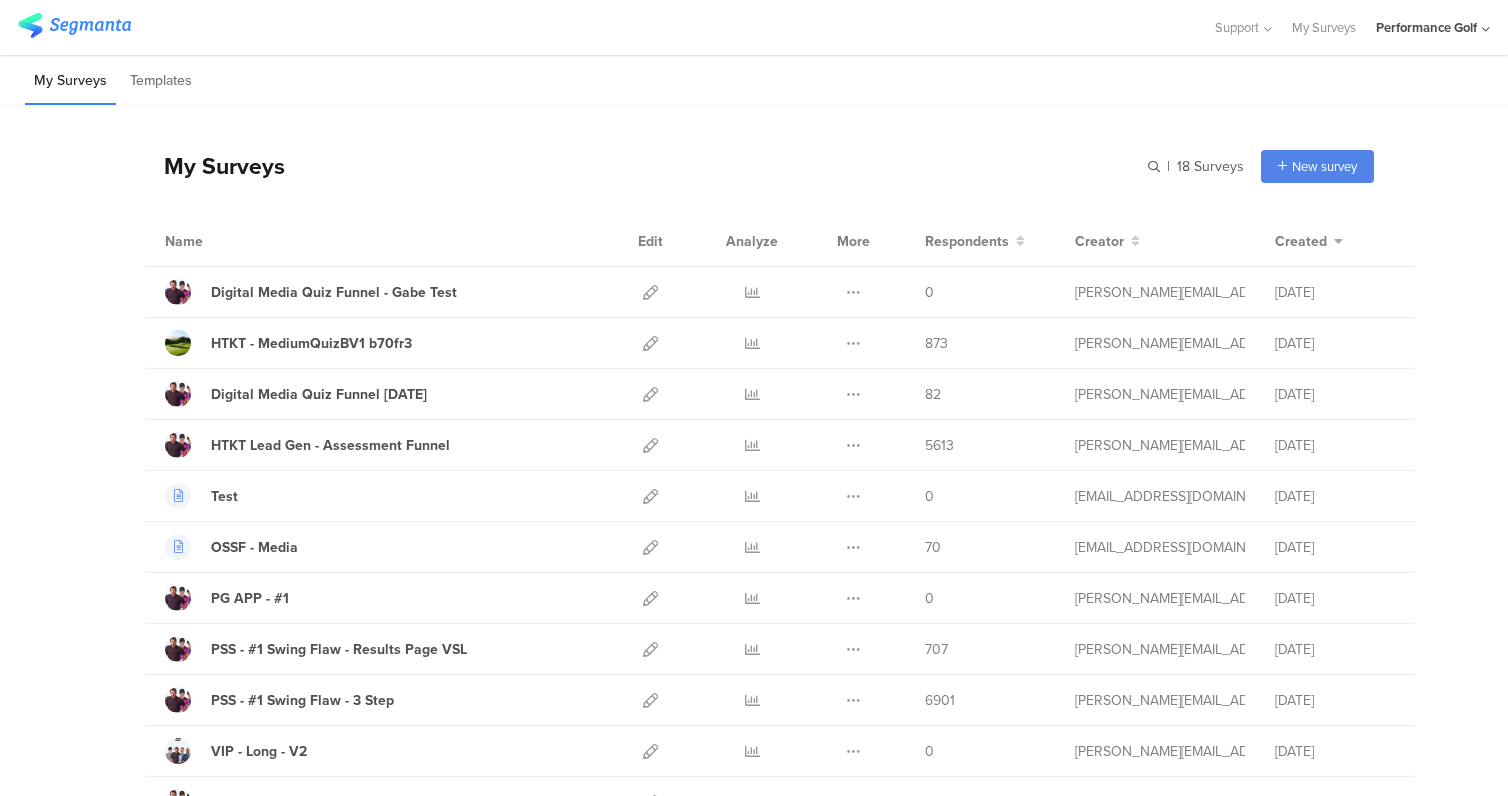 scroll, scrollTop: 0, scrollLeft: 0, axis: both 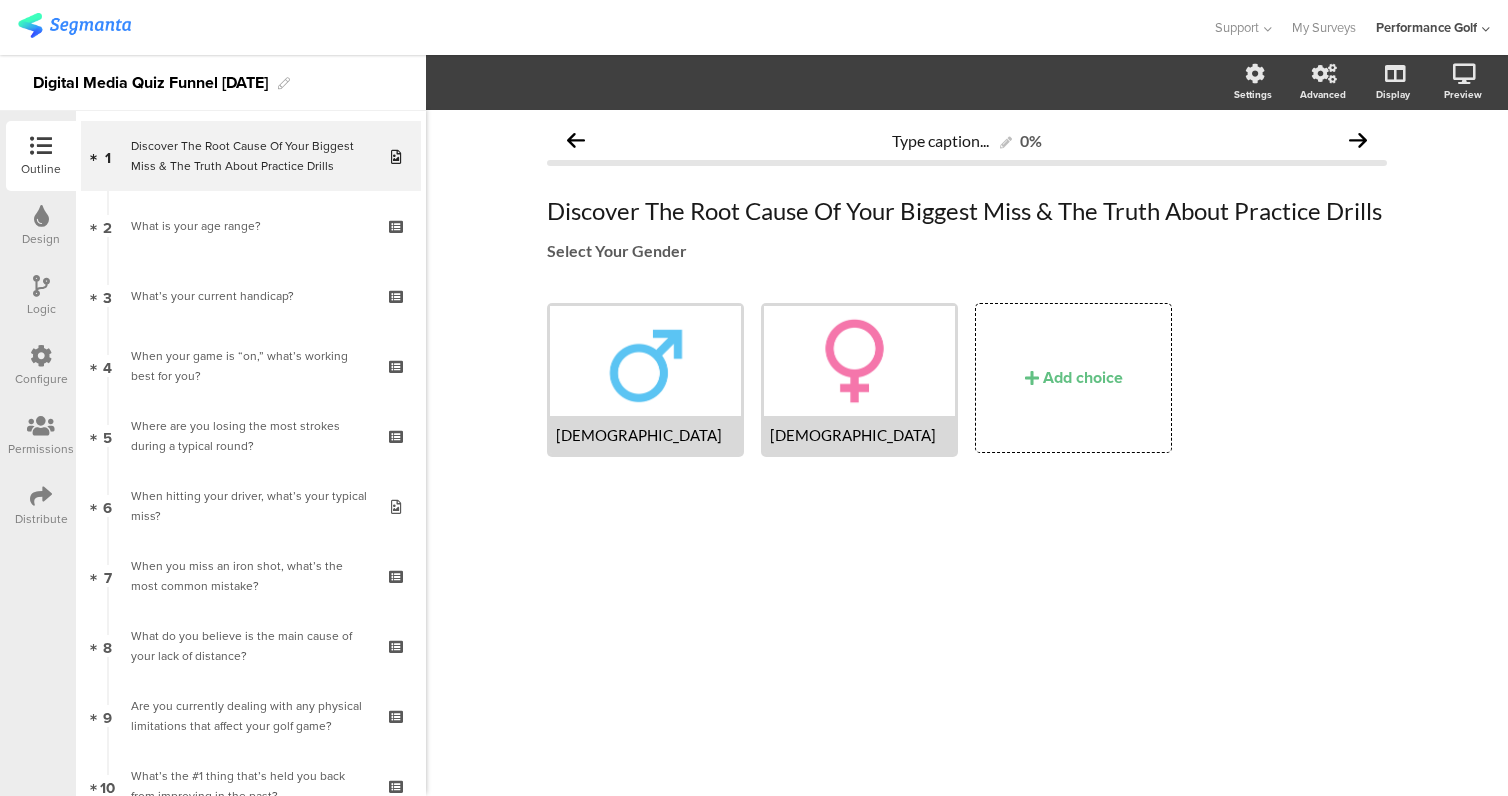 click on "Type caption...
0%
Discover The Root Cause Of Your Biggest Miss & The Truth About Practice Drills
Discover The Root Cause Of Your Biggest Miss & The Truth About Practice Drills
Select Your Gender
Select Your Gender
Male" 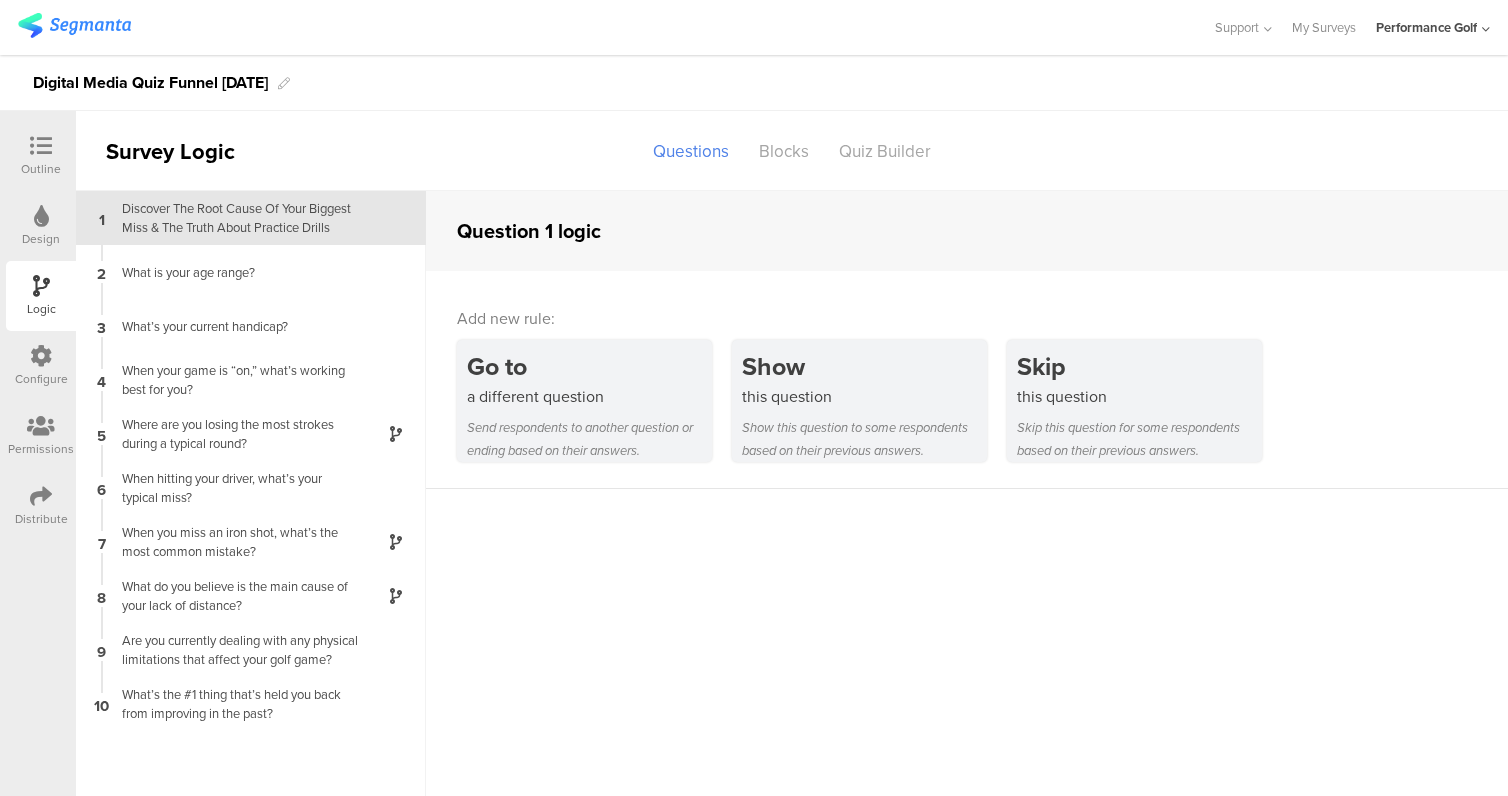 click on "Discover The Root Cause Of Your Biggest Miss & The Truth About Practice Drills" at bounding box center [235, 218] 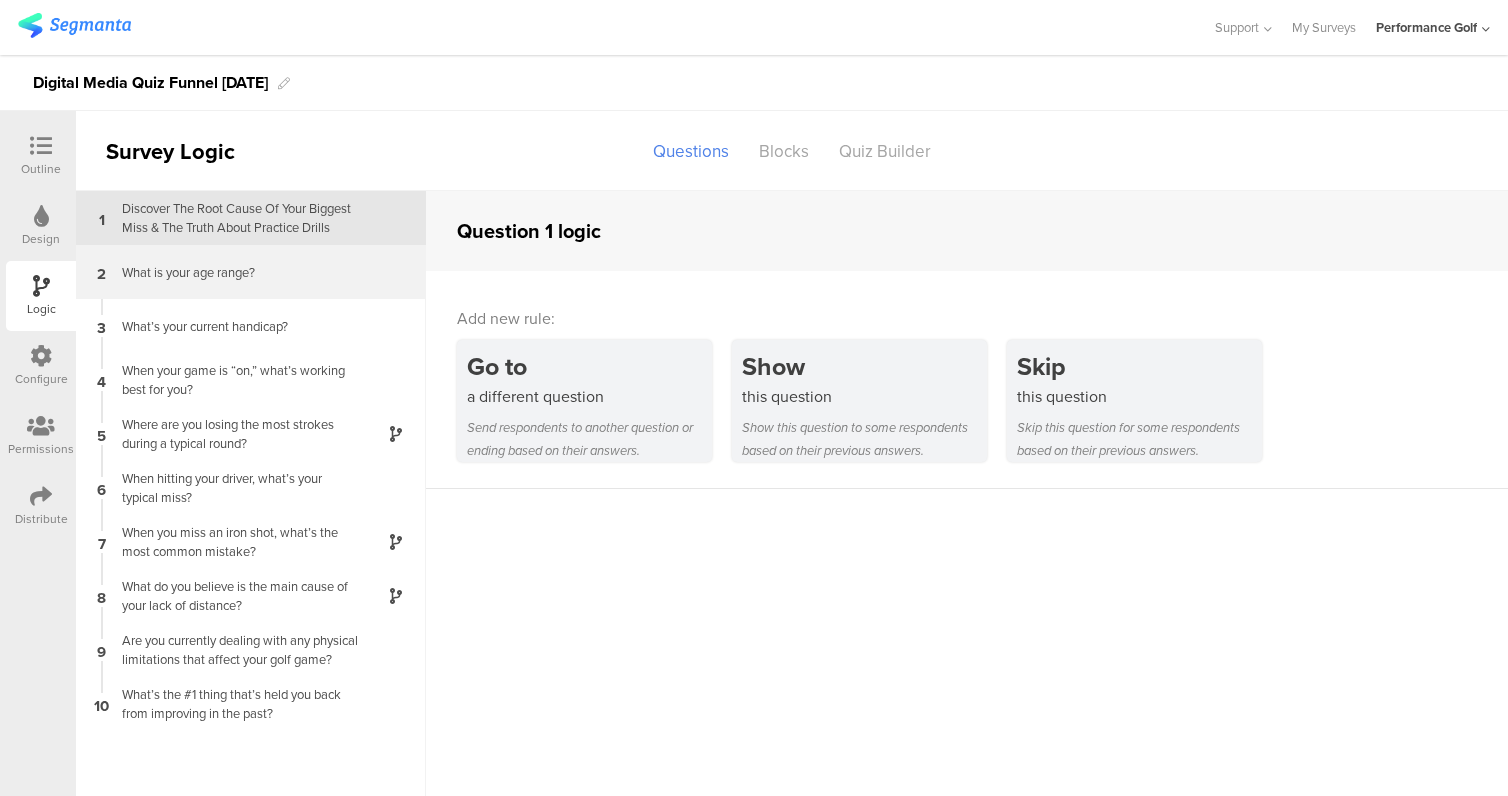 click on "What is your age range?" at bounding box center [235, 272] 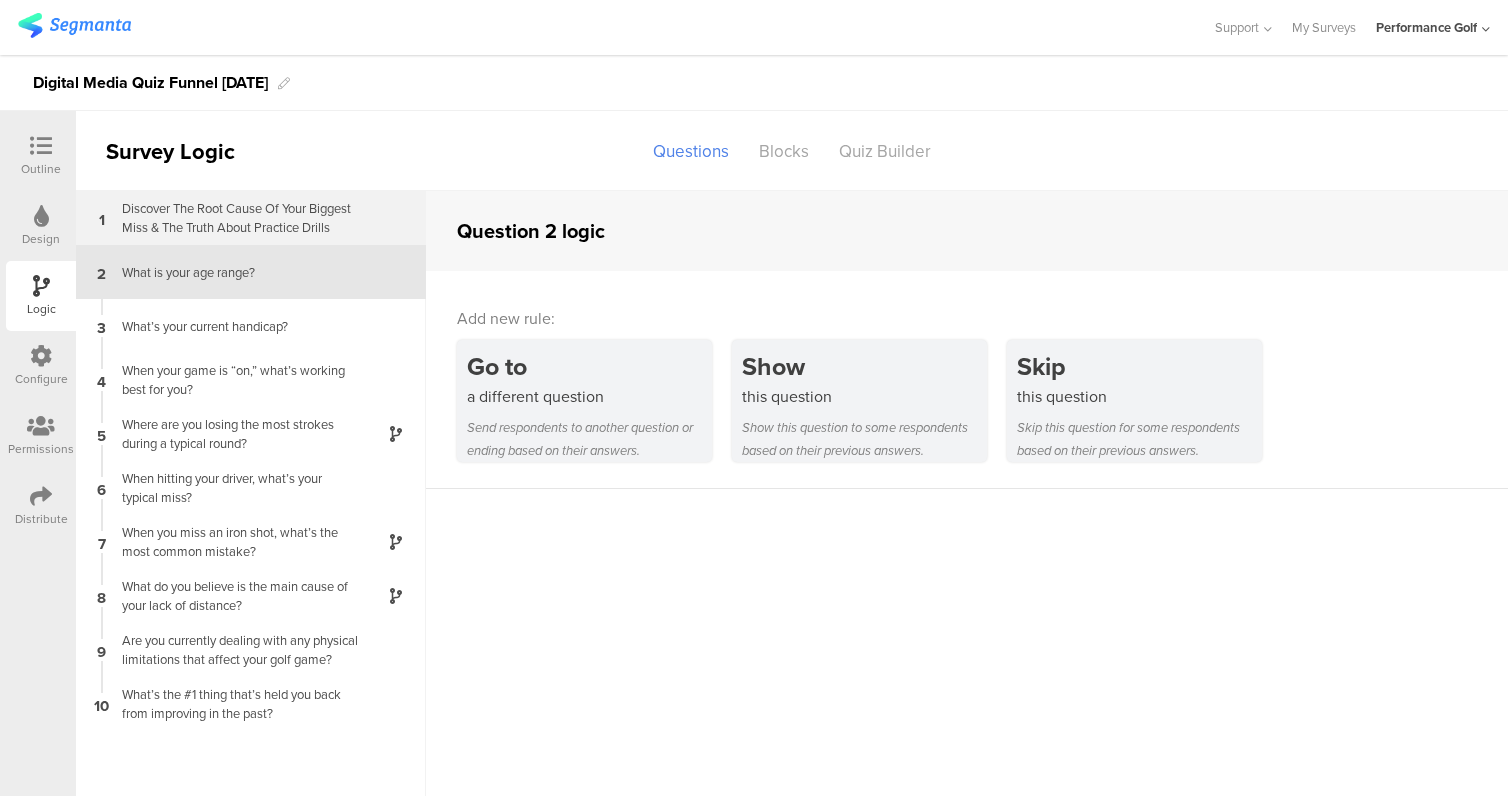 click on "Discover The Root Cause Of Your Biggest Miss & The Truth About Practice Drills" at bounding box center [235, 218] 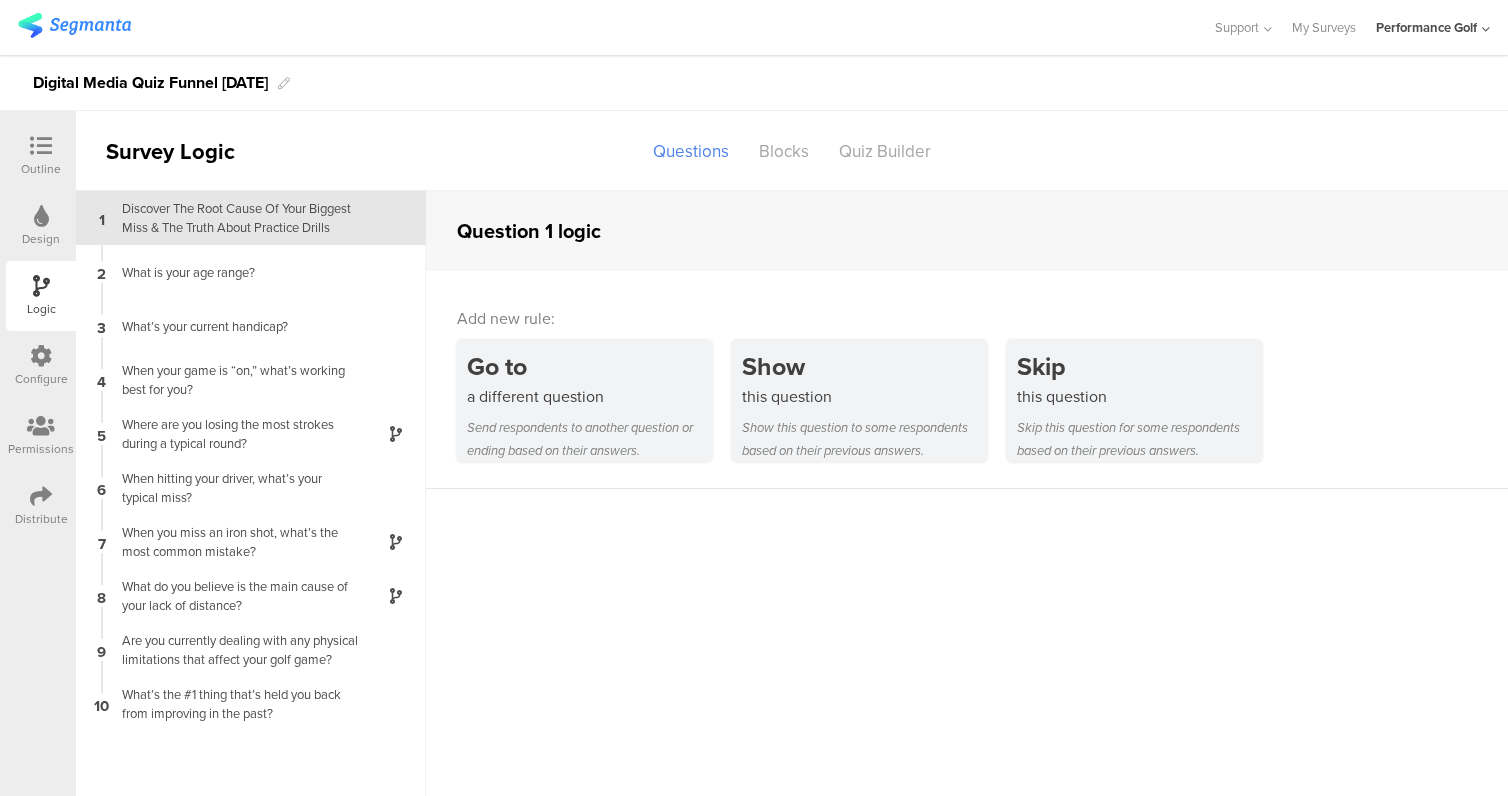 click on "Discover The Root Cause Of Your Biggest Miss & The Truth About Practice Drills" at bounding box center (235, 218) 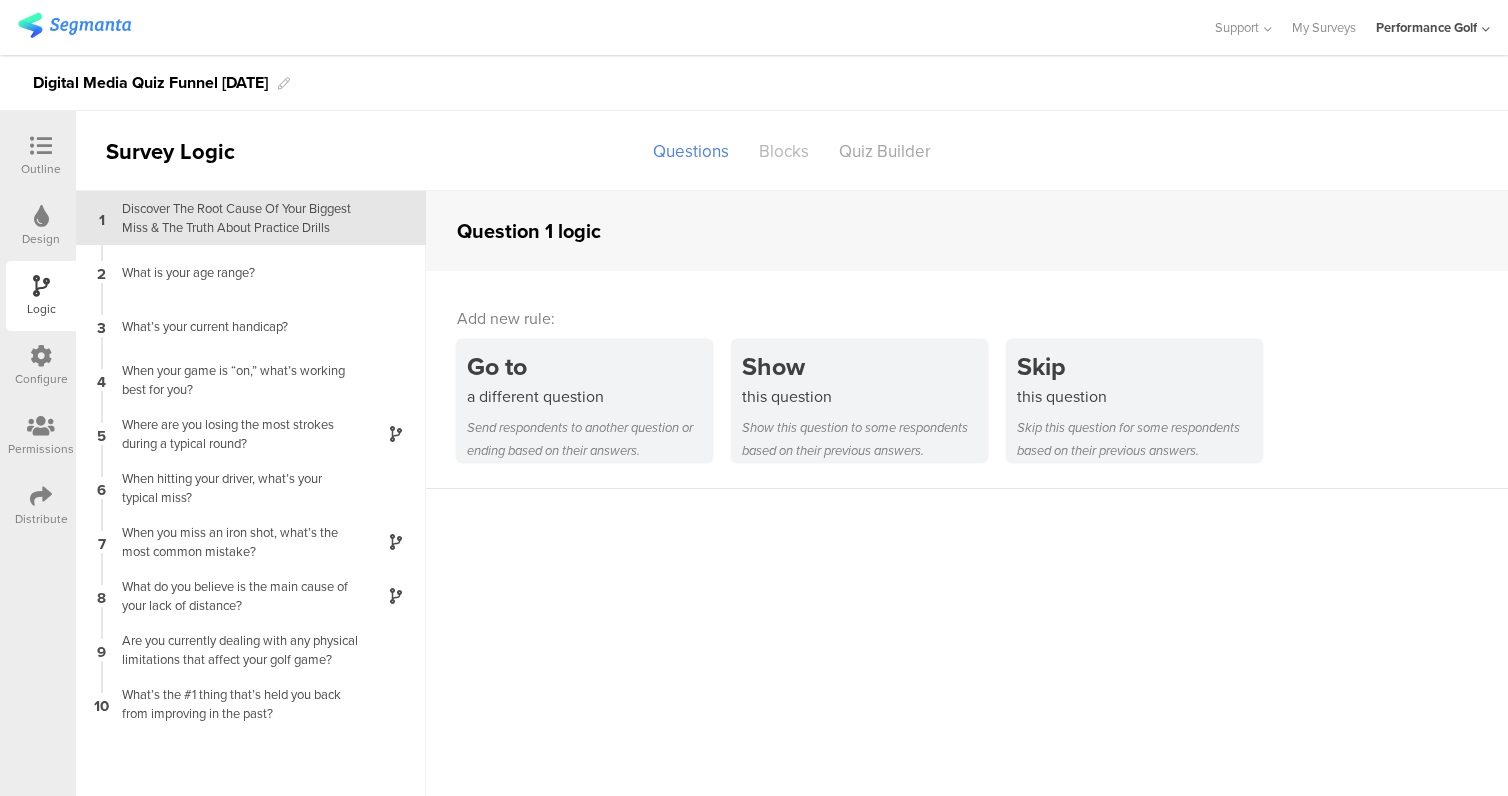 click on "Blocks" at bounding box center (784, 151) 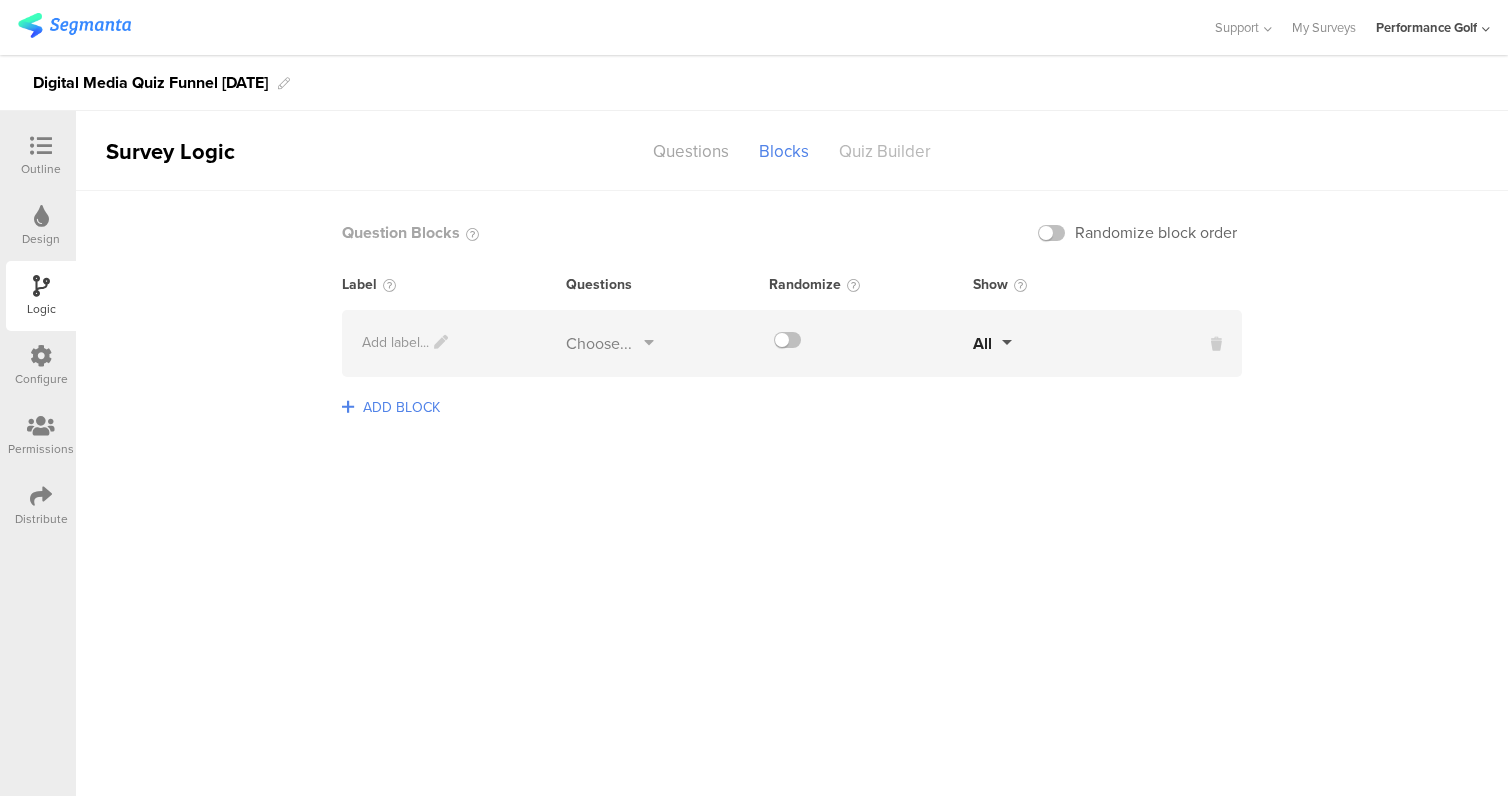 click on "Quiz Builder" at bounding box center (885, 151) 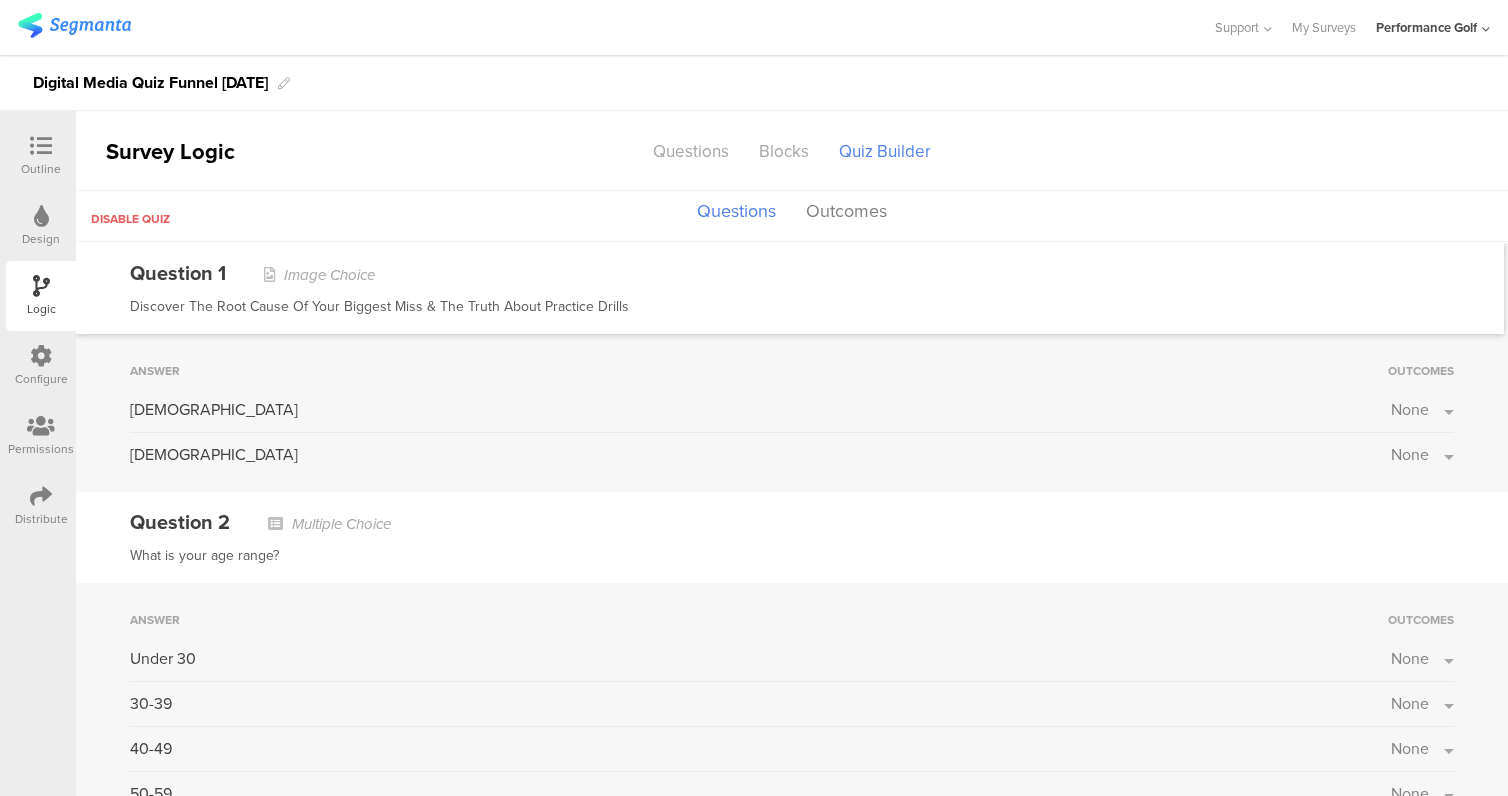 click on "None" at bounding box center (1422, 409) 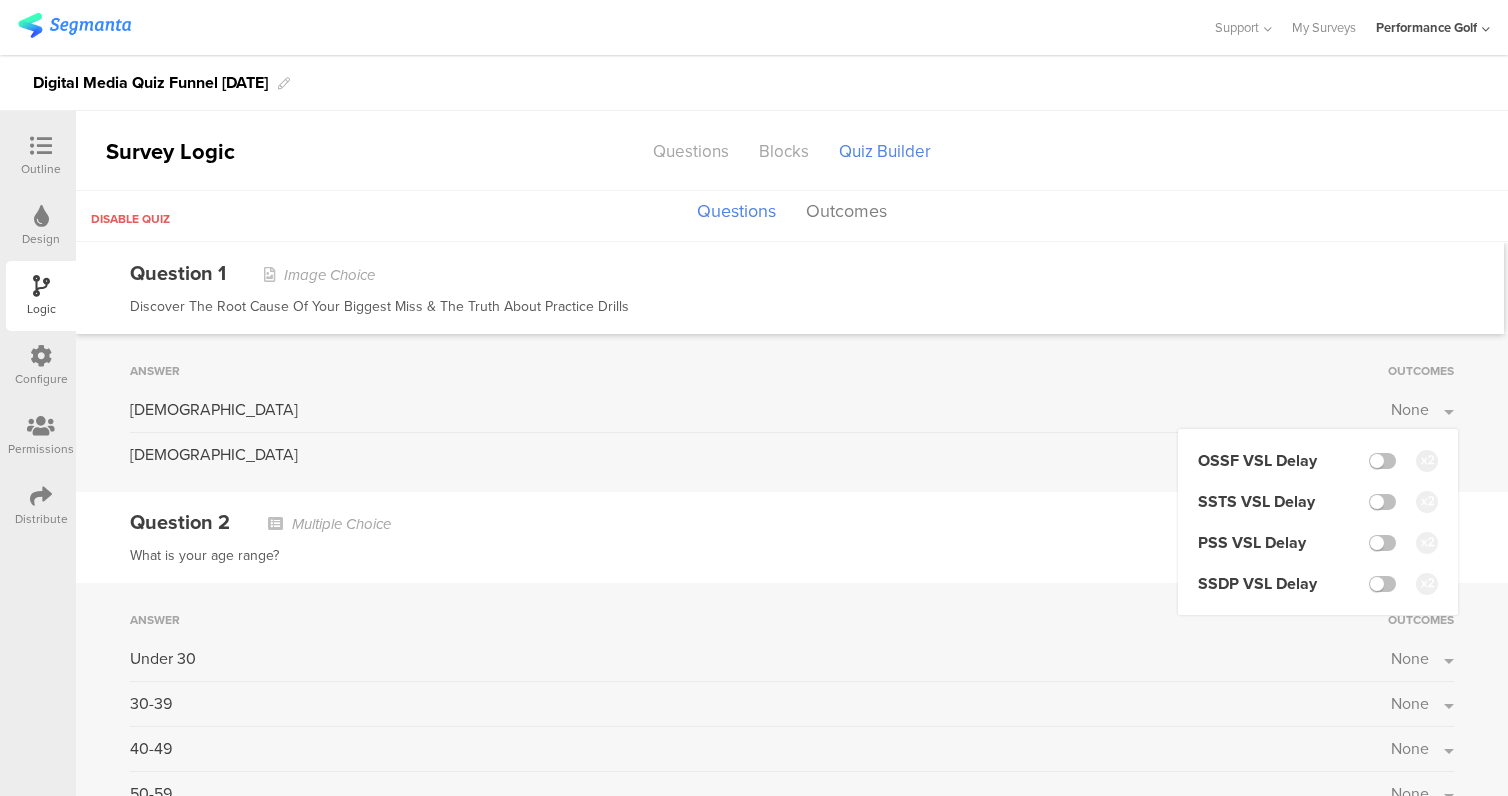 click on "Answer
Outcomes
Male
None
OSSF VSL Delay
SSTS VSL Delay
PSS VSL Delay
SSDP VSL Delay
Female
None" at bounding box center [792, 413] 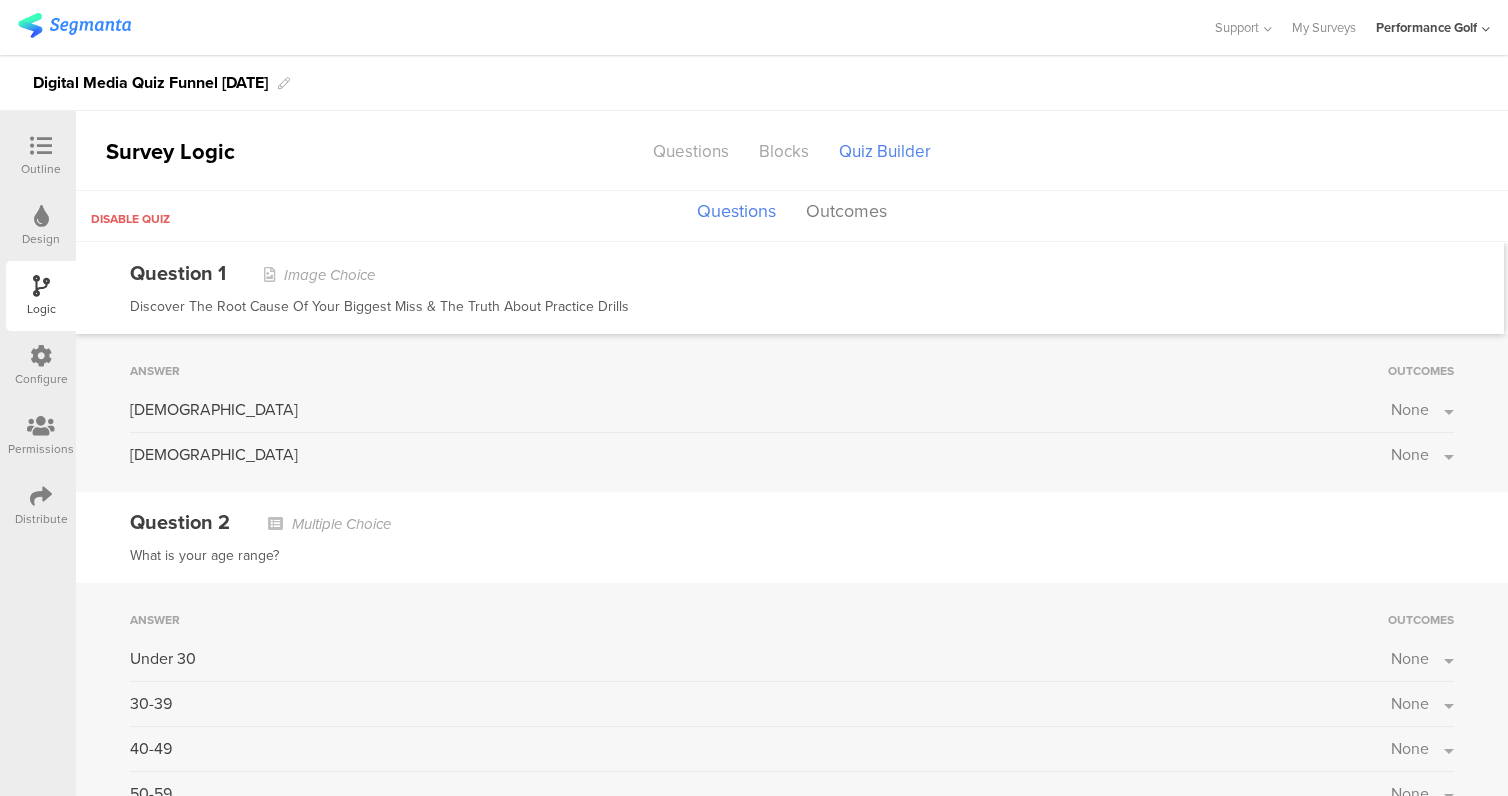 click on "None" at bounding box center (1422, 454) 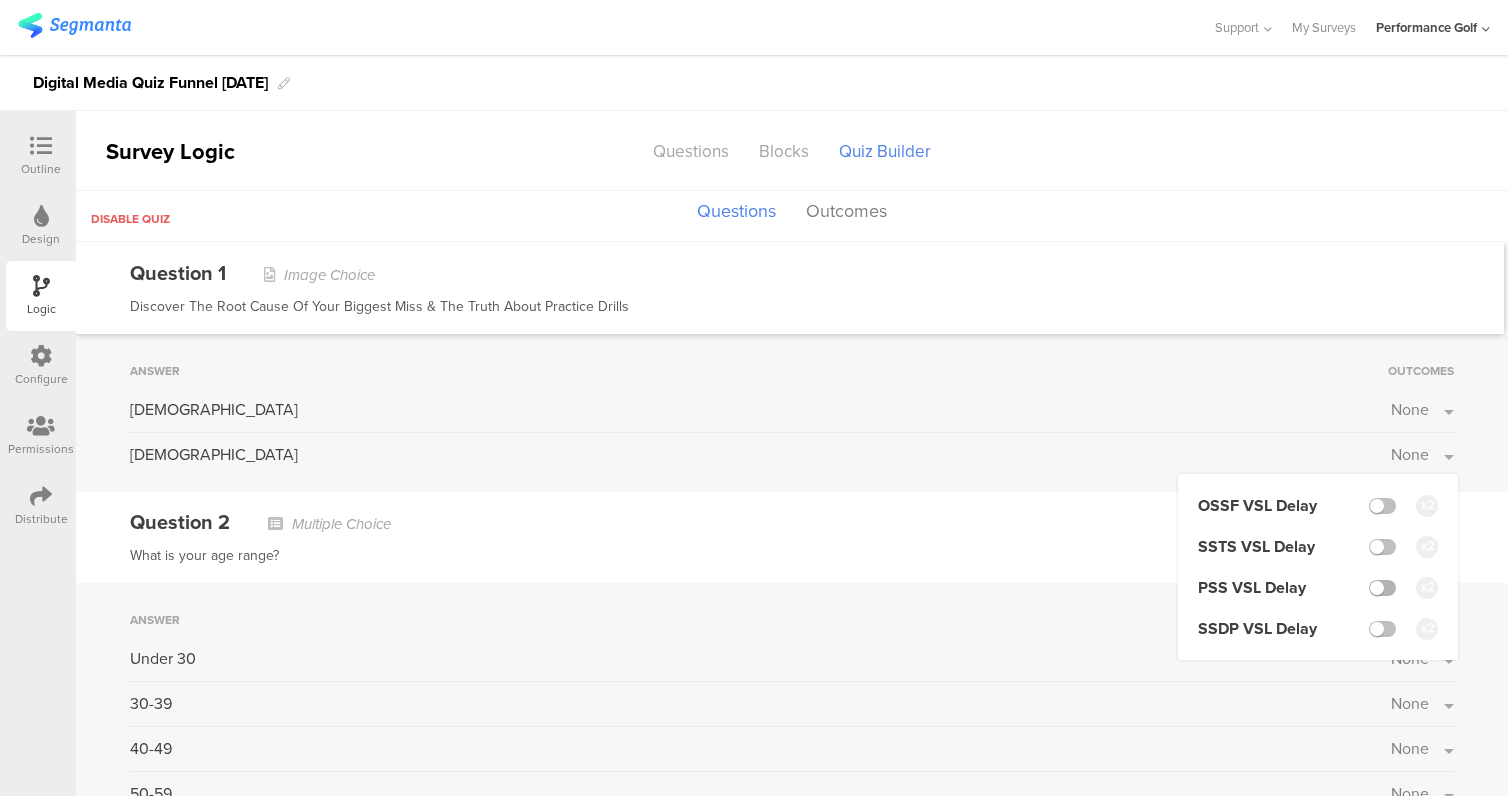 click at bounding box center (1382, 588) 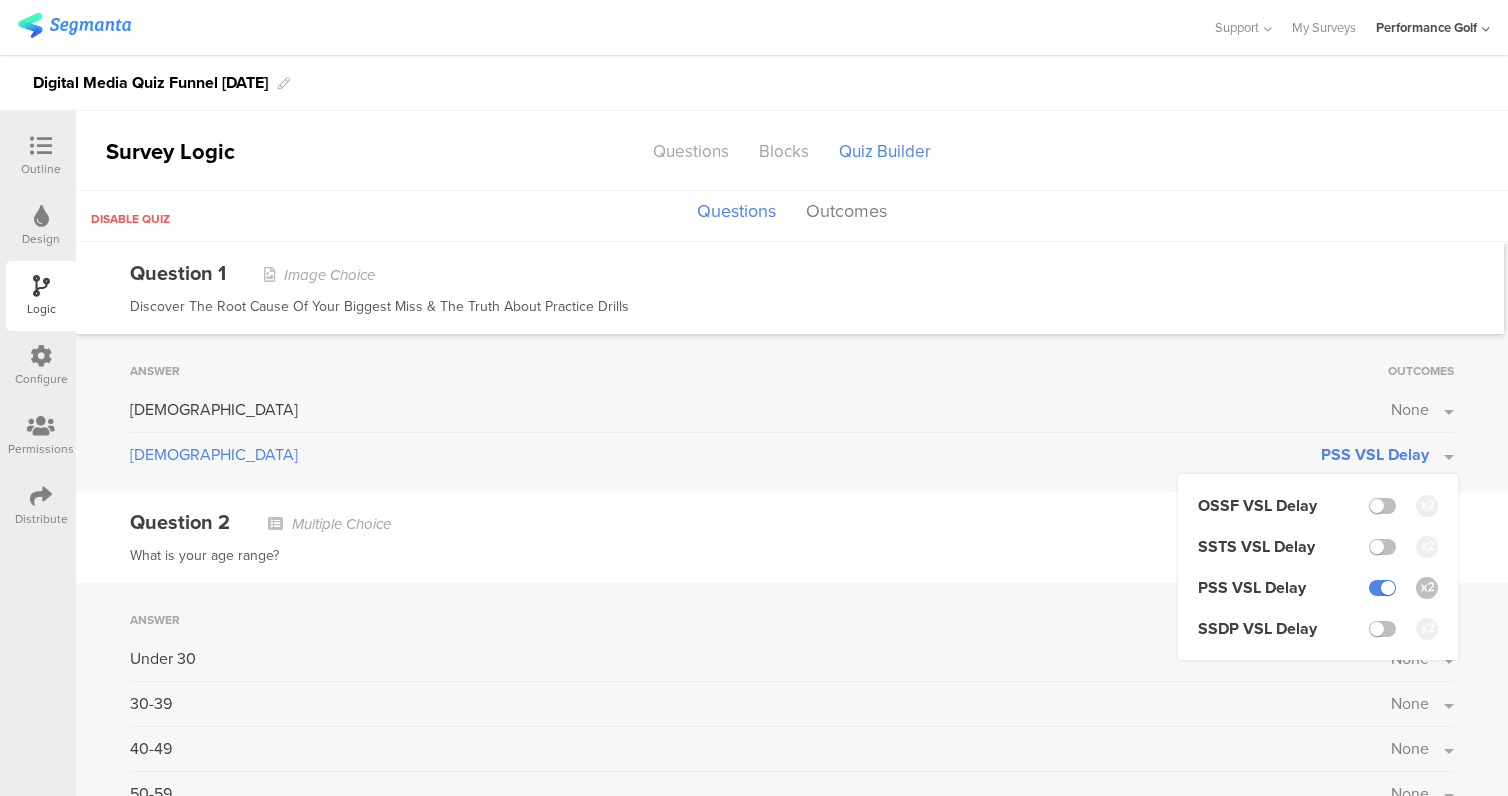 click on "Answer
Outcomes
Under 30
None
30-39
None
40-49
None
50-59
None
60-69
None
70+
None" at bounding box center [792, 752] 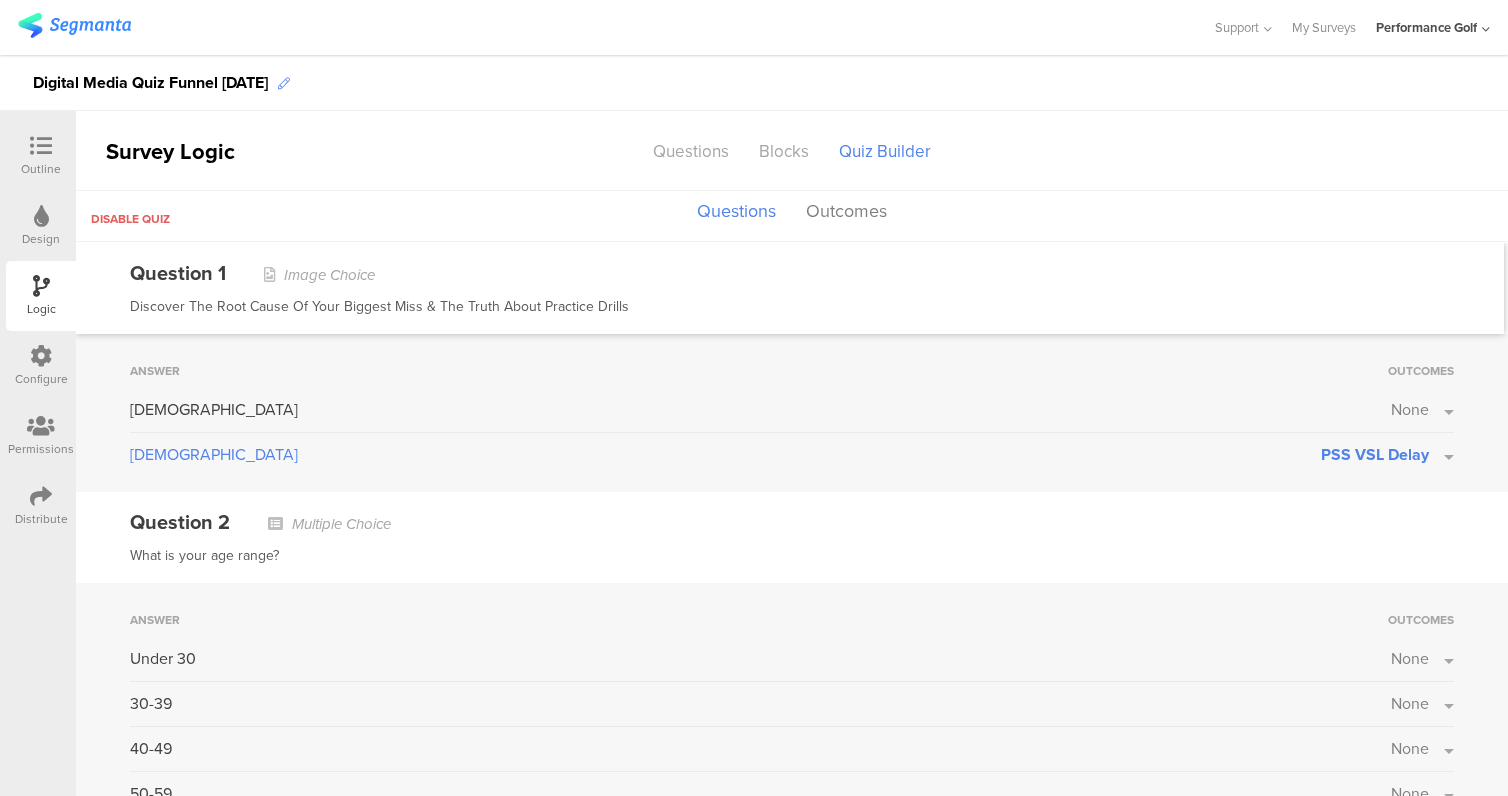 click at bounding box center [284, 84] 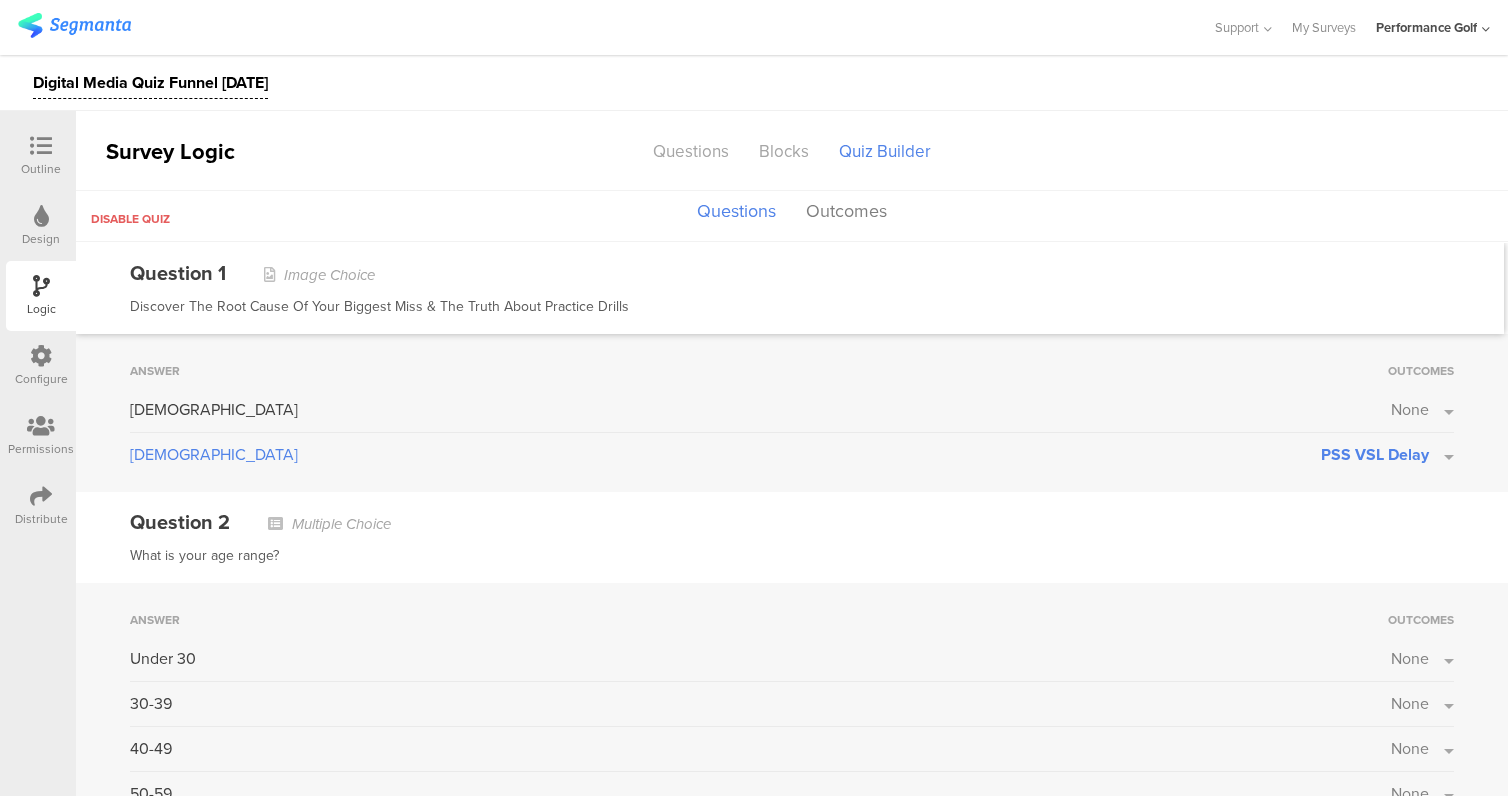click on "Digital Media Quiz Funnel 5.4.25" at bounding box center (150, 83) 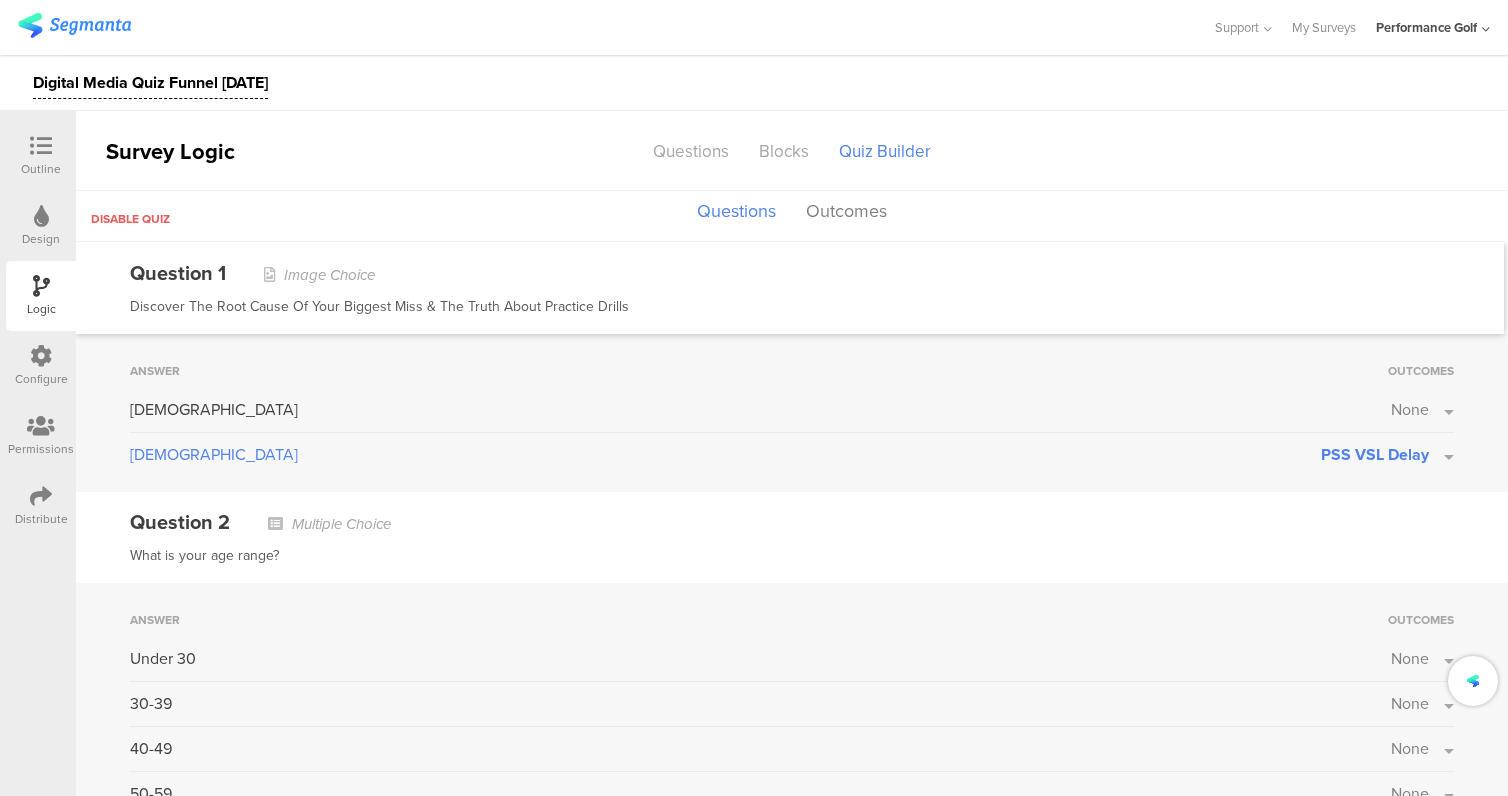 click on "Digital Media Quiz Funnel 7.30.25" at bounding box center (754, 83) 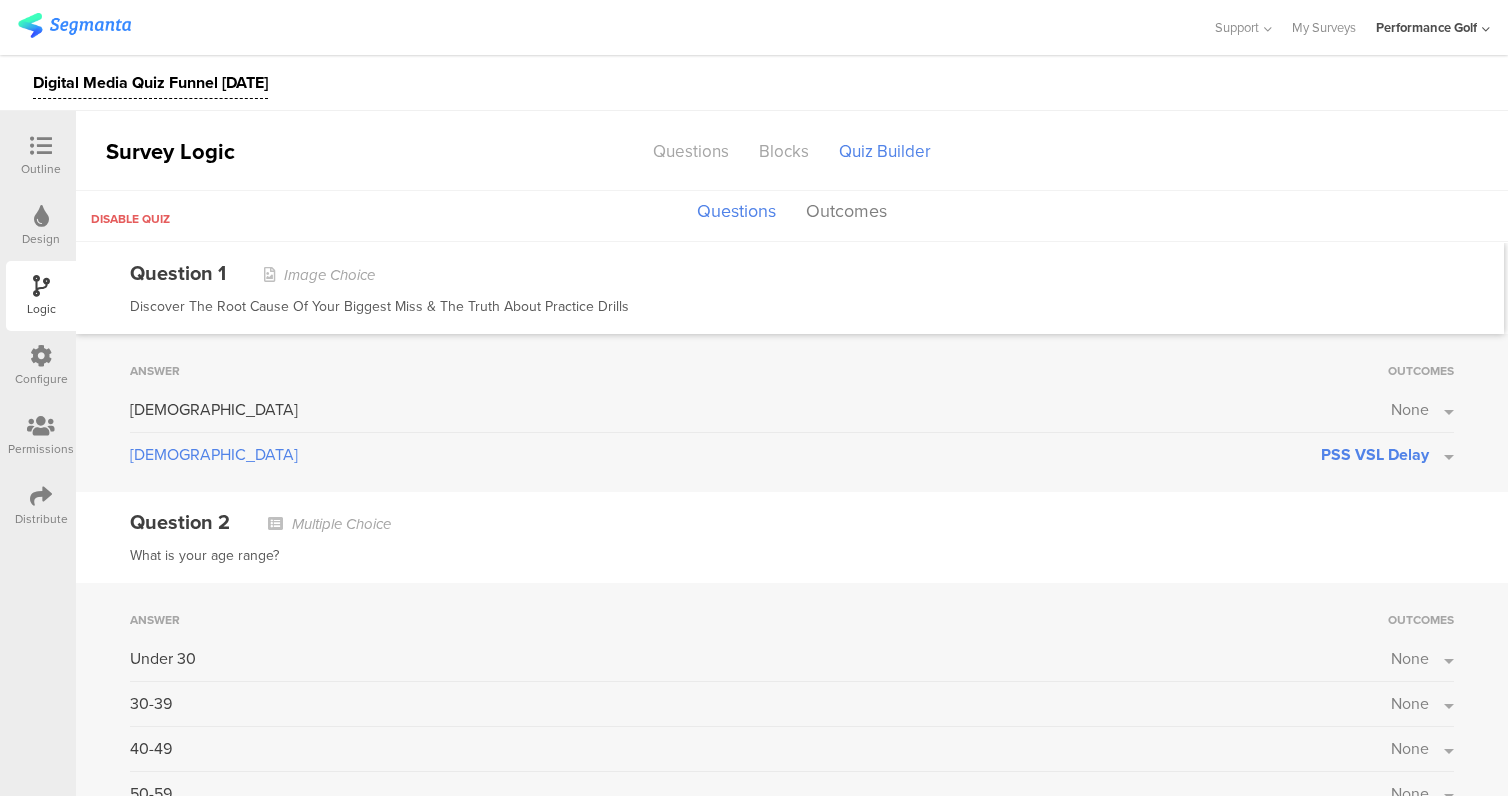 click on "Digital Media Quiz Funnel 7.30.25" at bounding box center (150, 83) 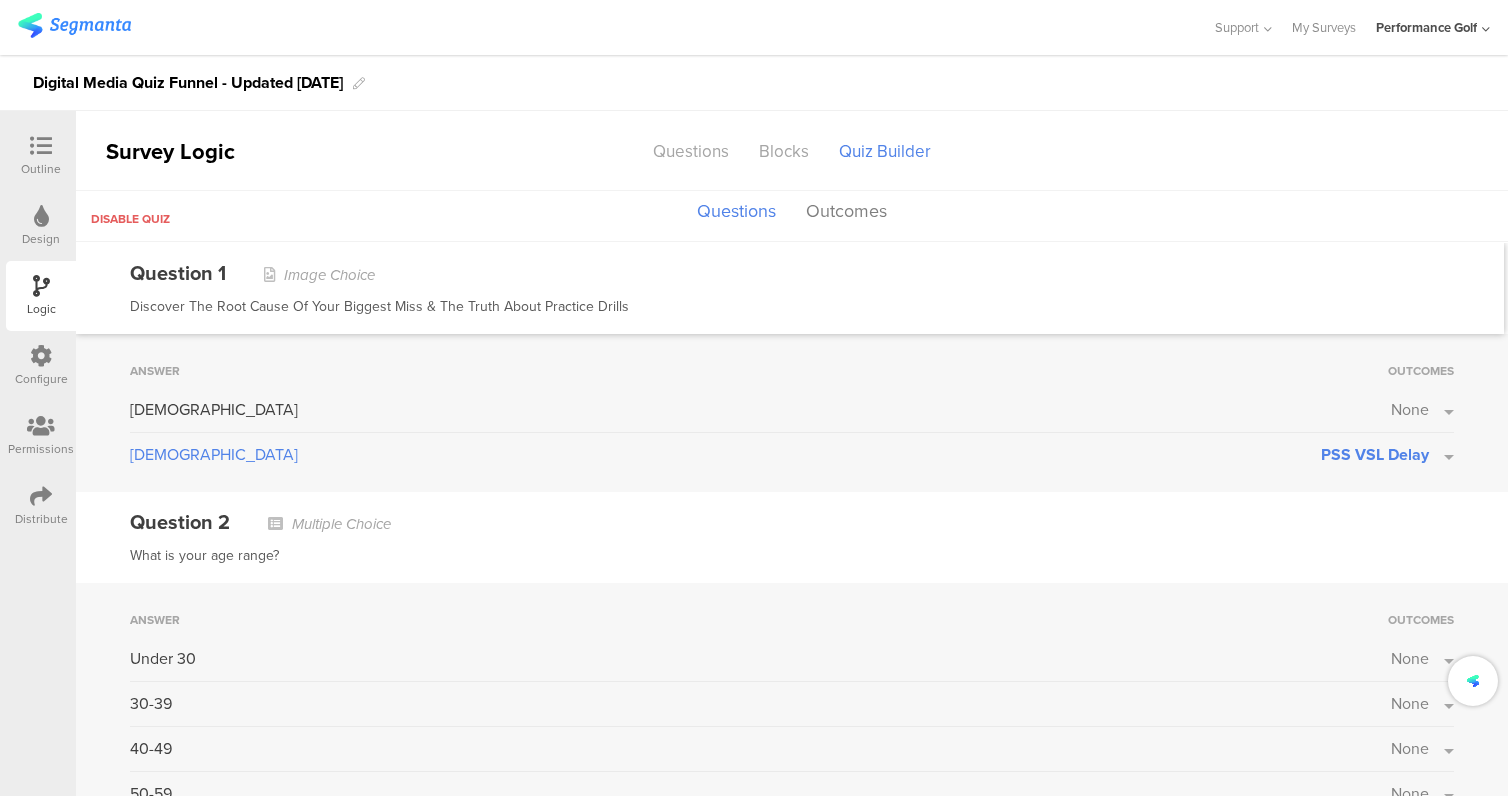 click on "Digital Media Quiz Funnel - Updated [DATE]" at bounding box center [754, 83] 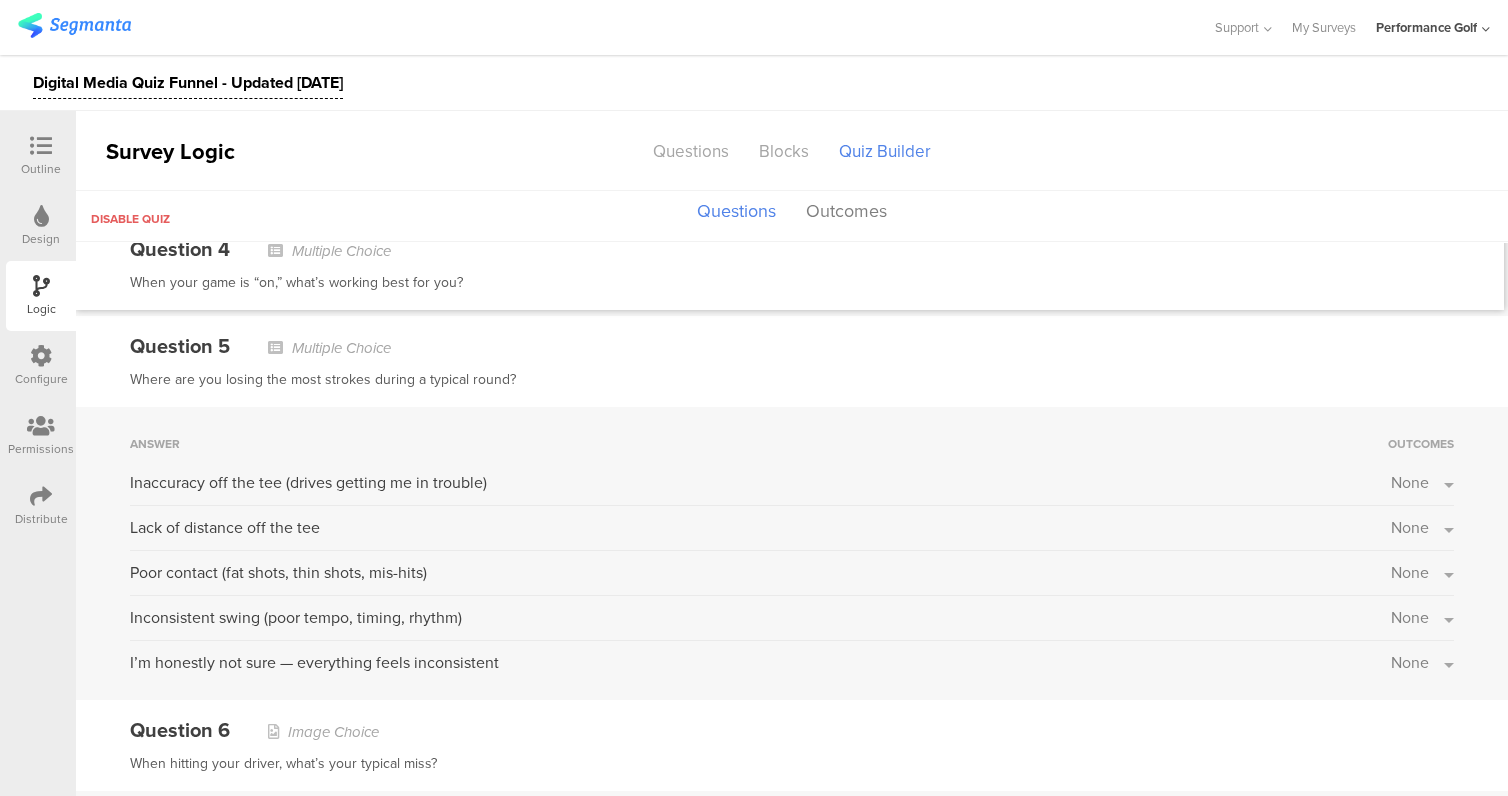 scroll, scrollTop: 1446, scrollLeft: 0, axis: vertical 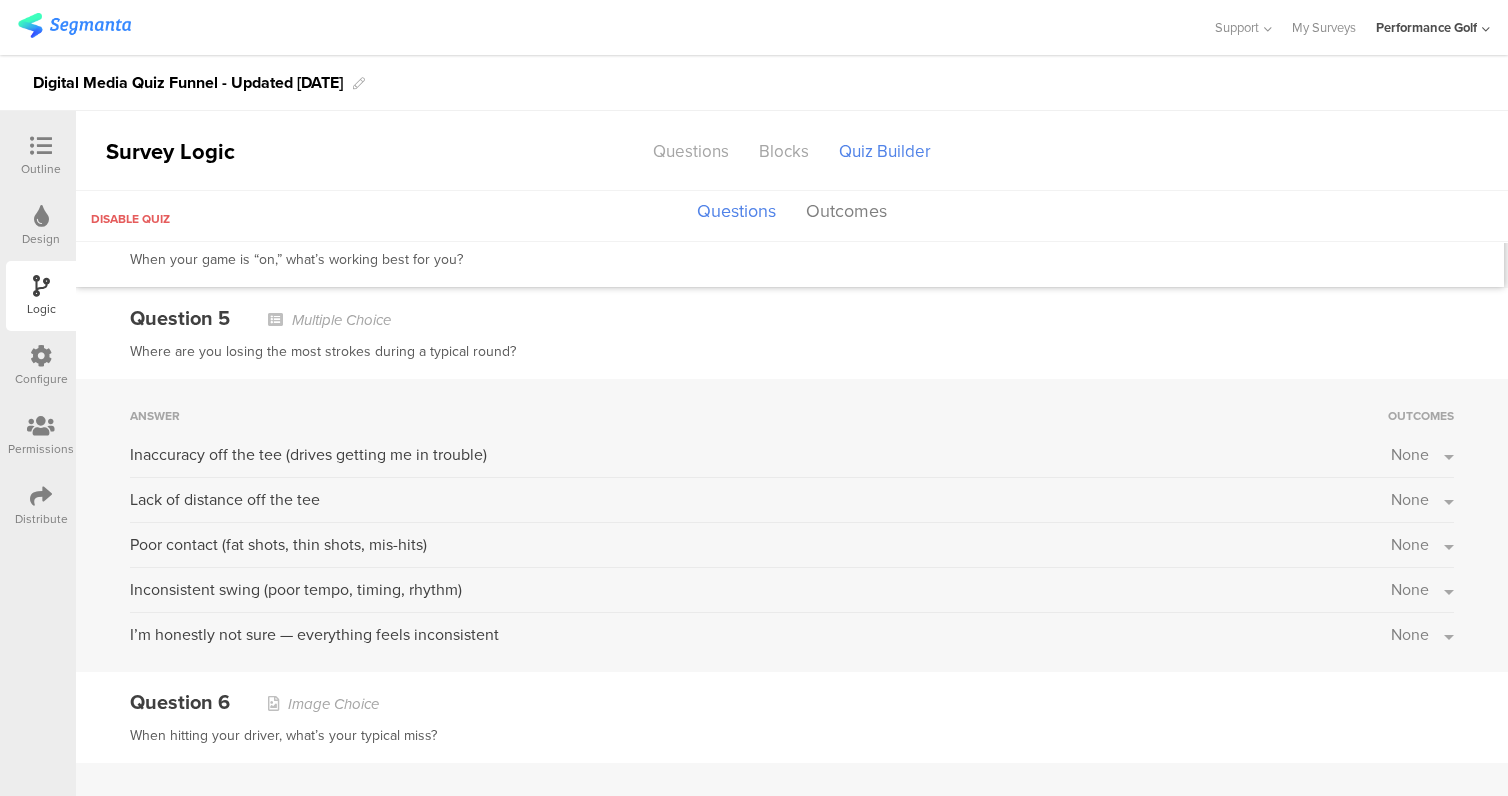 click on "None" at bounding box center [1422, 454] 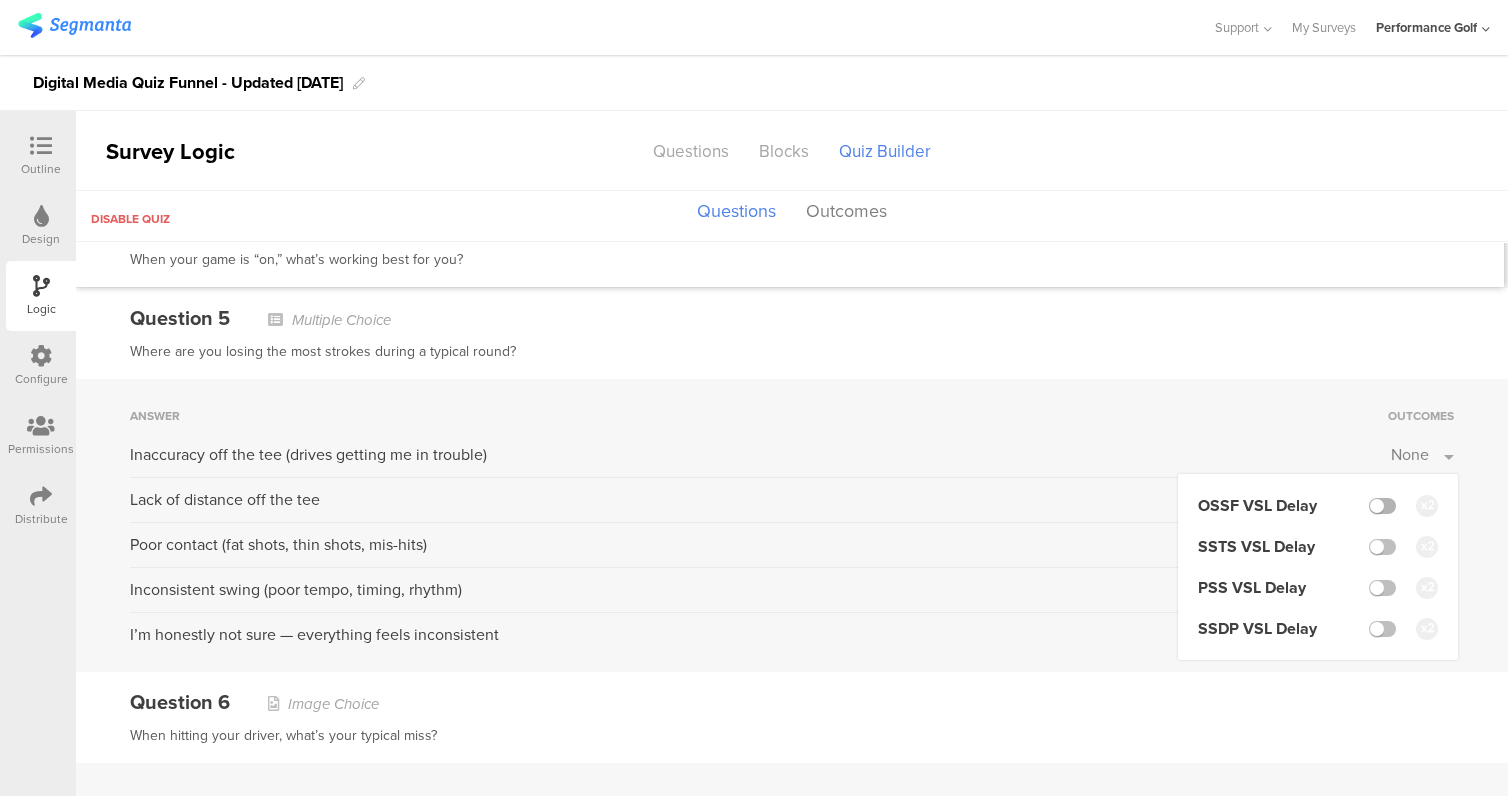 click at bounding box center (1382, 506) 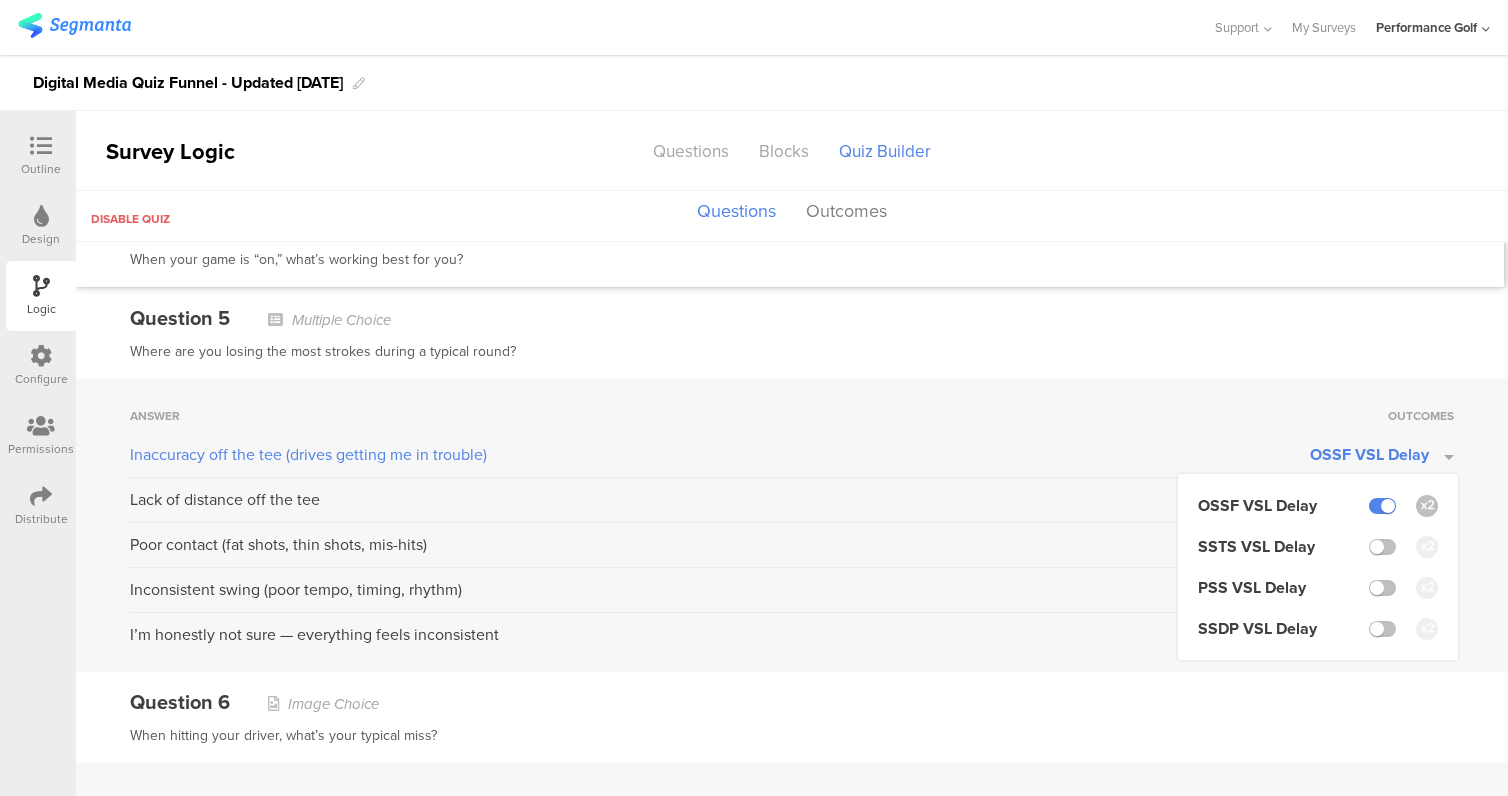click on "Where are you losing the most strokes during a typical round?" at bounding box center (792, 352) 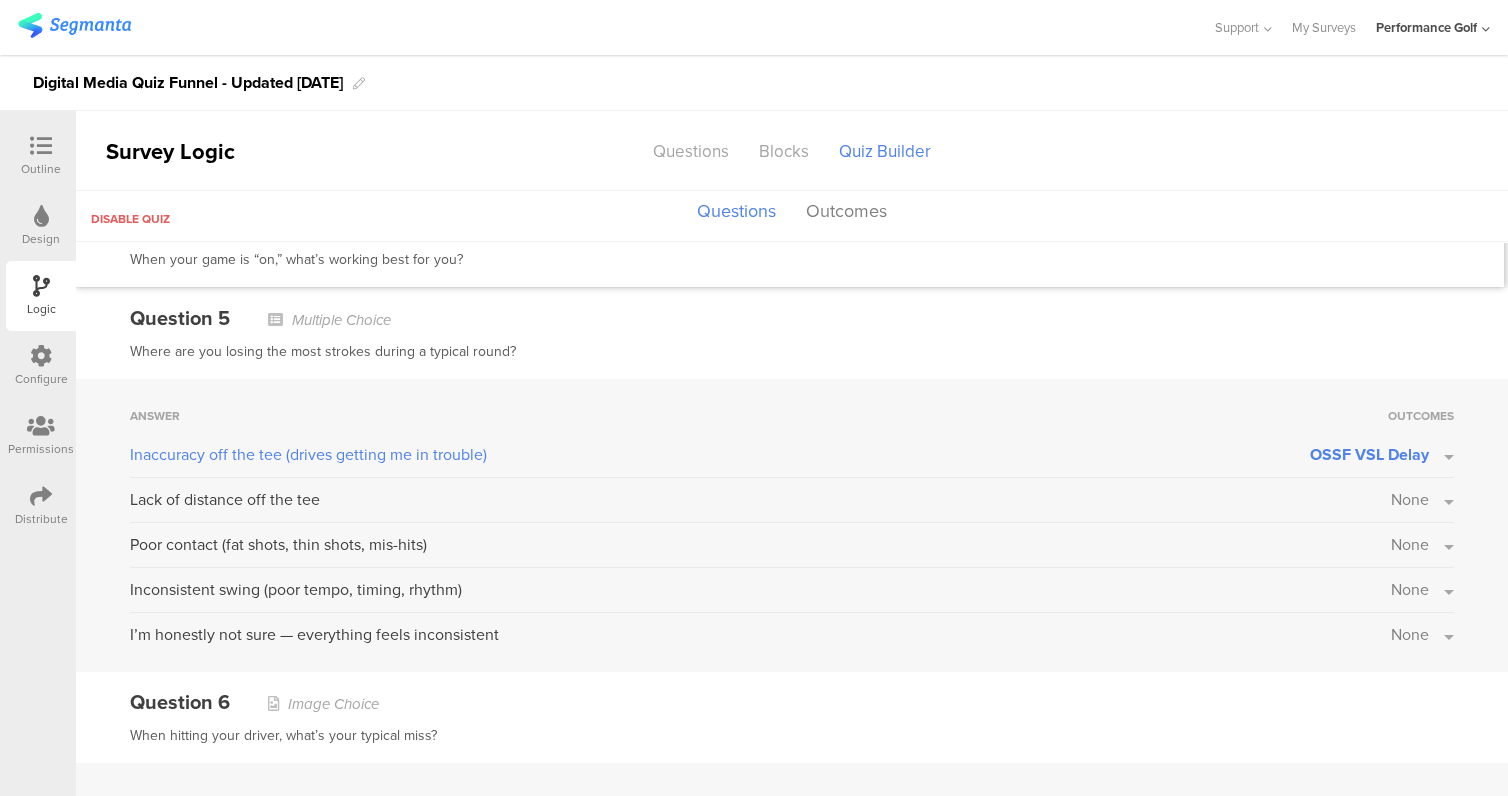 click on "None" at bounding box center [1422, 499] 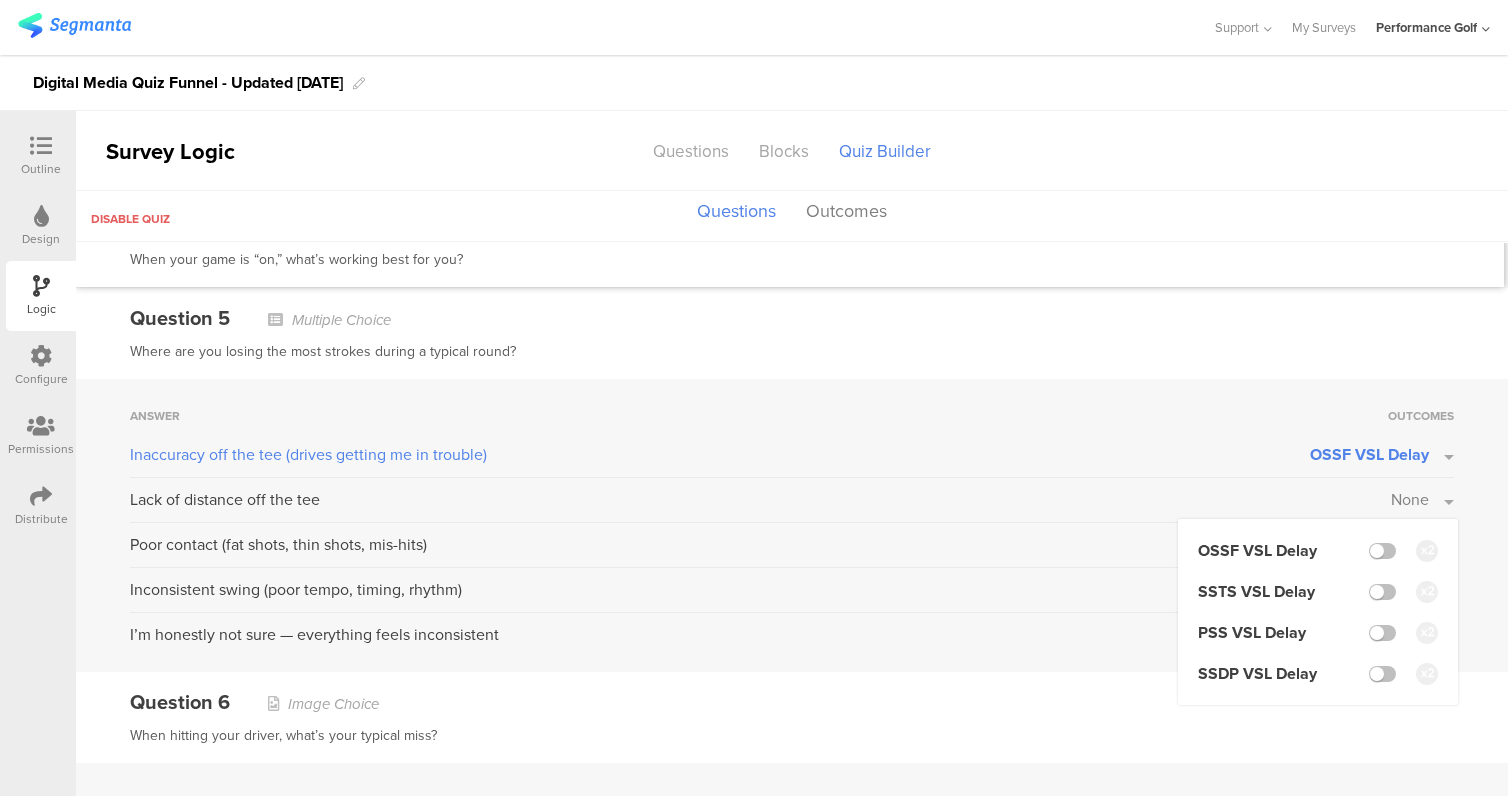 click on "SSDP VSL Delay" at bounding box center (1318, 673) 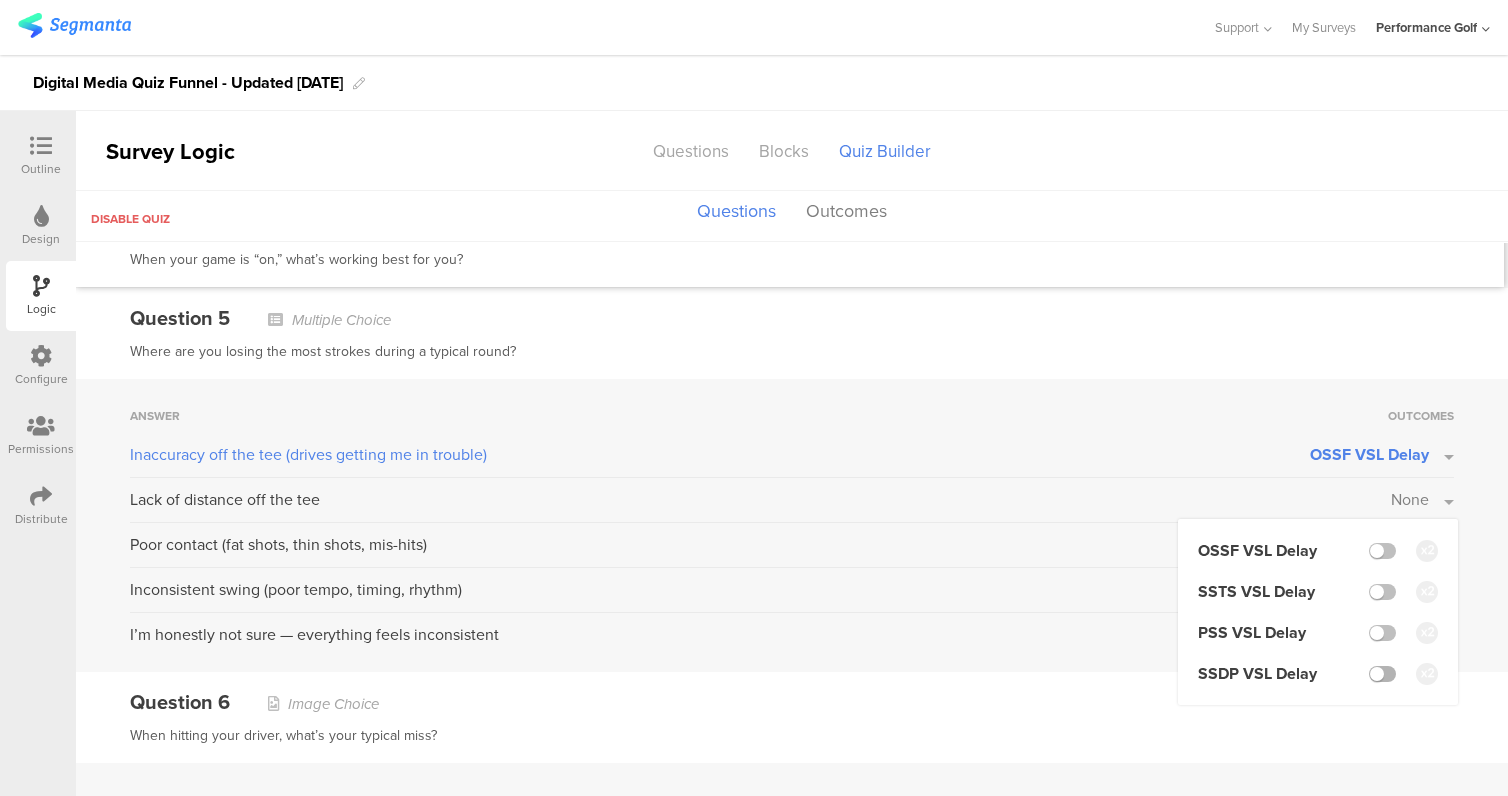 click at bounding box center [1382, 674] 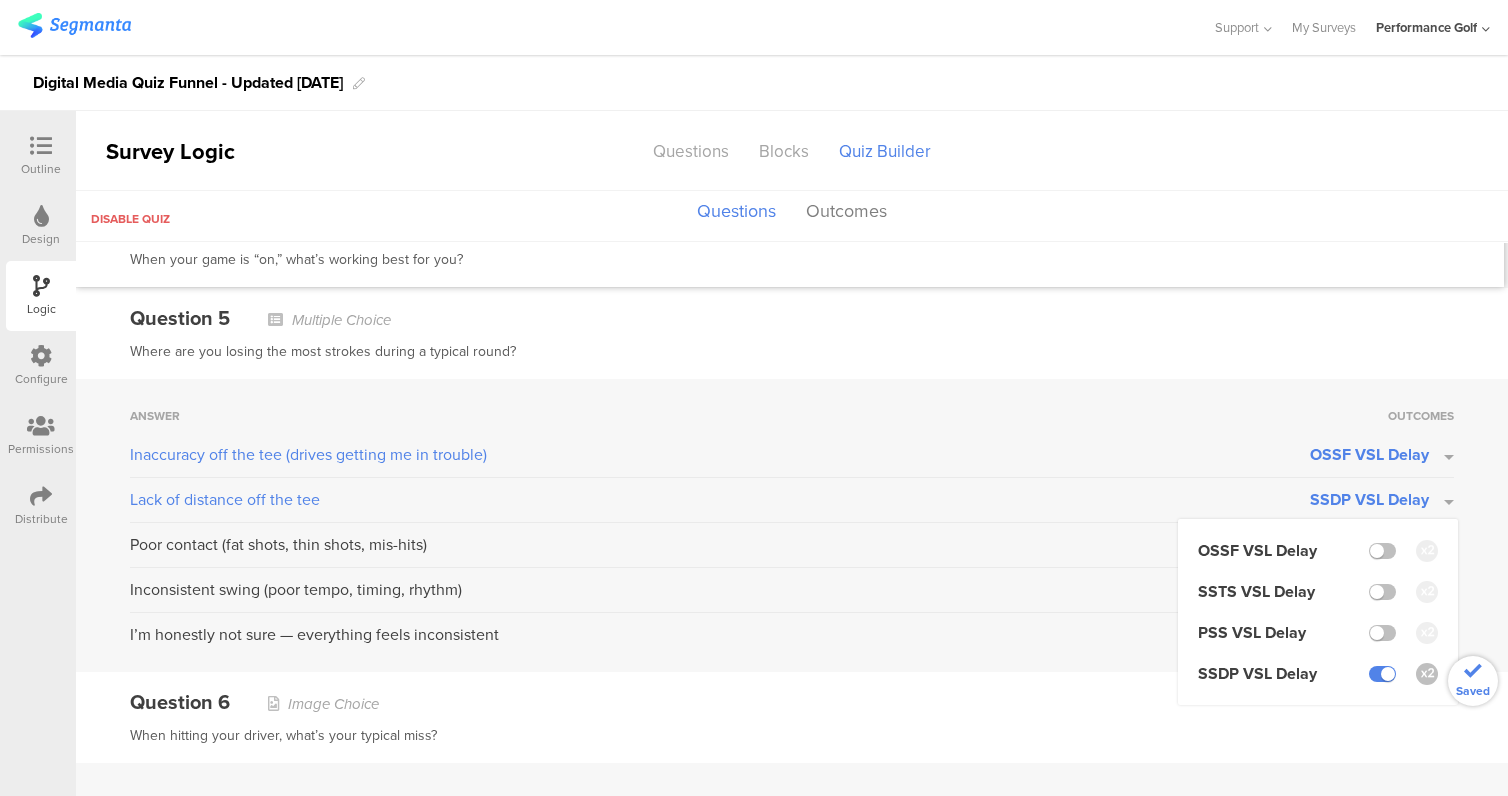 click on "Where are you losing the most strokes during a typical round?" at bounding box center [792, 352] 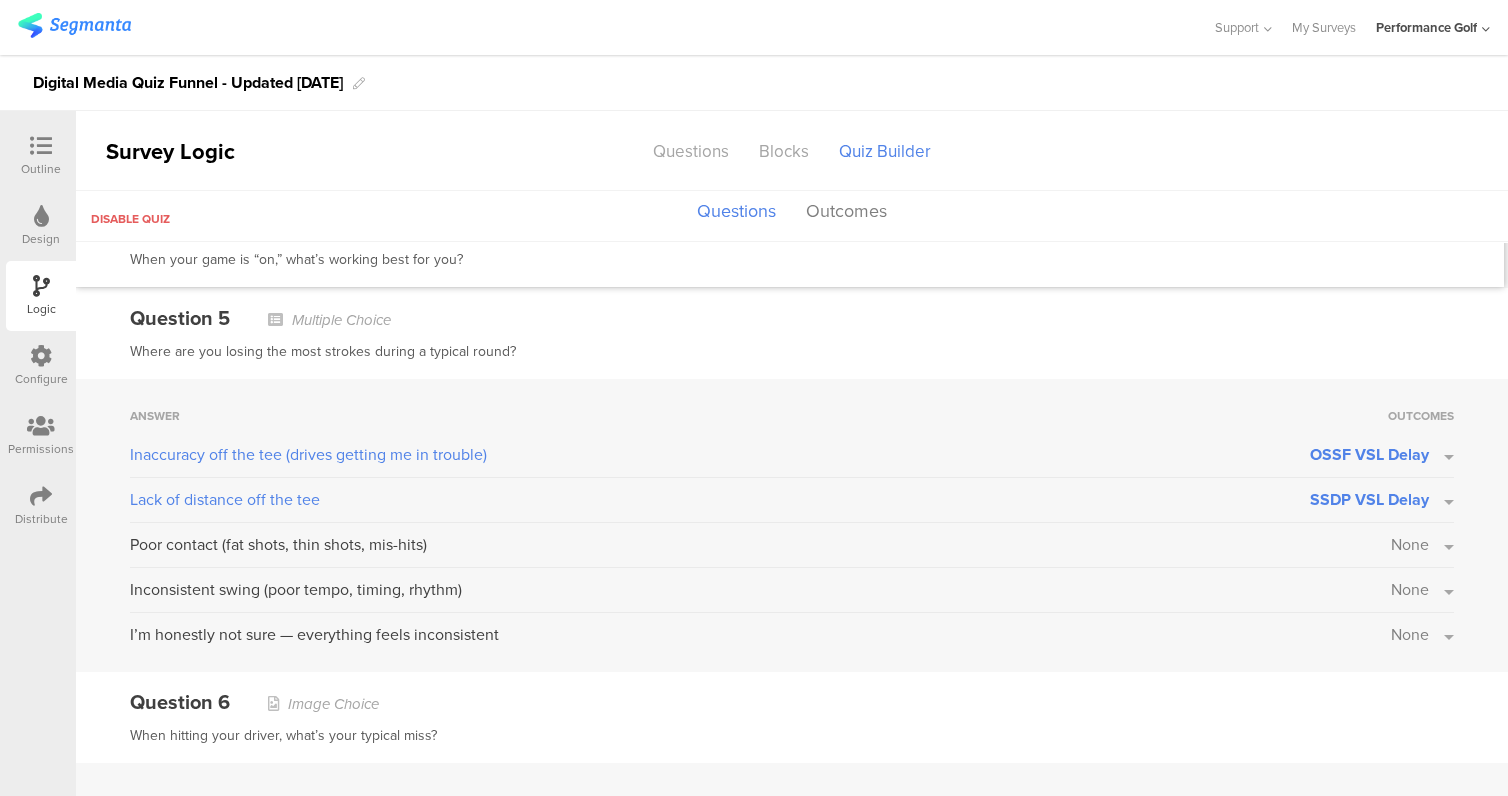 click on "None" at bounding box center [1422, 544] 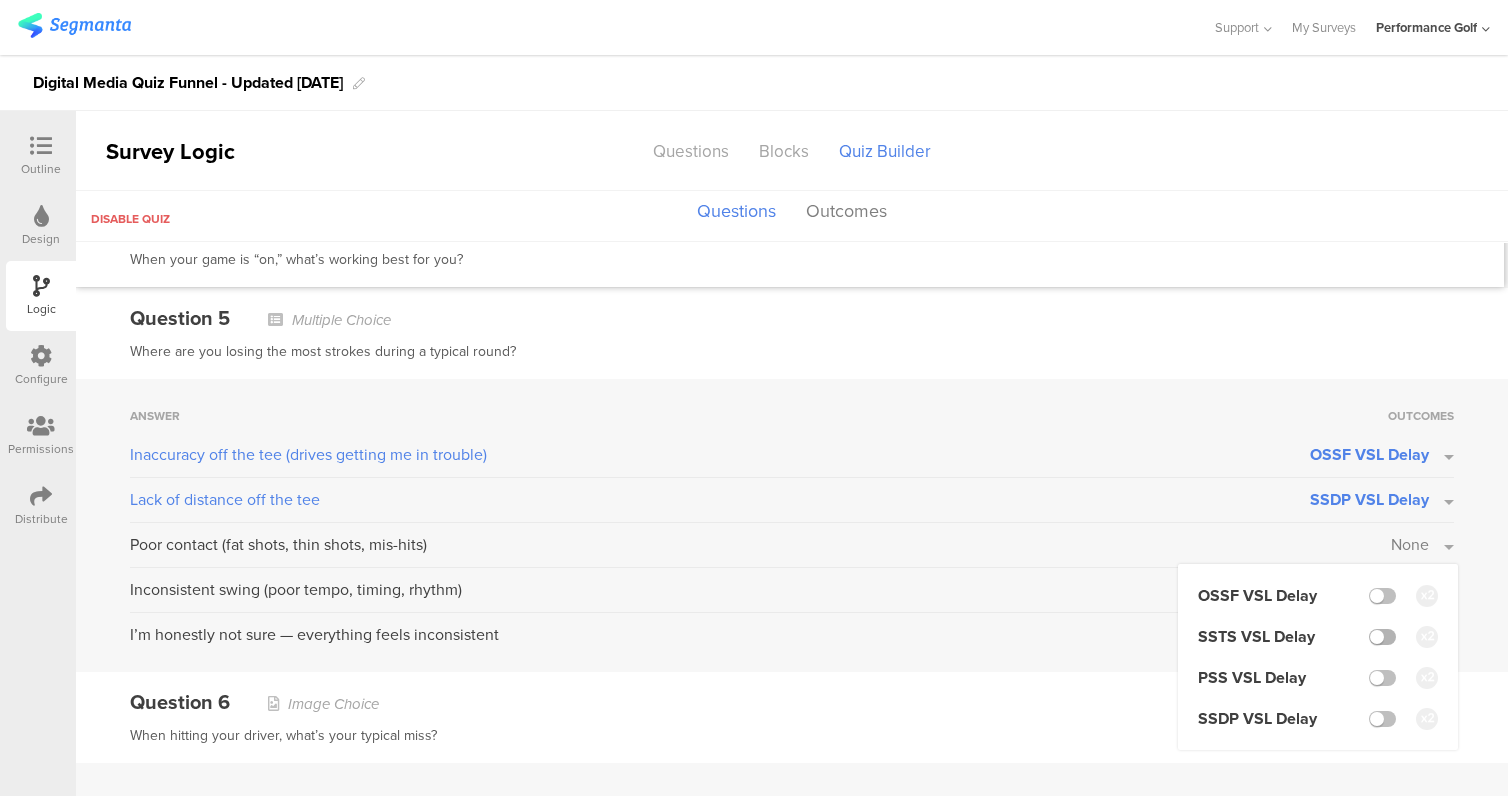 click at bounding box center [1382, 637] 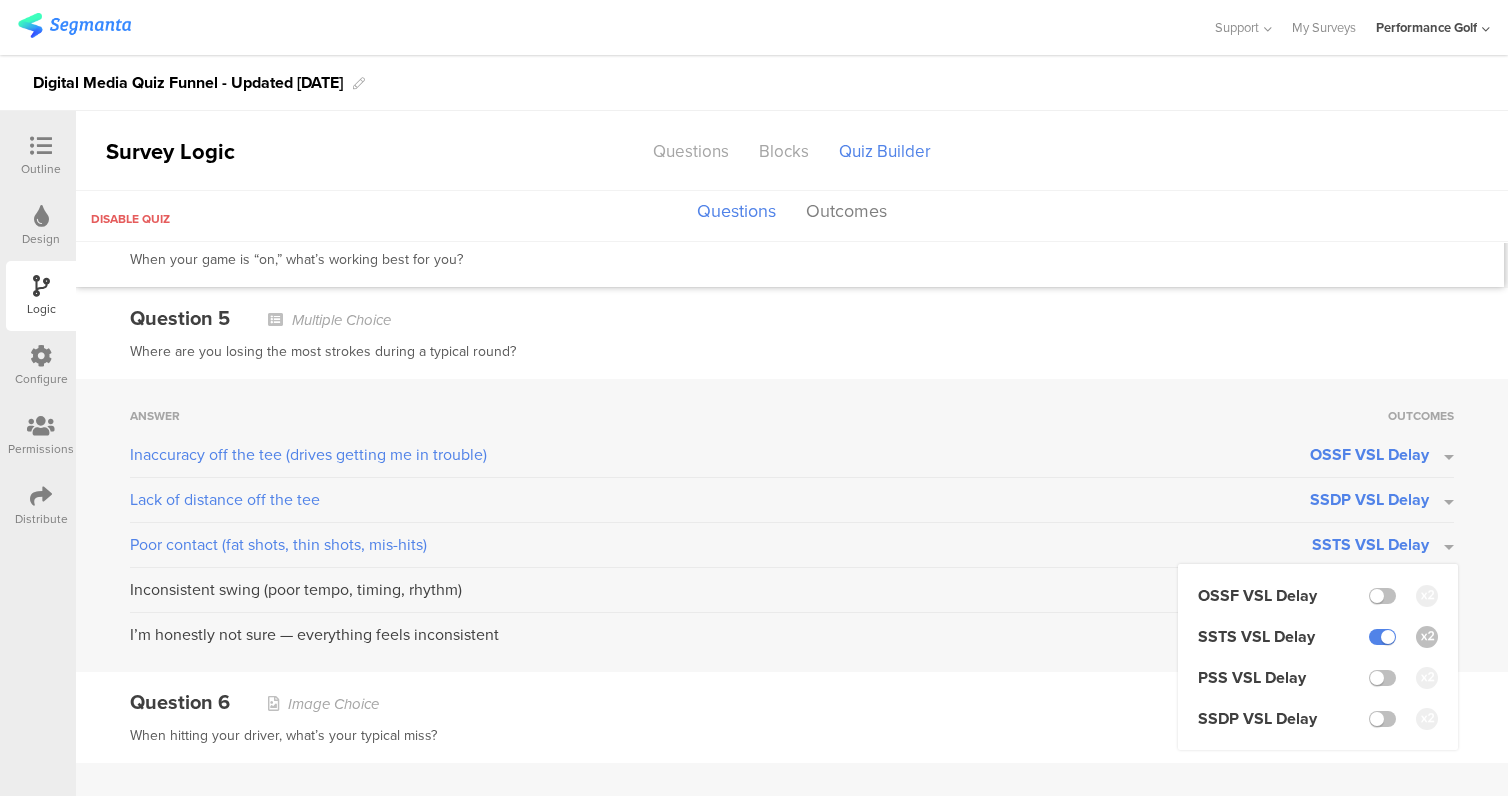 click on "Answer
Outcomes
Inaccuracy off the tee (drives getting me in trouble)
OSSF VSL Delay
Lack of distance off the tee
SSDP VSL Delay
Poor contact (fat shots, thin shots, mis-hits)
SSTS VSL Delay
OSSF VSL Delay
SSTS VSL Delay
PSS VSL Delay
SSDP VSL Delay
Inconsistent swing (poor tempo, timing, rhythm)
None" at bounding box center (792, 525) 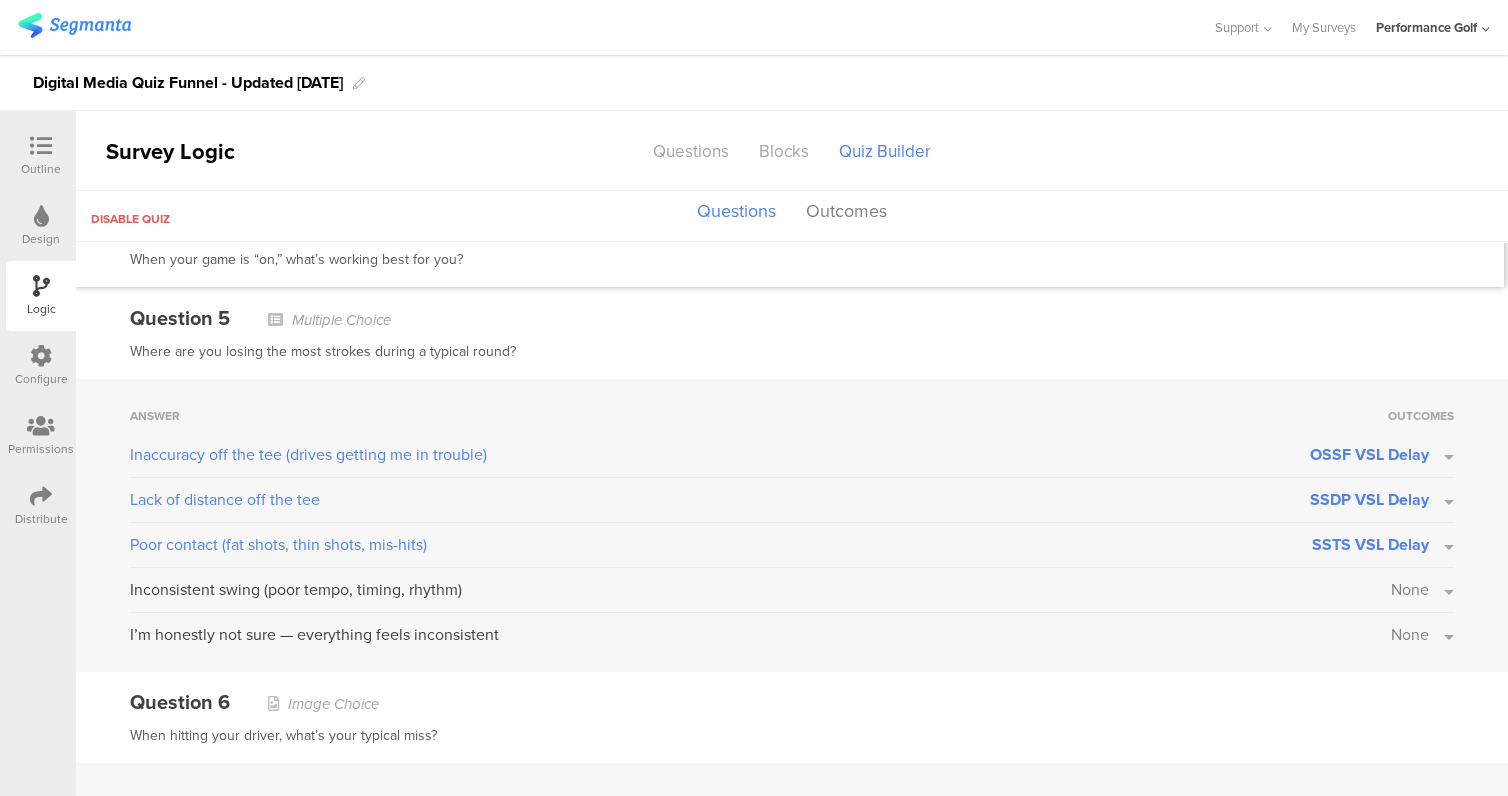 click on "None" at bounding box center (1422, 589) 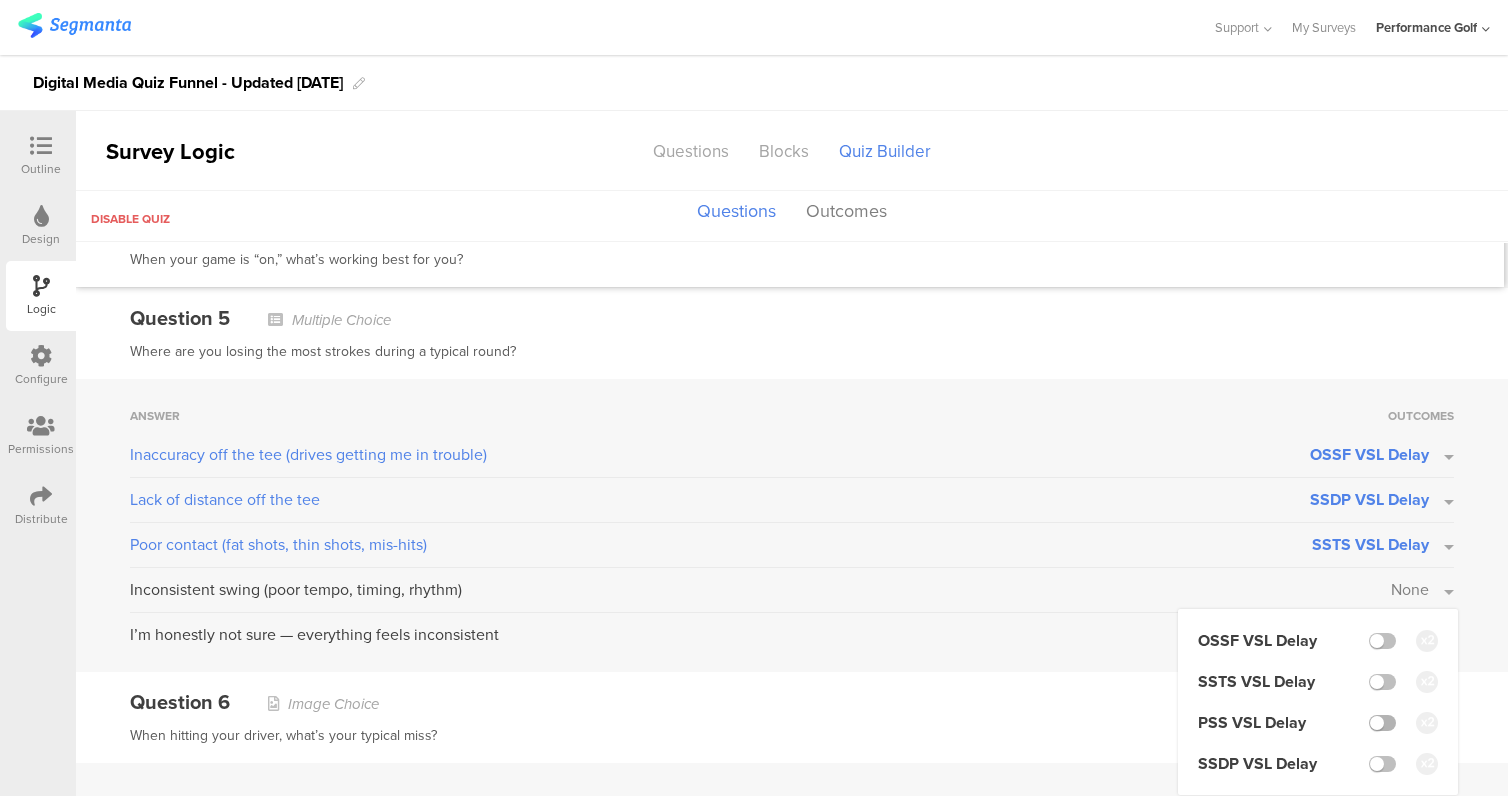 click at bounding box center (1382, 723) 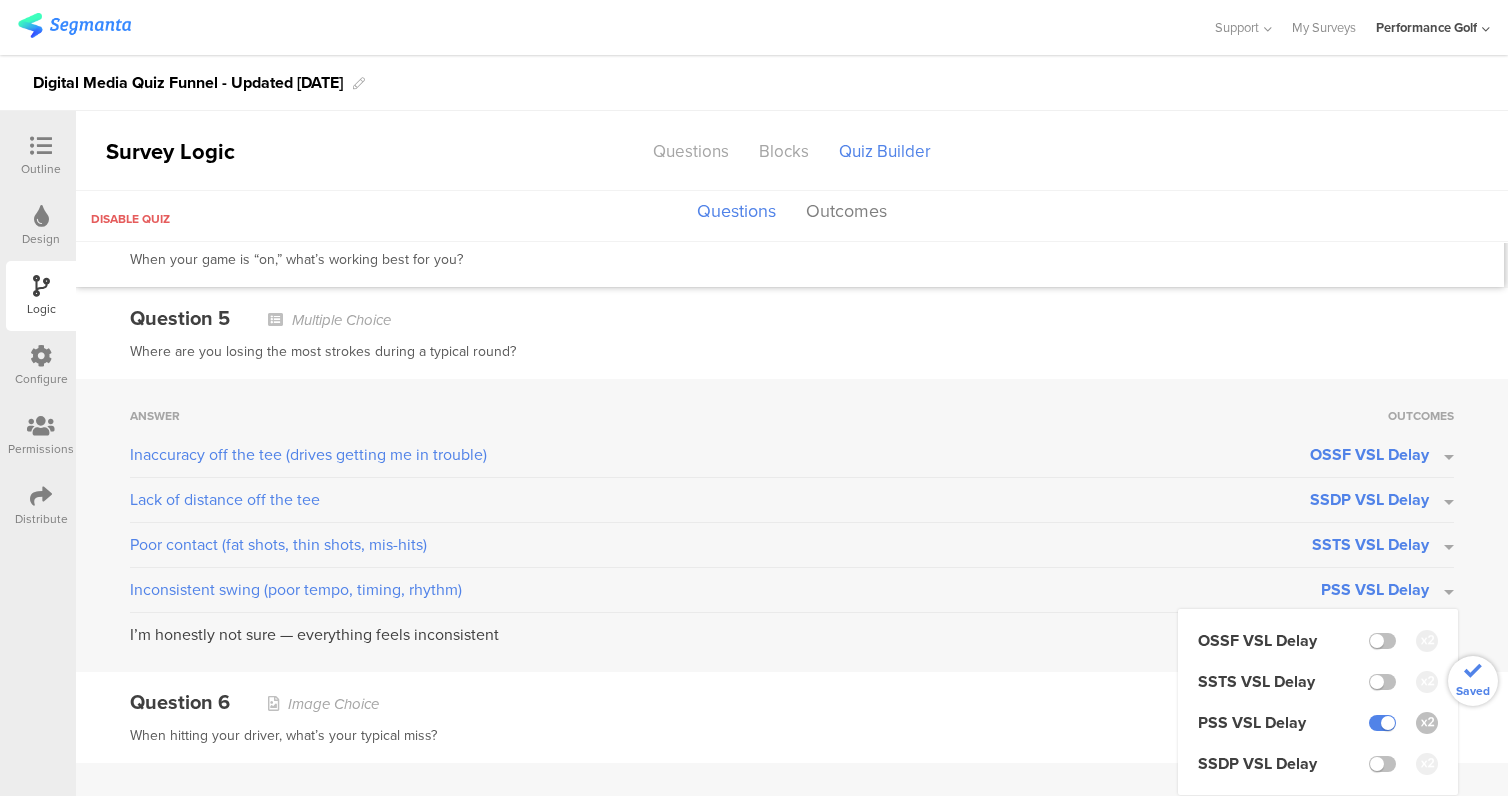 click on "I’m honestly not sure — everything feels inconsistent" at bounding box center [760, 635] 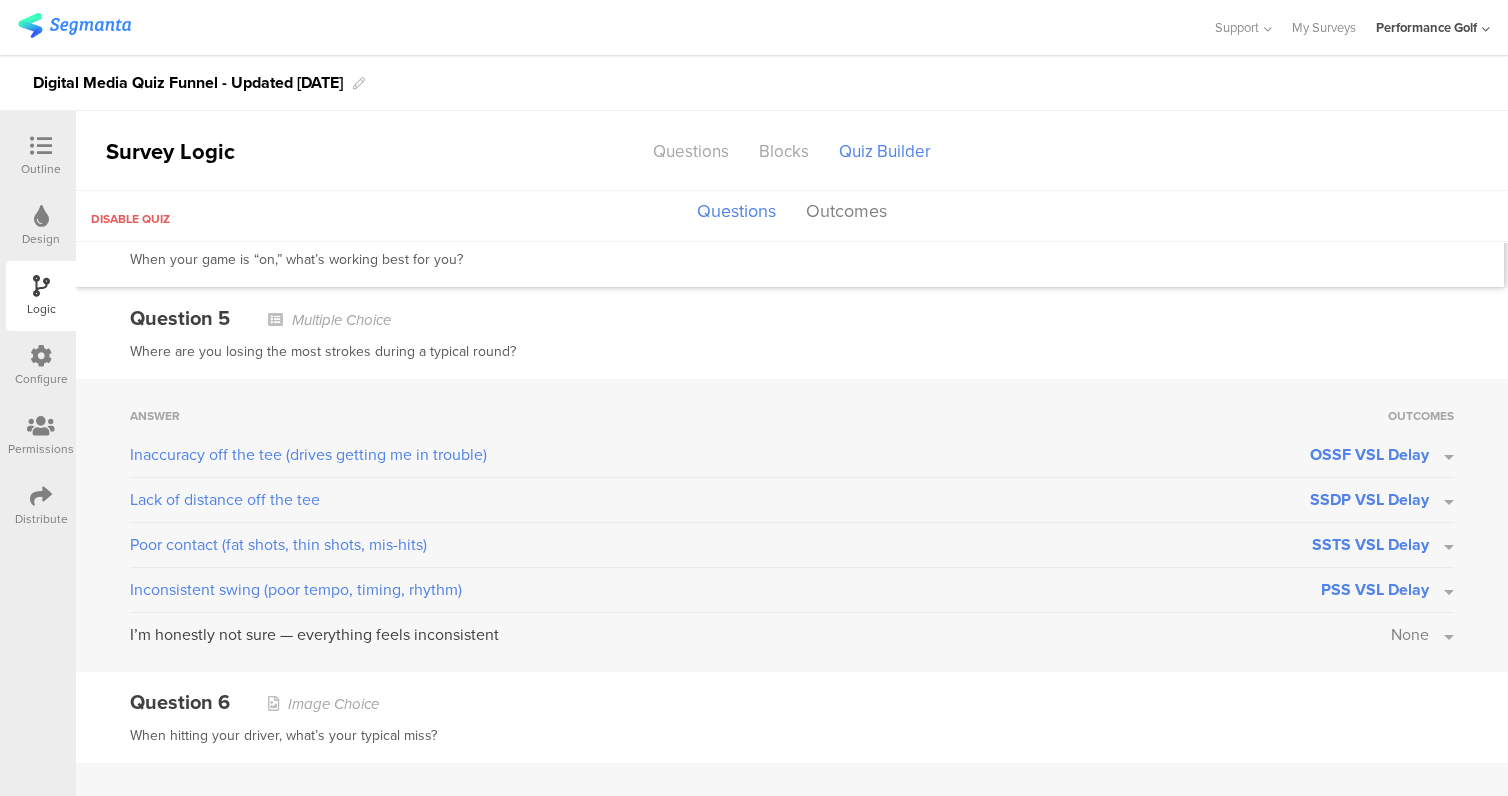 click on "None" at bounding box center (1422, 634) 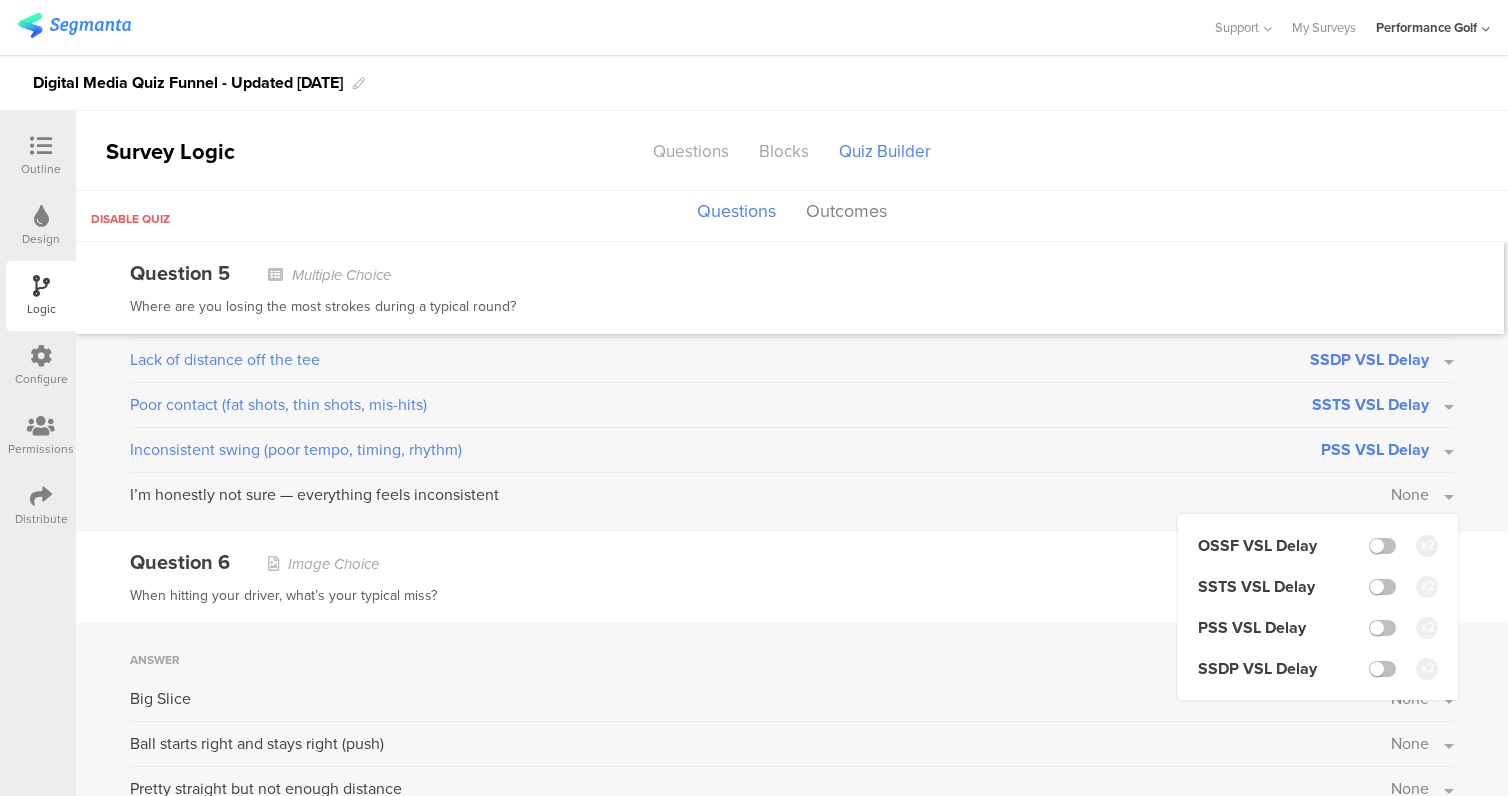 scroll, scrollTop: 1649, scrollLeft: 0, axis: vertical 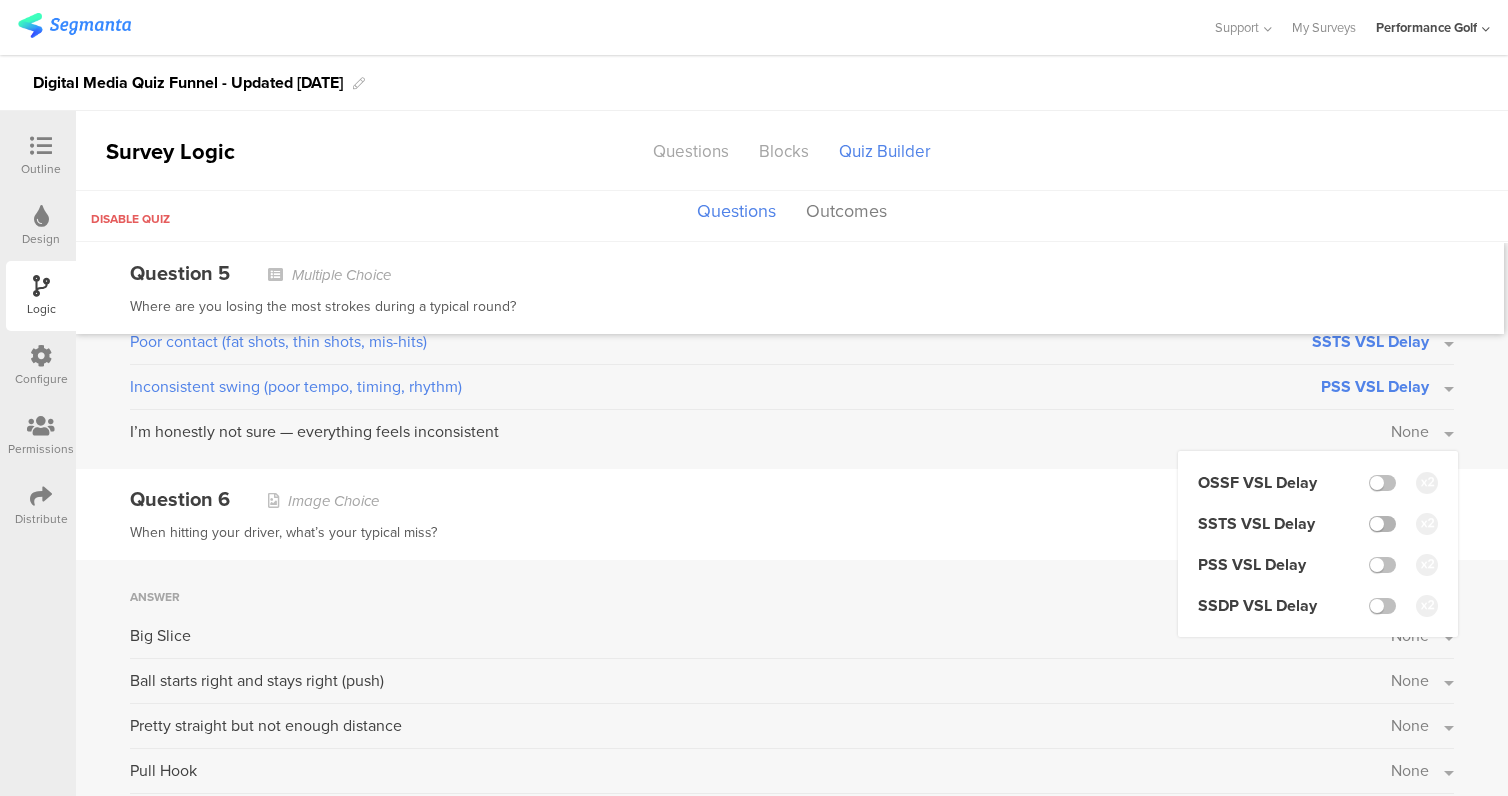 click at bounding box center (1382, 524) 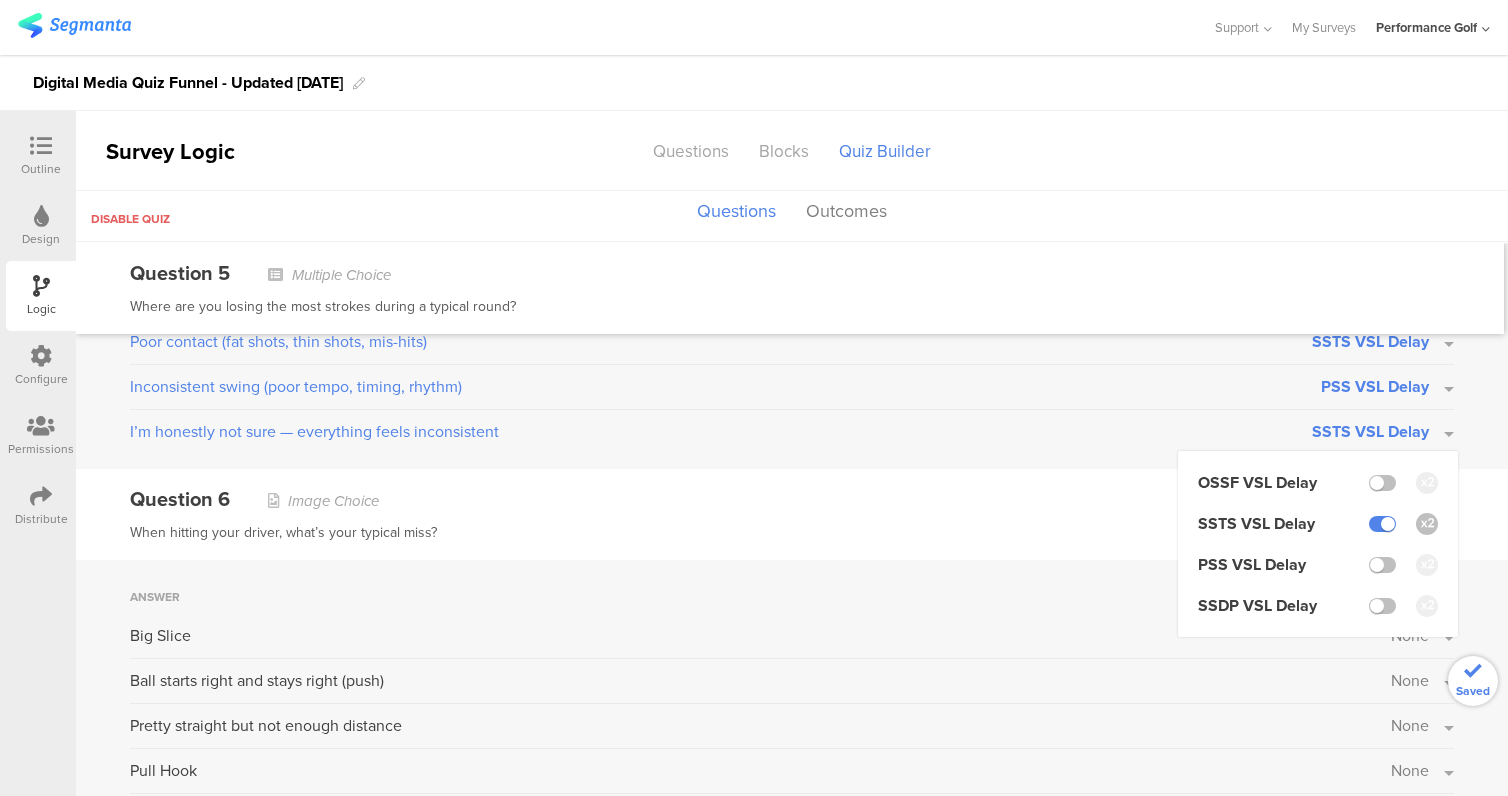 click on "When hitting your driver, what’s your typical miss?" at bounding box center [792, 533] 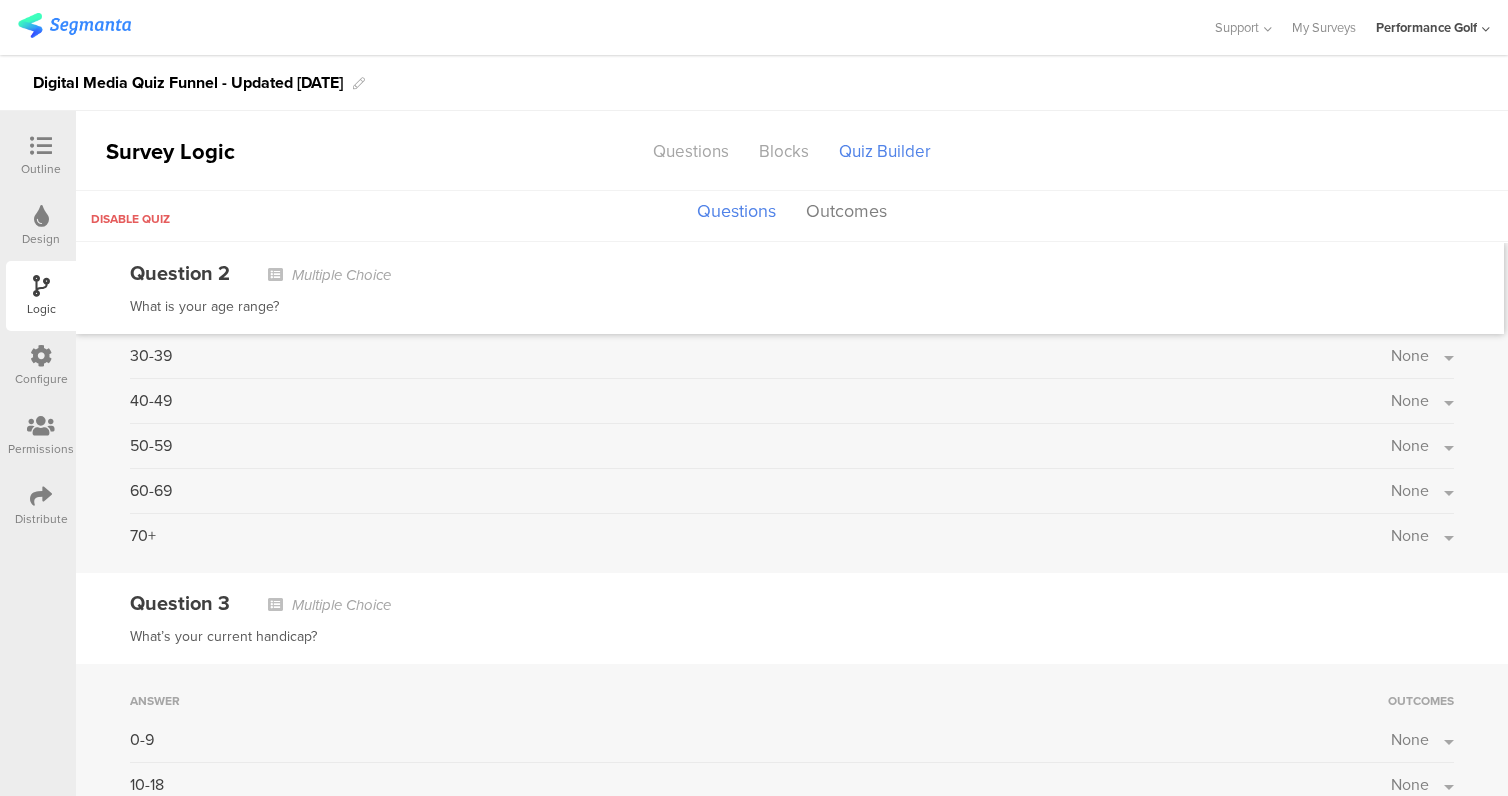 scroll, scrollTop: 0, scrollLeft: 0, axis: both 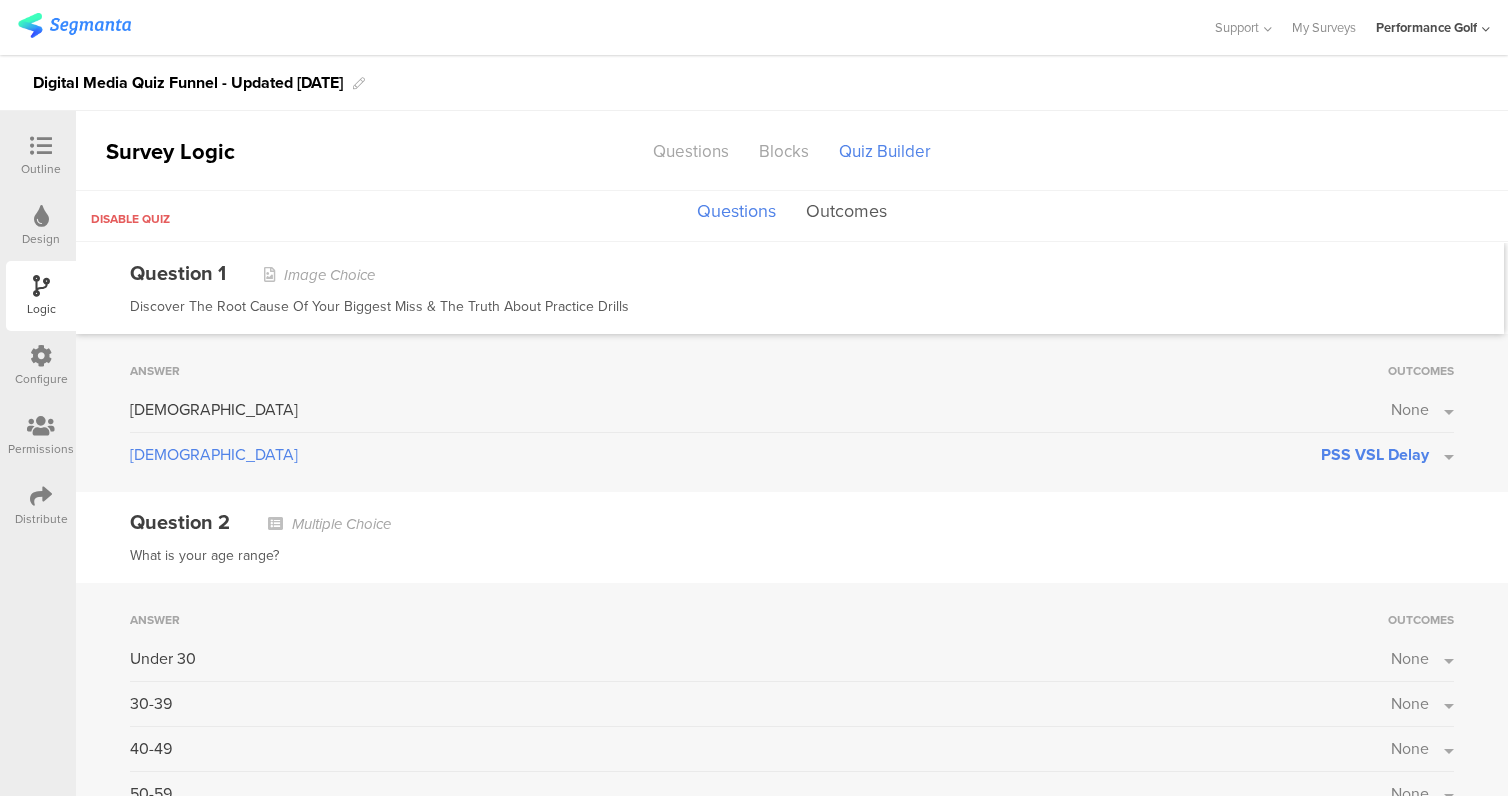 click on "Outcomes" at bounding box center (846, 212) 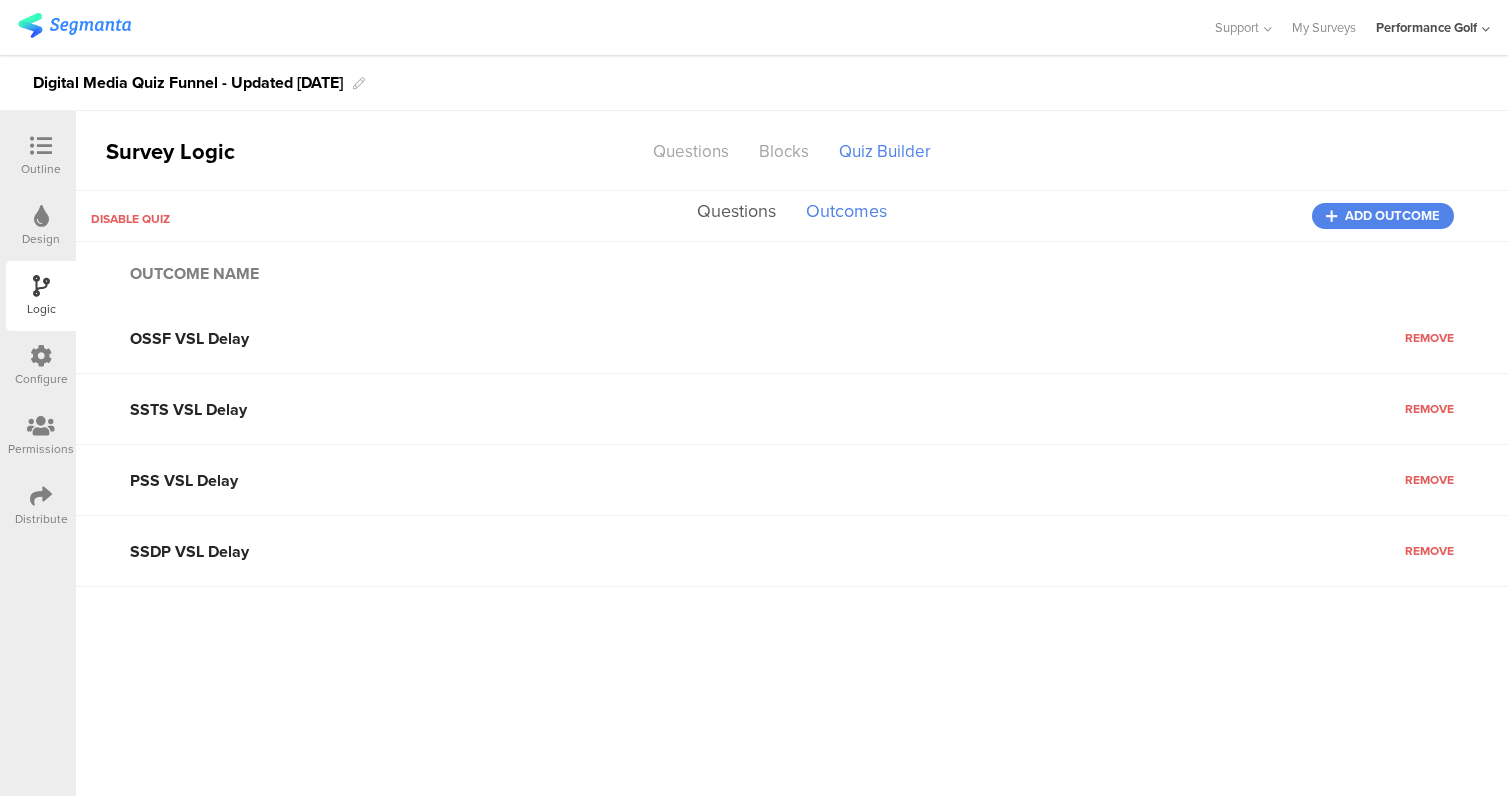 click on "Questions" at bounding box center (736, 212) 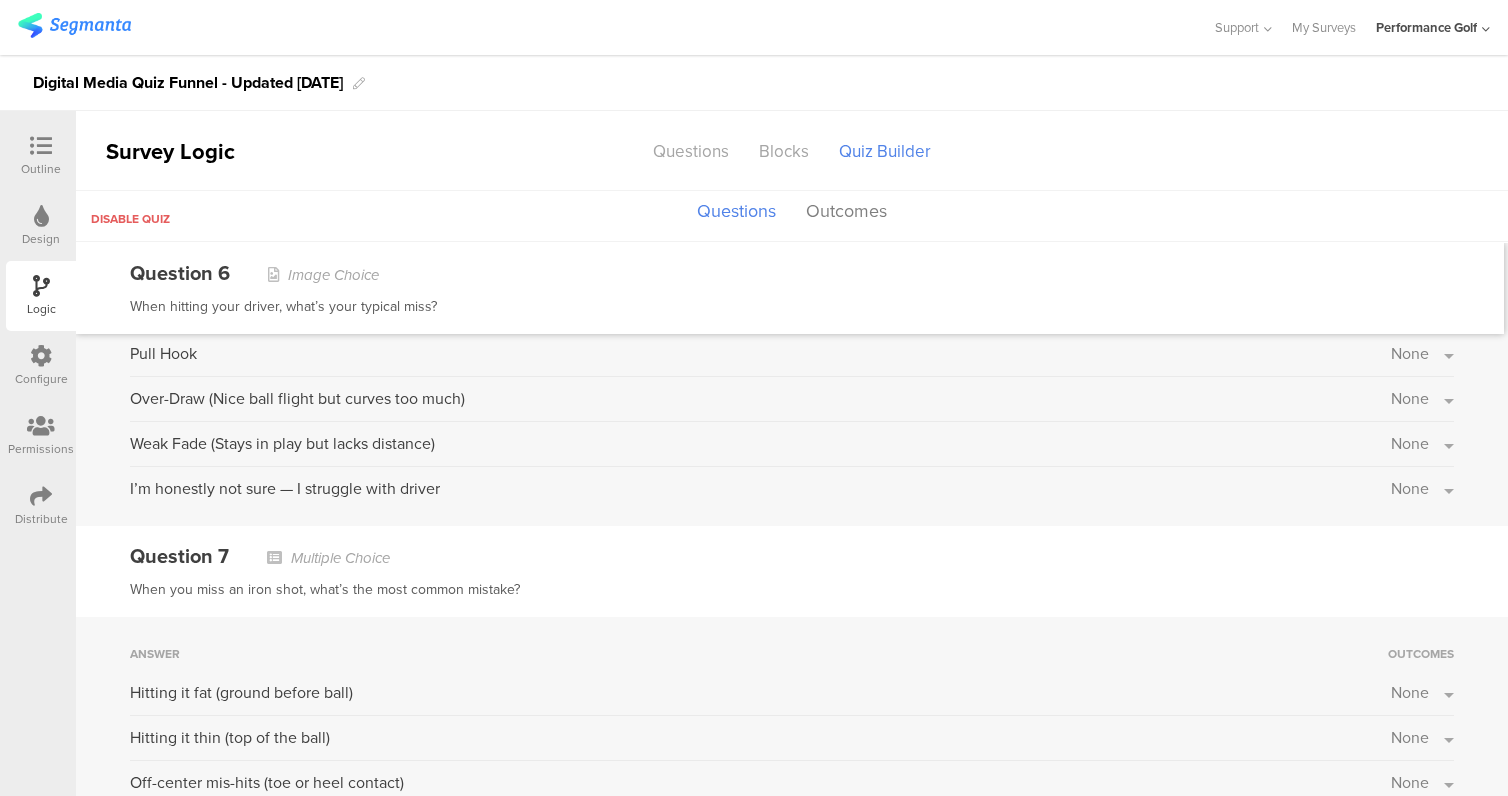 scroll, scrollTop: 2621, scrollLeft: 0, axis: vertical 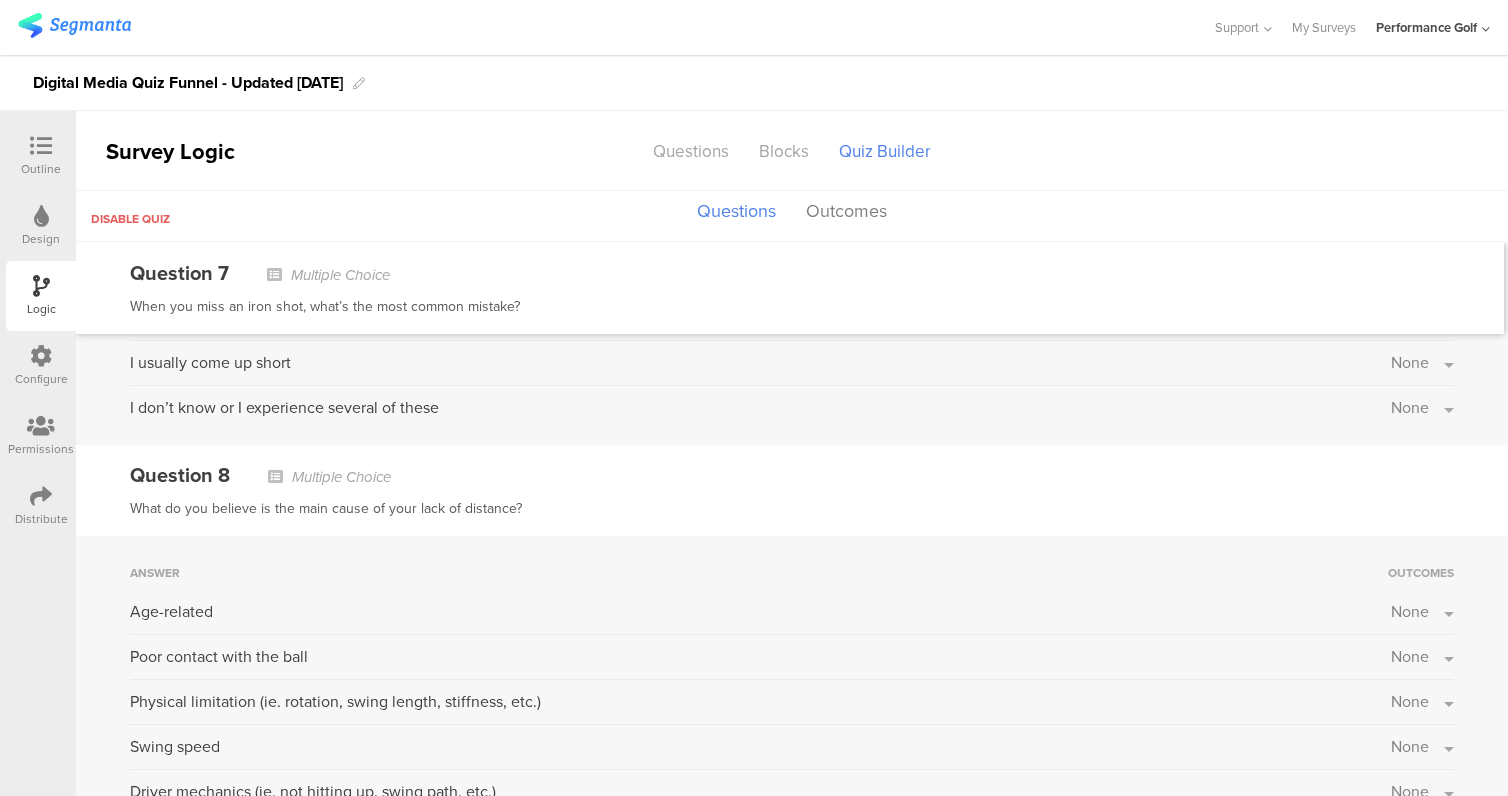 click on "Logic" at bounding box center (41, 309) 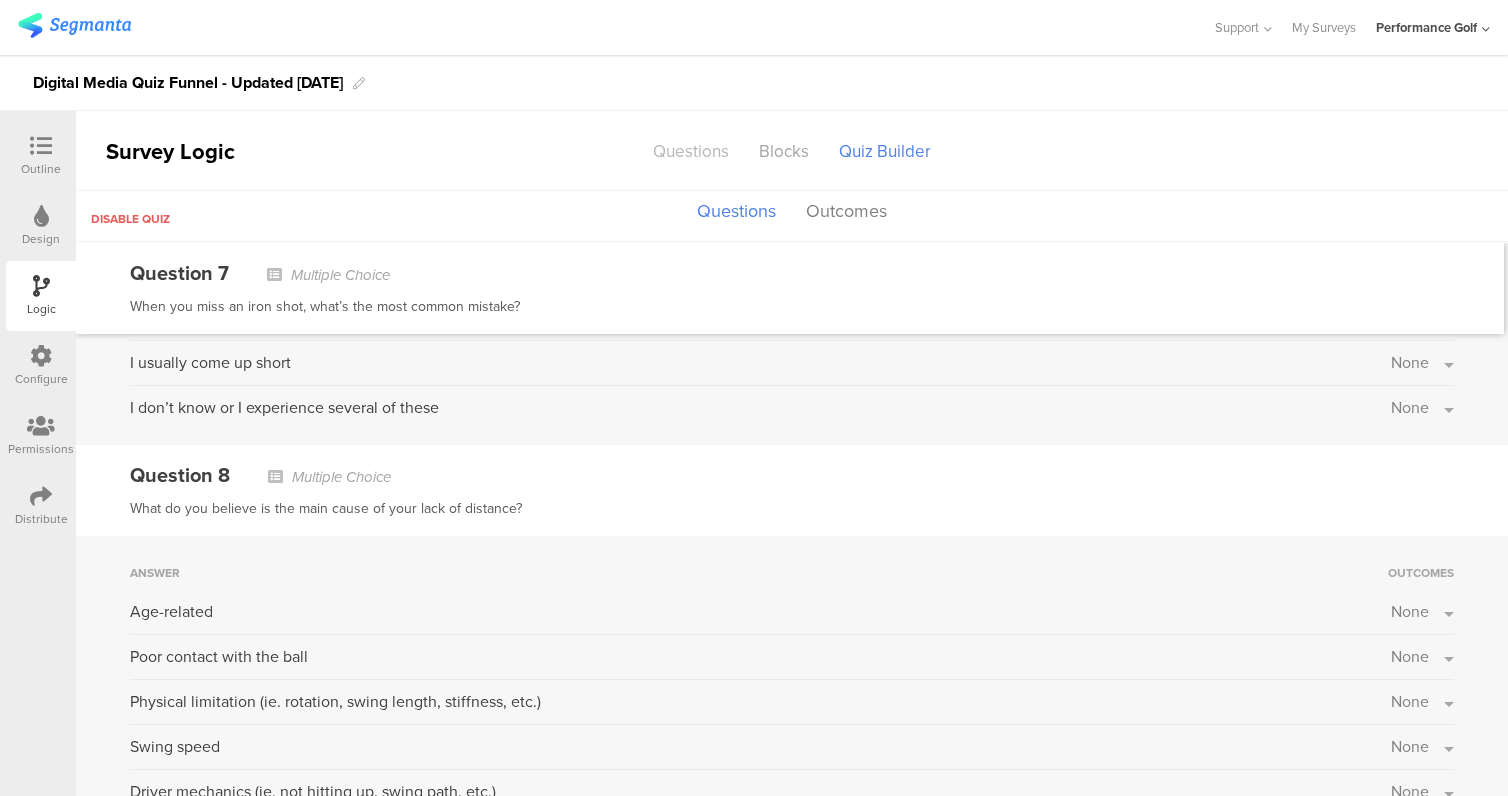 click on "Questions" at bounding box center (691, 151) 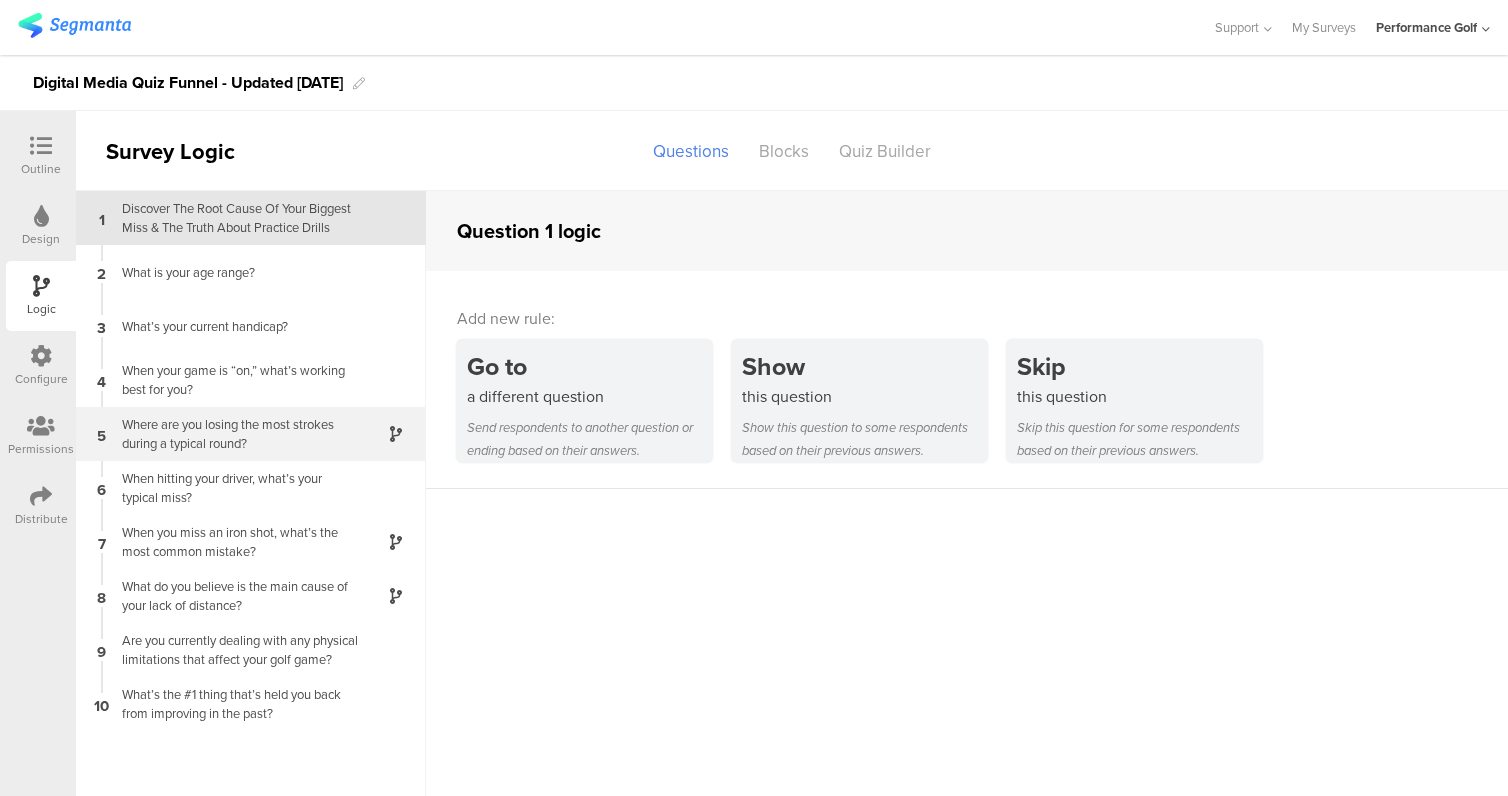 click on "Where are you losing the most strokes during a typical round?" at bounding box center [235, 434] 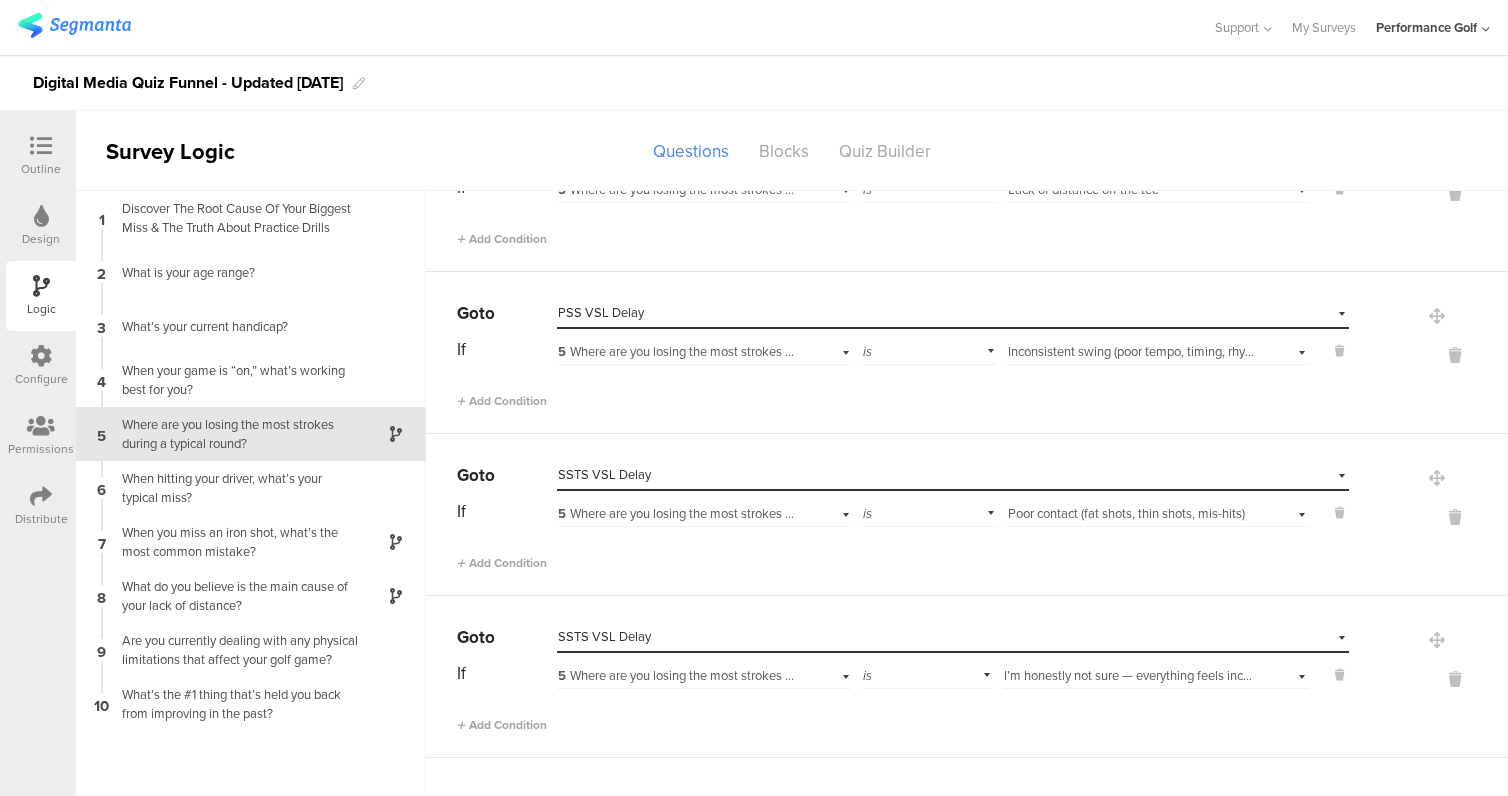 scroll, scrollTop: 1600, scrollLeft: 0, axis: vertical 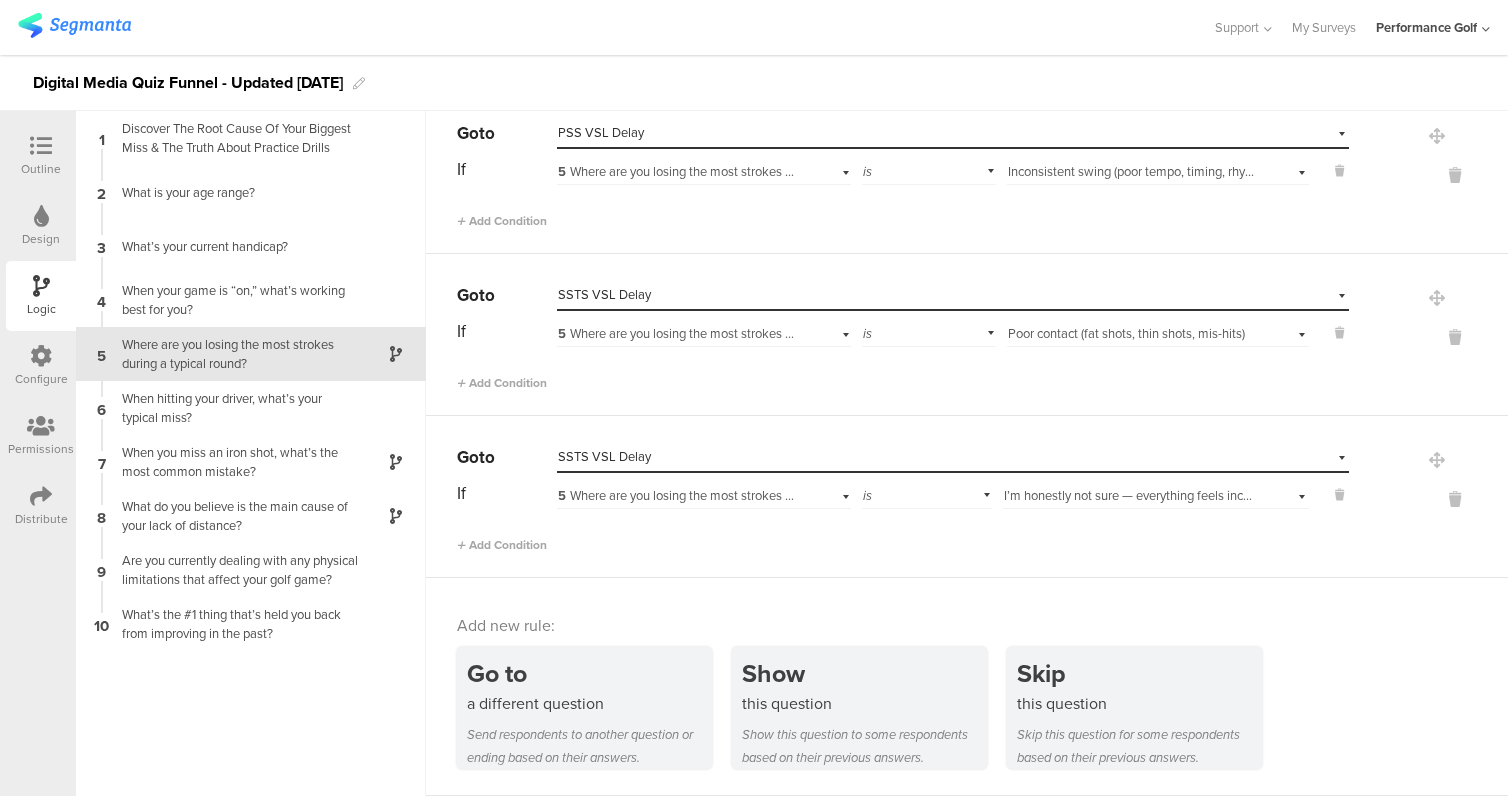 click at bounding box center (41, 216) 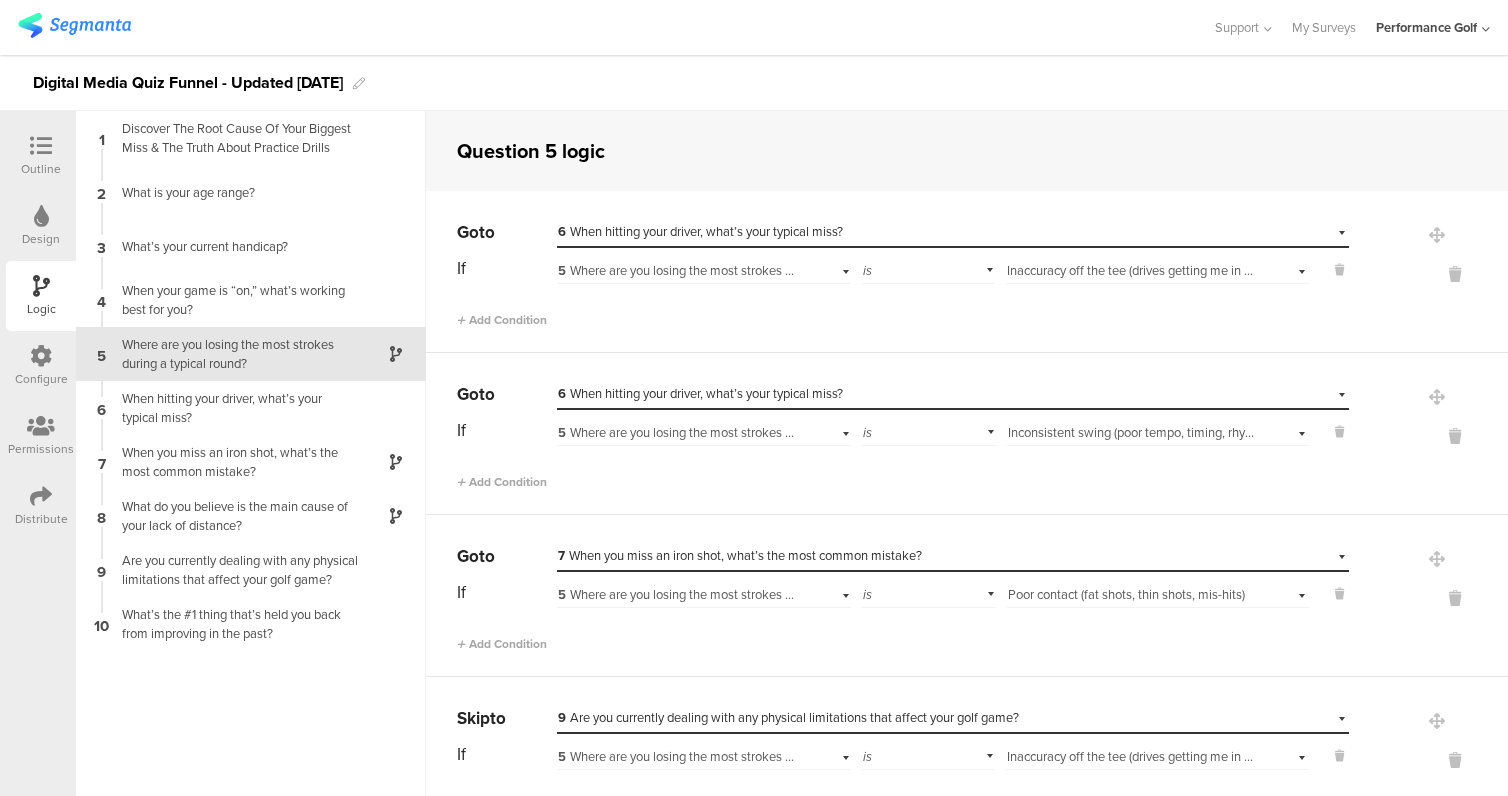 scroll, scrollTop: 0, scrollLeft: 0, axis: both 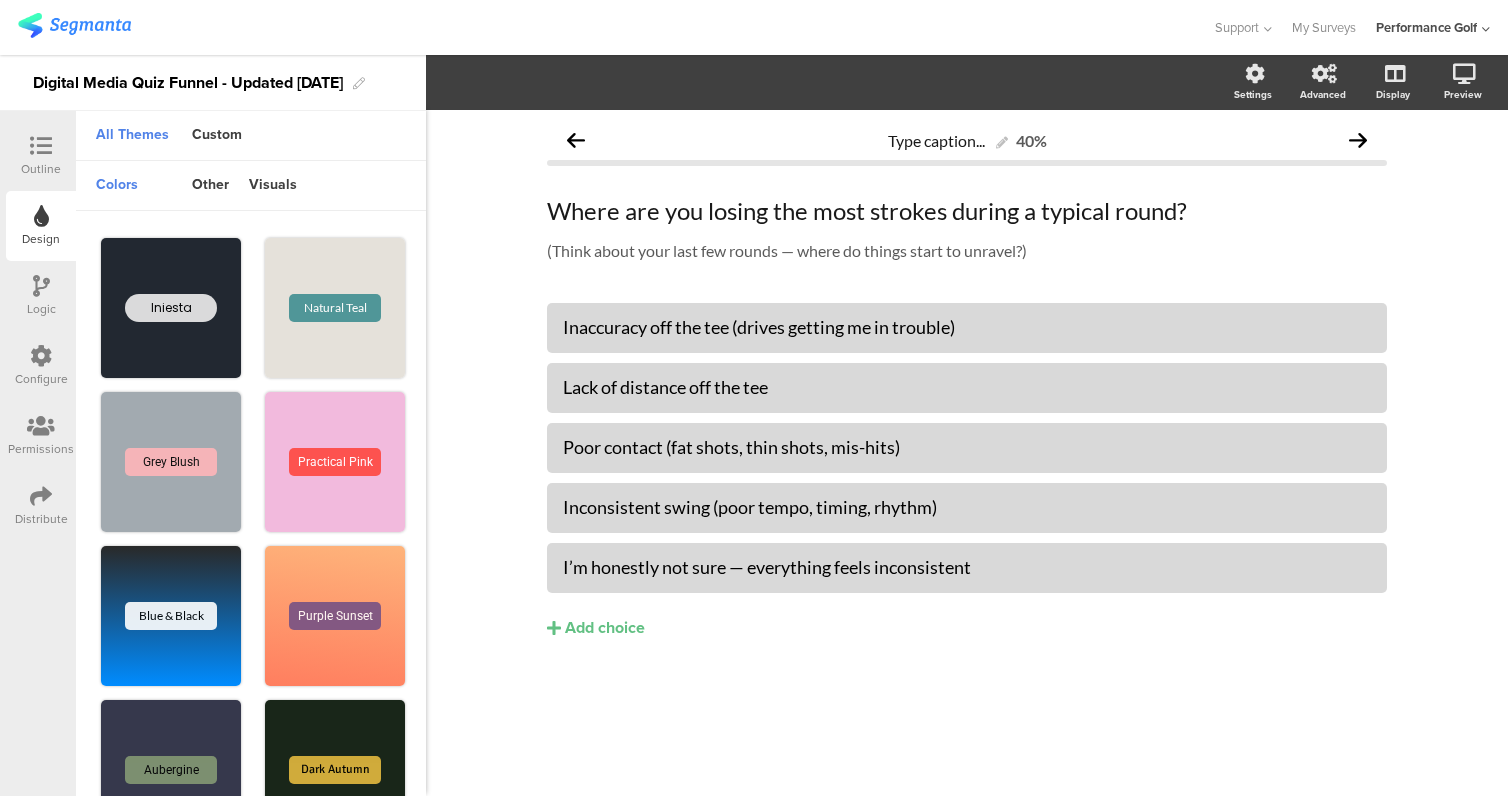 click at bounding box center (41, 147) 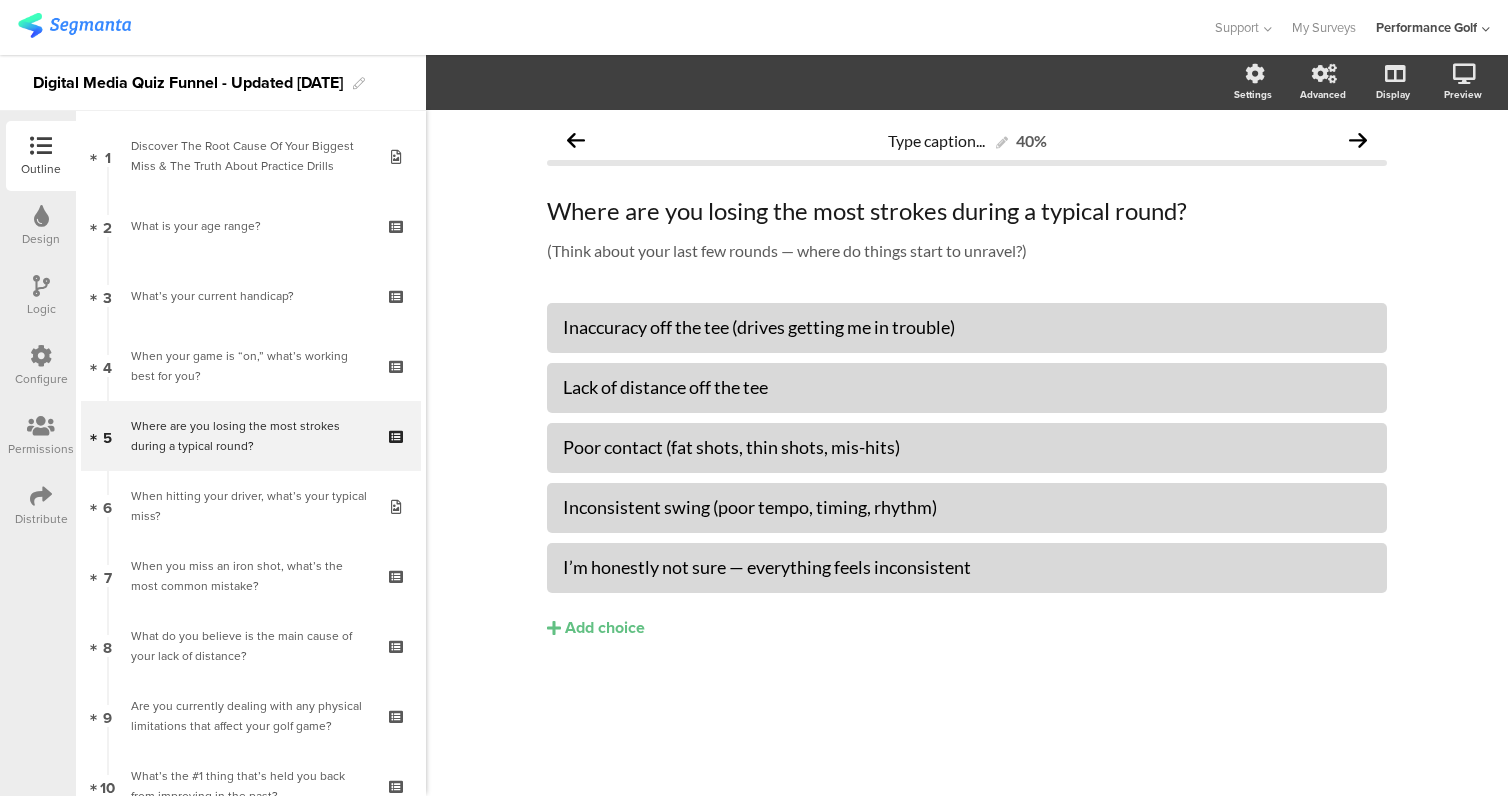click on "Digital Media Quiz Funnel - Updated [DATE]" at bounding box center (188, 83) 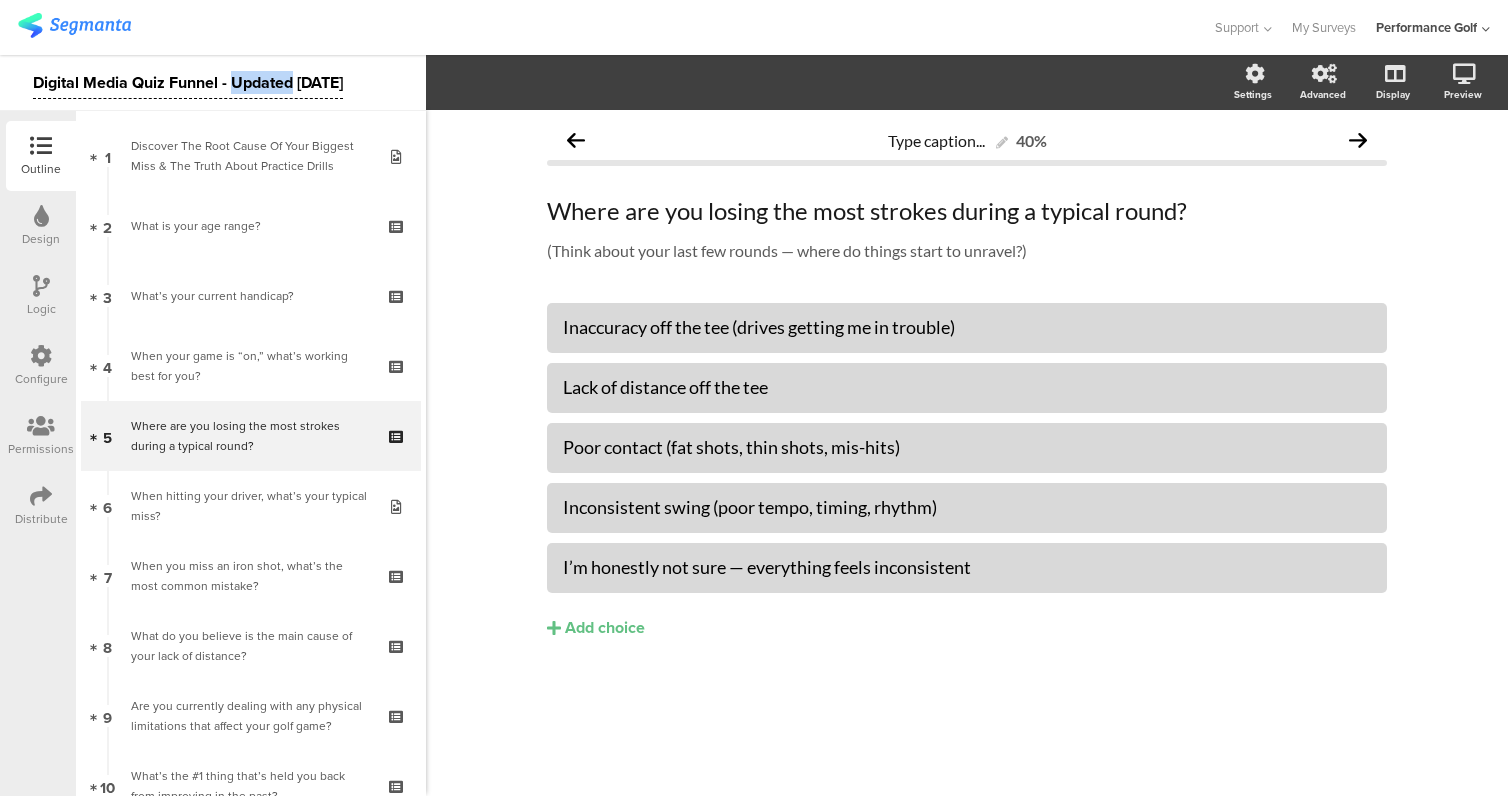 click on "Digital Media Quiz Funnel - Updated [DATE]" at bounding box center (188, 83) 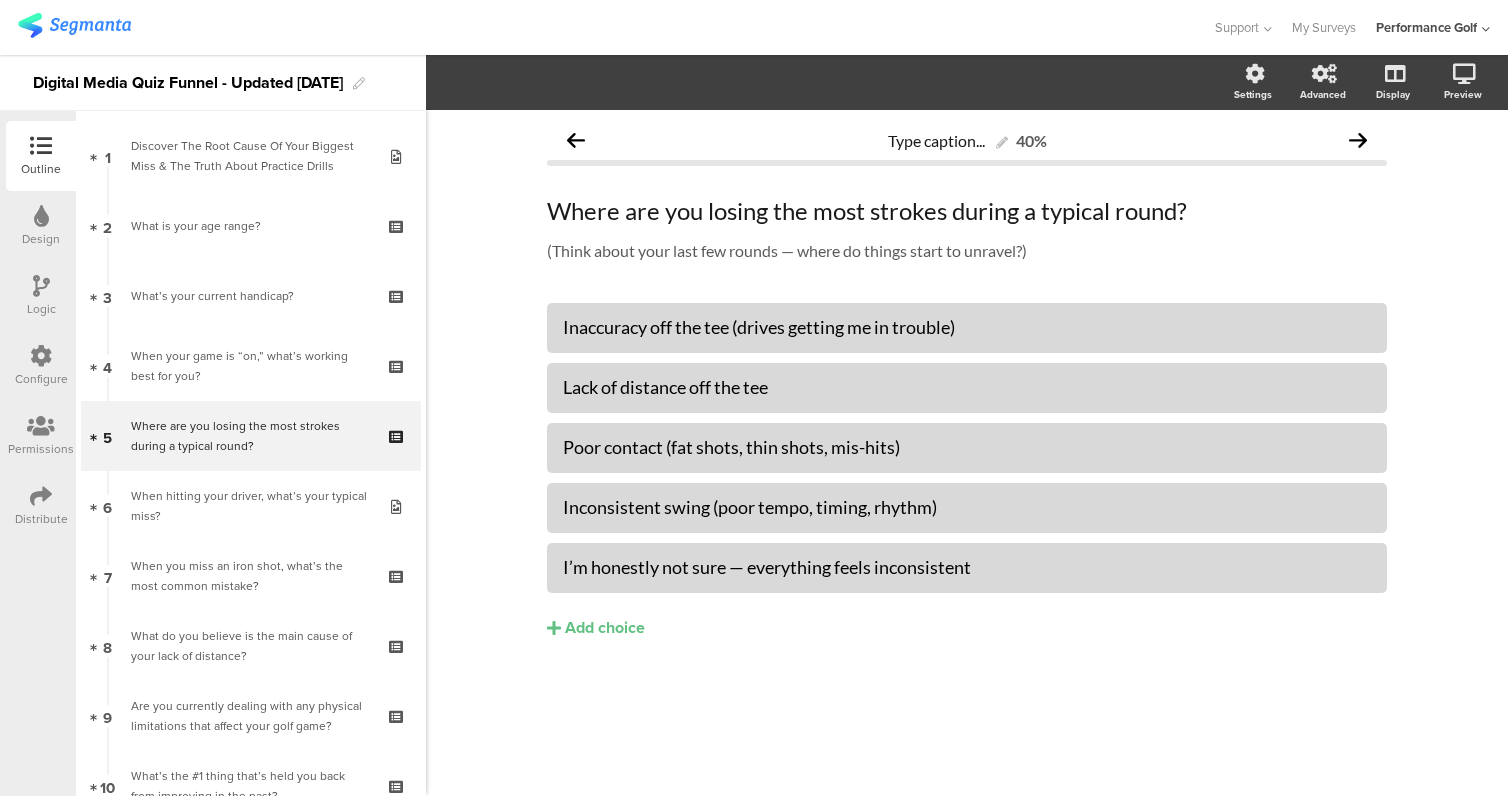 click on "Digital Media Quiz Funnel - Updated [DATE]" at bounding box center (188, 83) 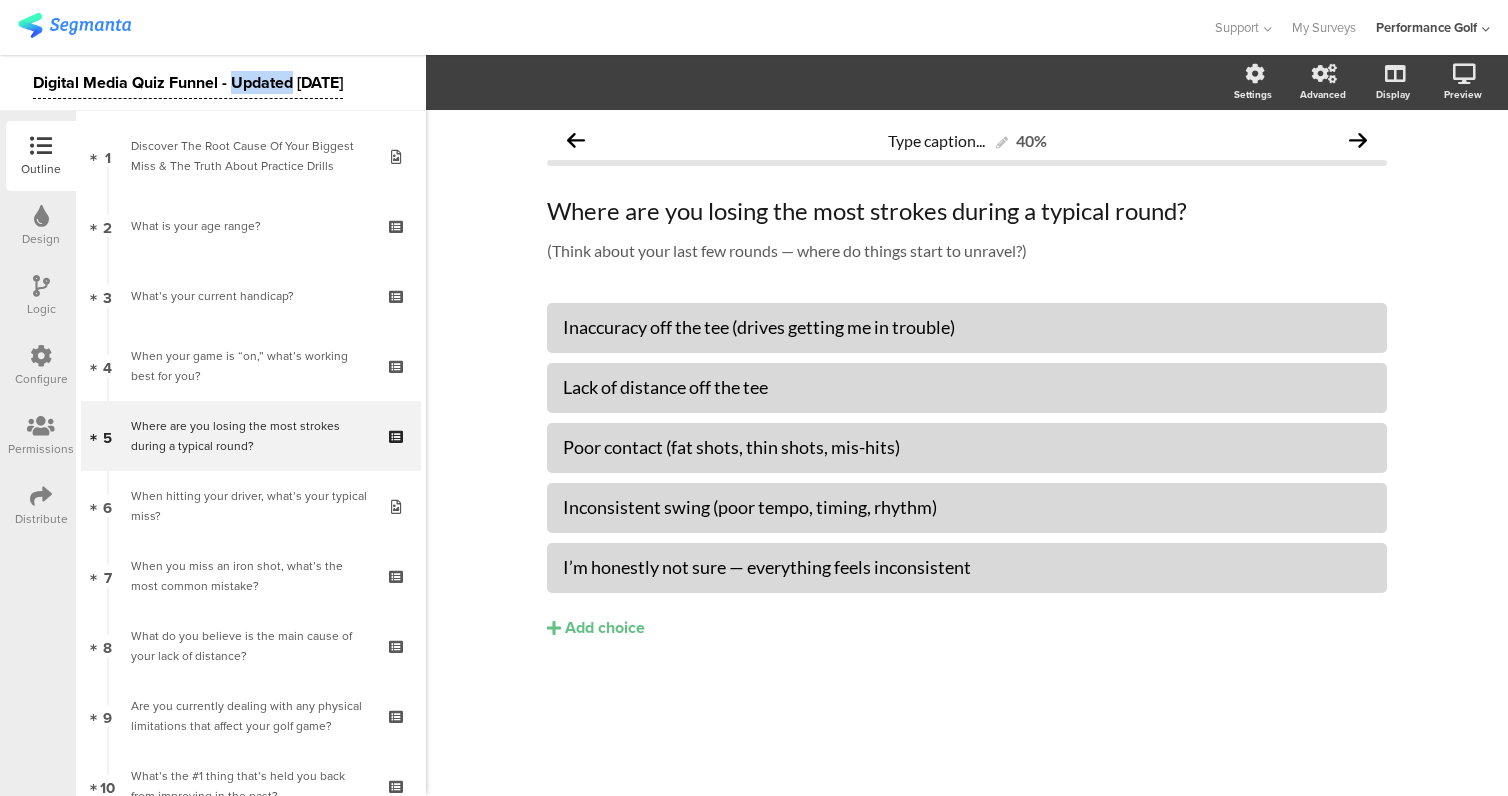click on "Digital Media Quiz Funnel - Updated [DATE]" at bounding box center [188, 83] 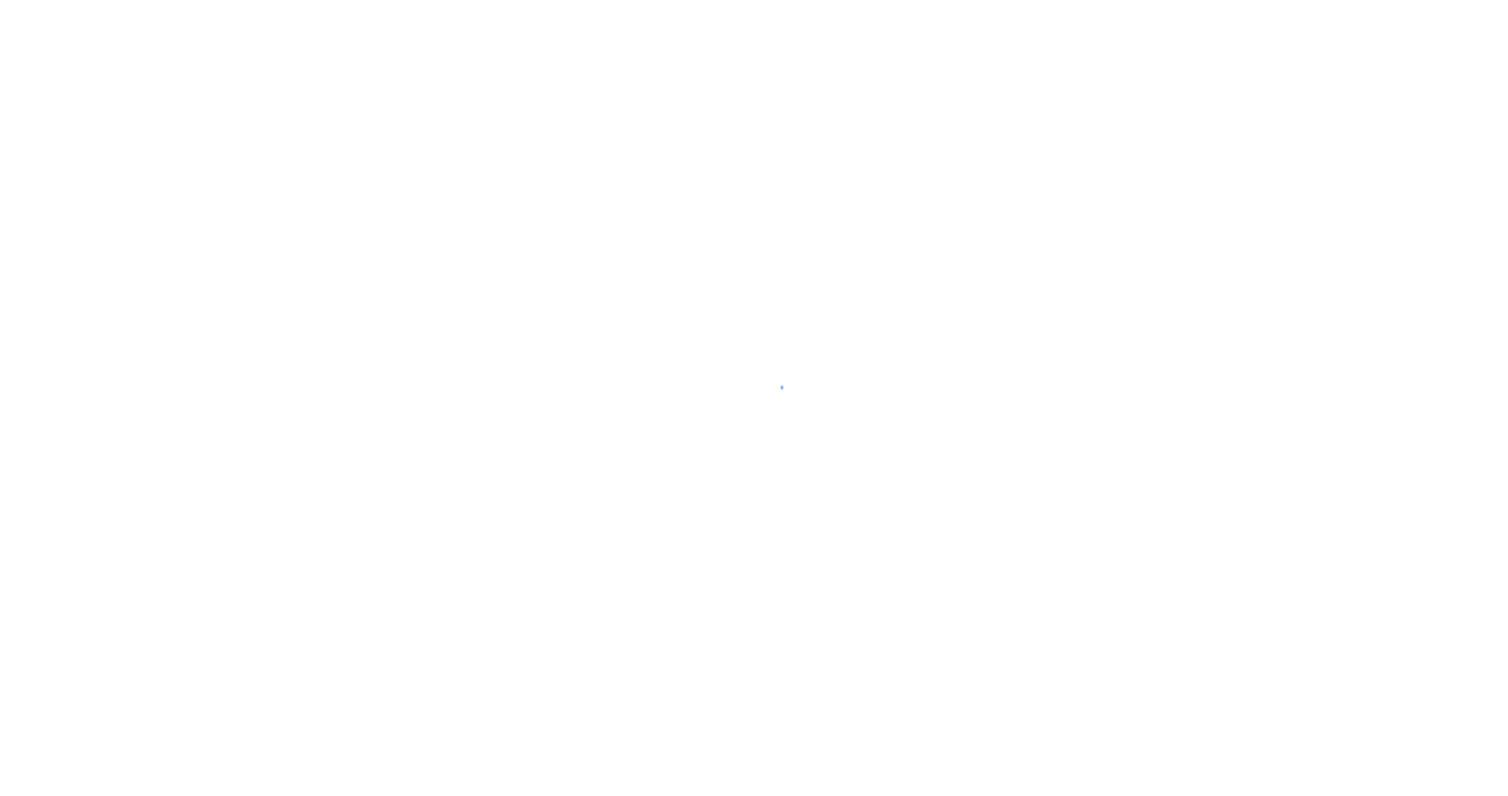 scroll, scrollTop: 0, scrollLeft: 0, axis: both 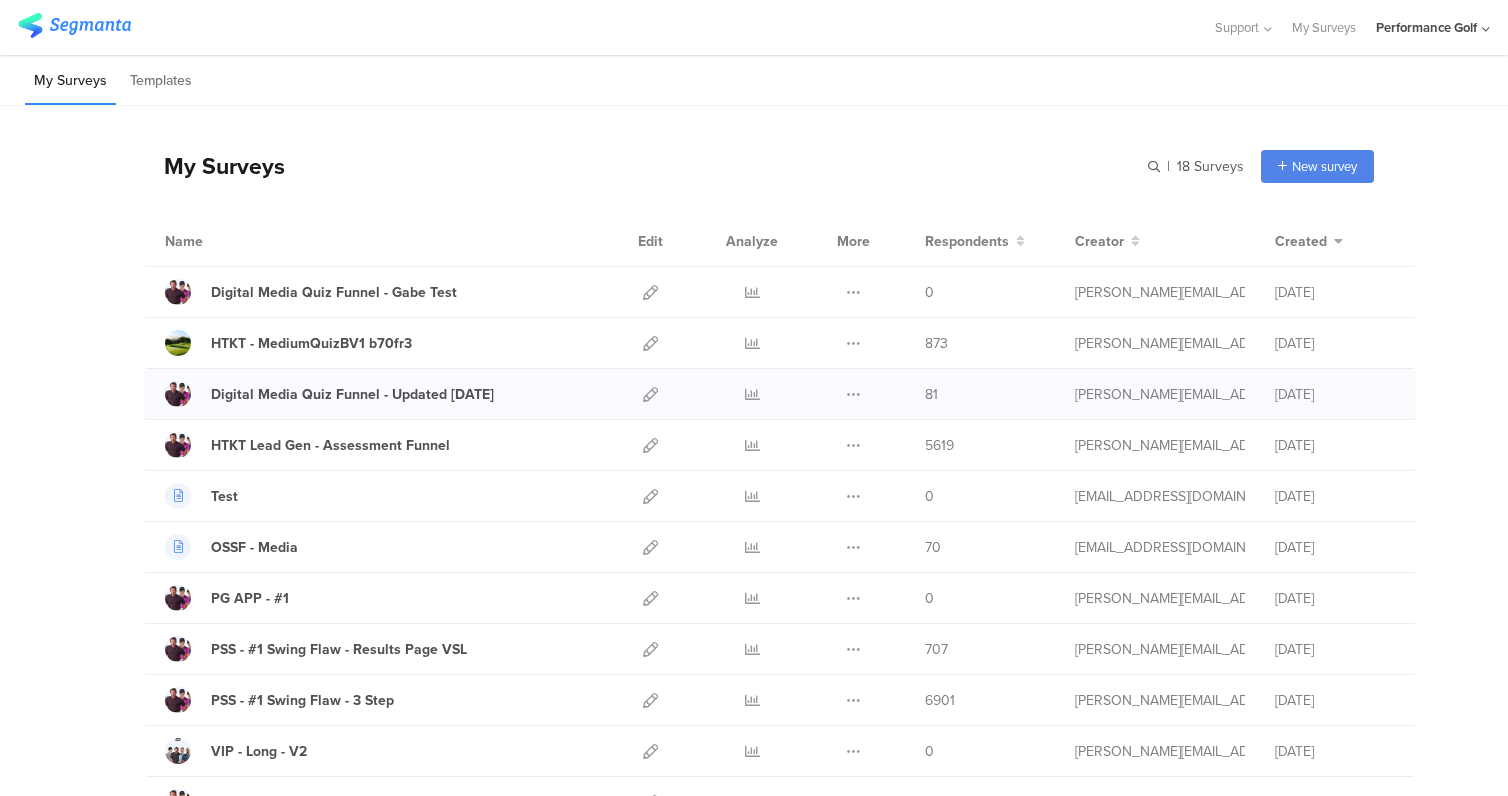 click on "Duplicate
Export
[GEOGRAPHIC_DATA]" at bounding box center [853, 394] 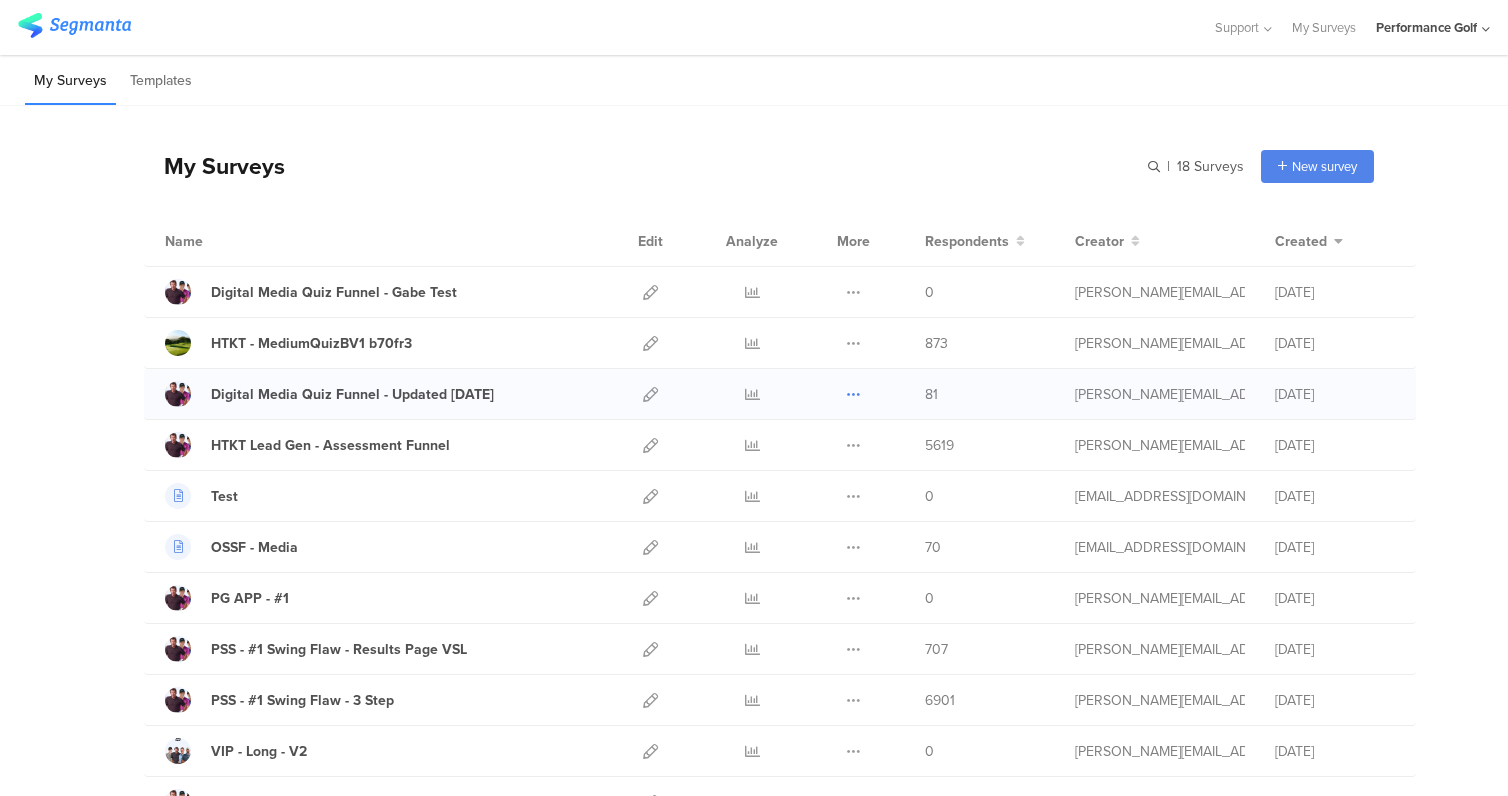 click at bounding box center [853, 394] 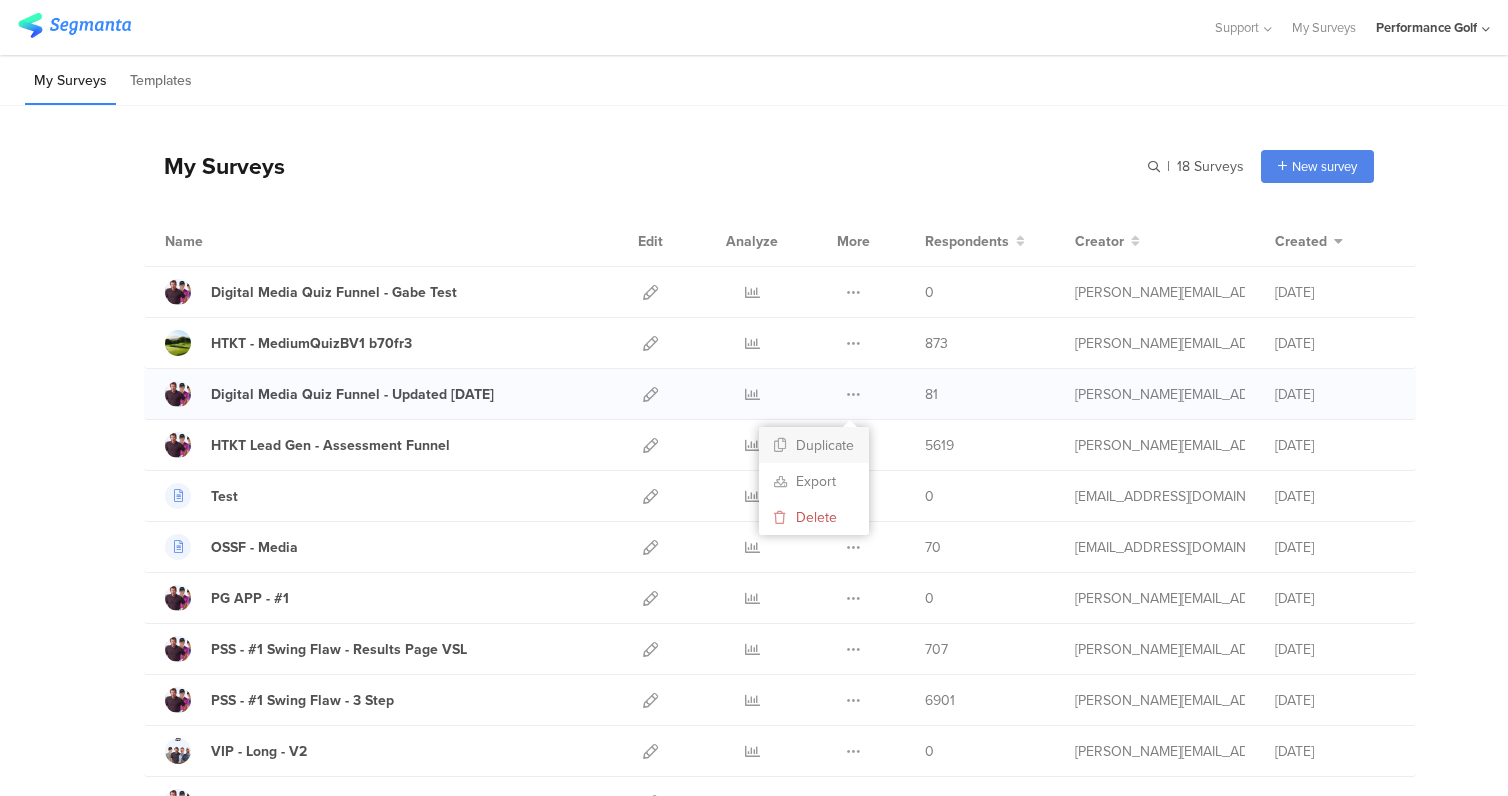 click on "Duplicate" at bounding box center [814, 445] 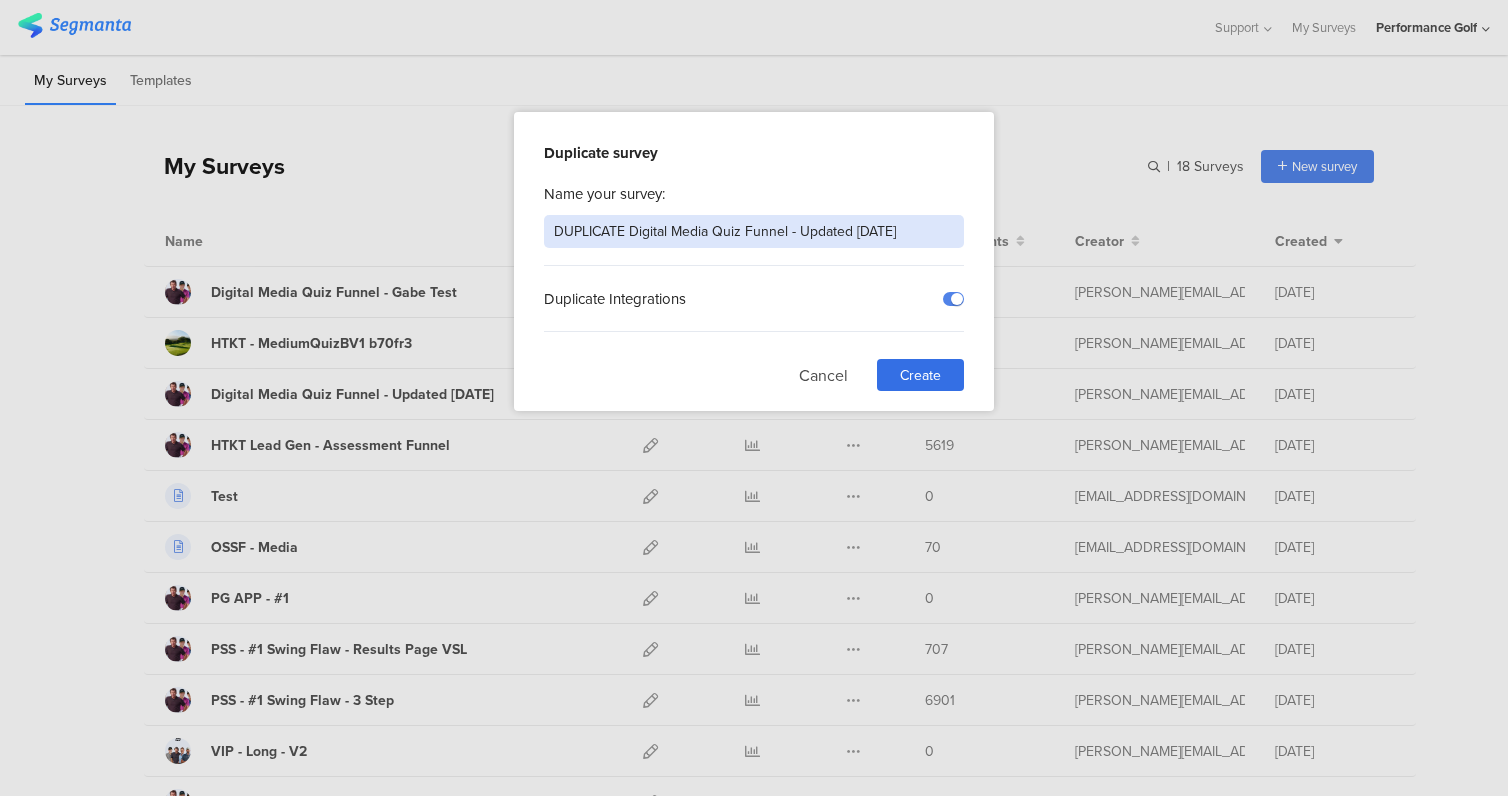 click on "DUPLICATE Digital Media Quiz Funnel - Updated [DATE]" at bounding box center (754, 231) 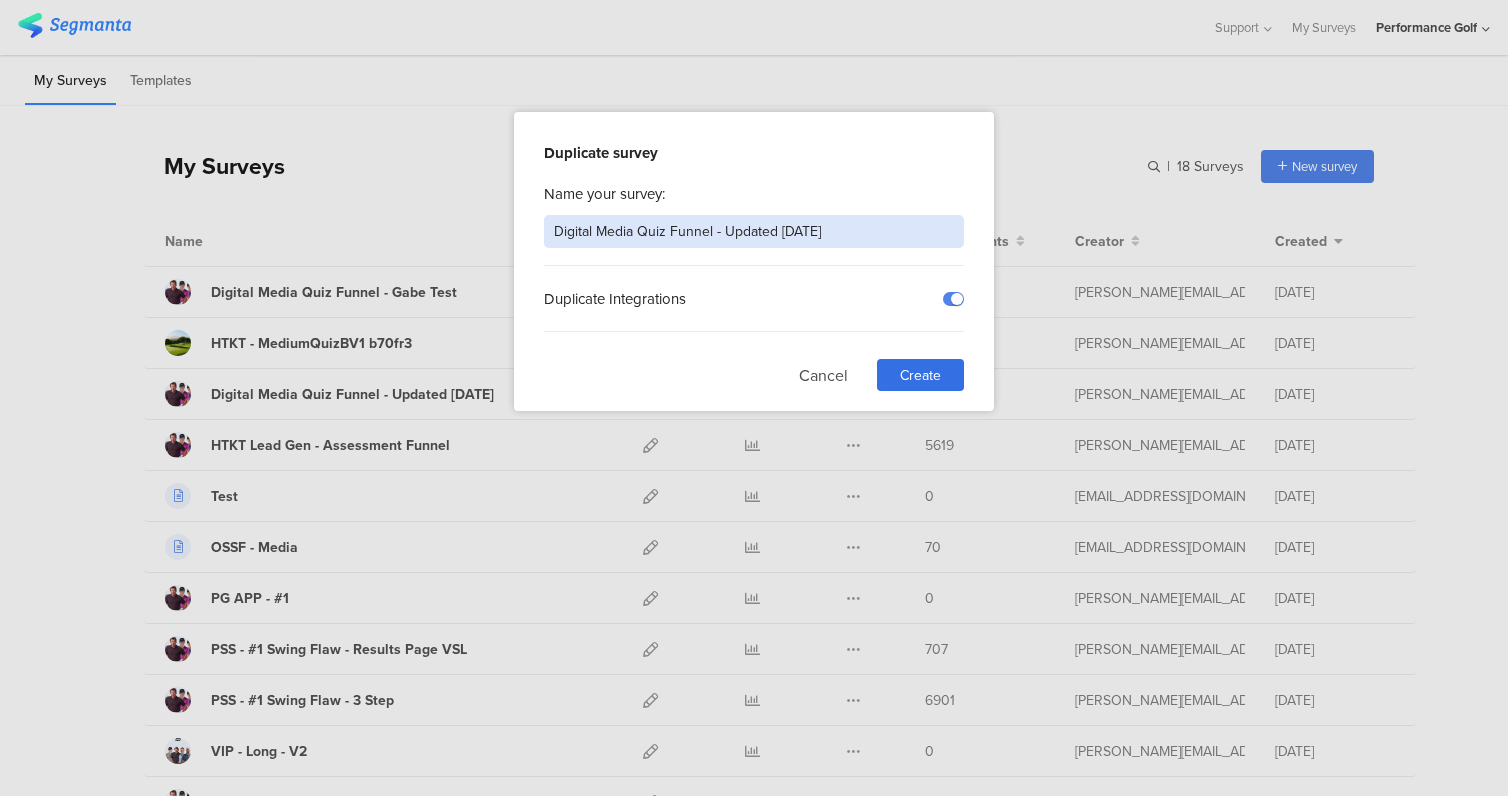 click on "Digital Media Quiz Funnel - Updated [DATE]" at bounding box center [754, 231] 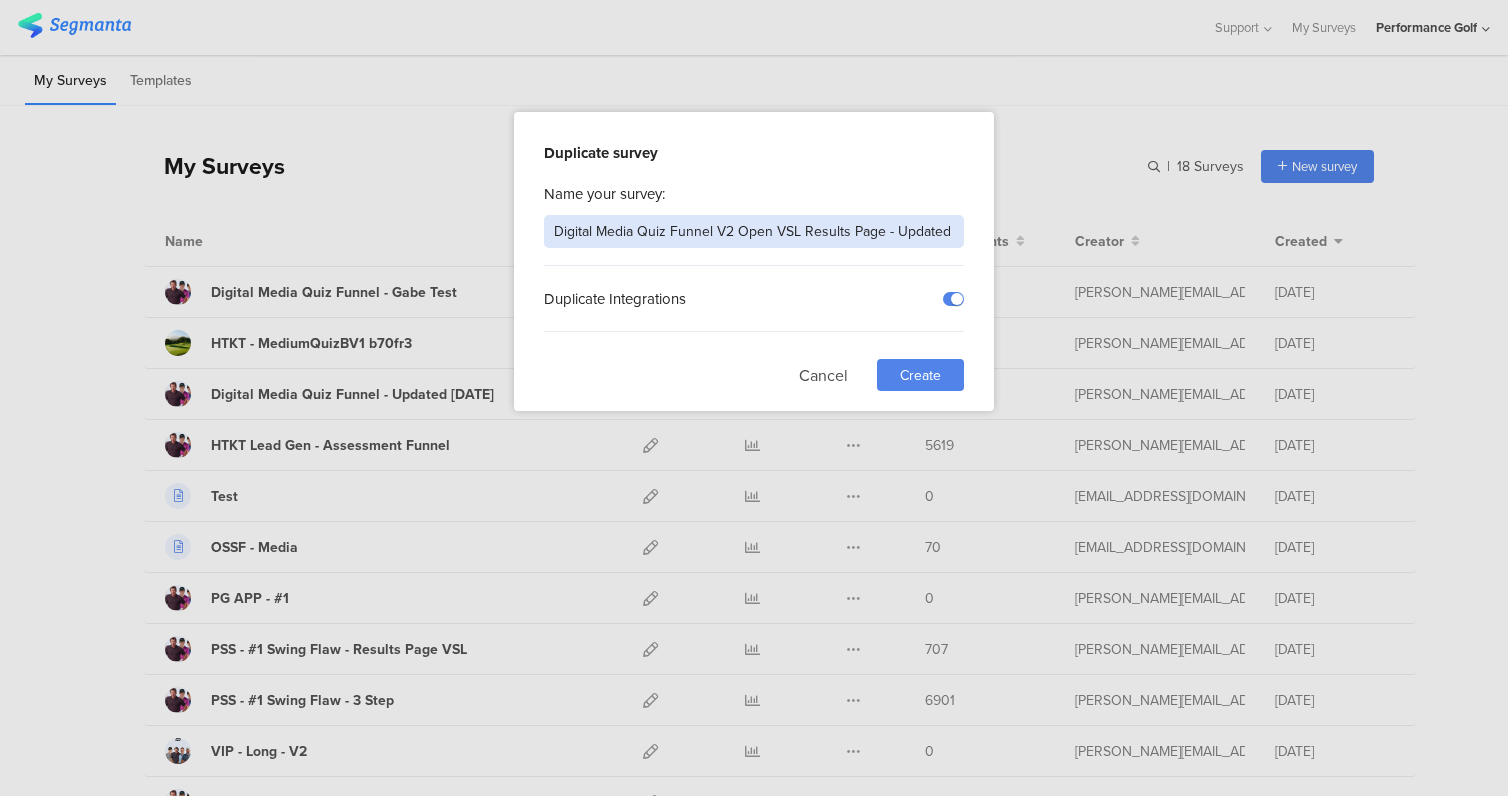 type on "Digital Media Quiz Funnel V2 Open VSL Results Page - Updated [DATE]" 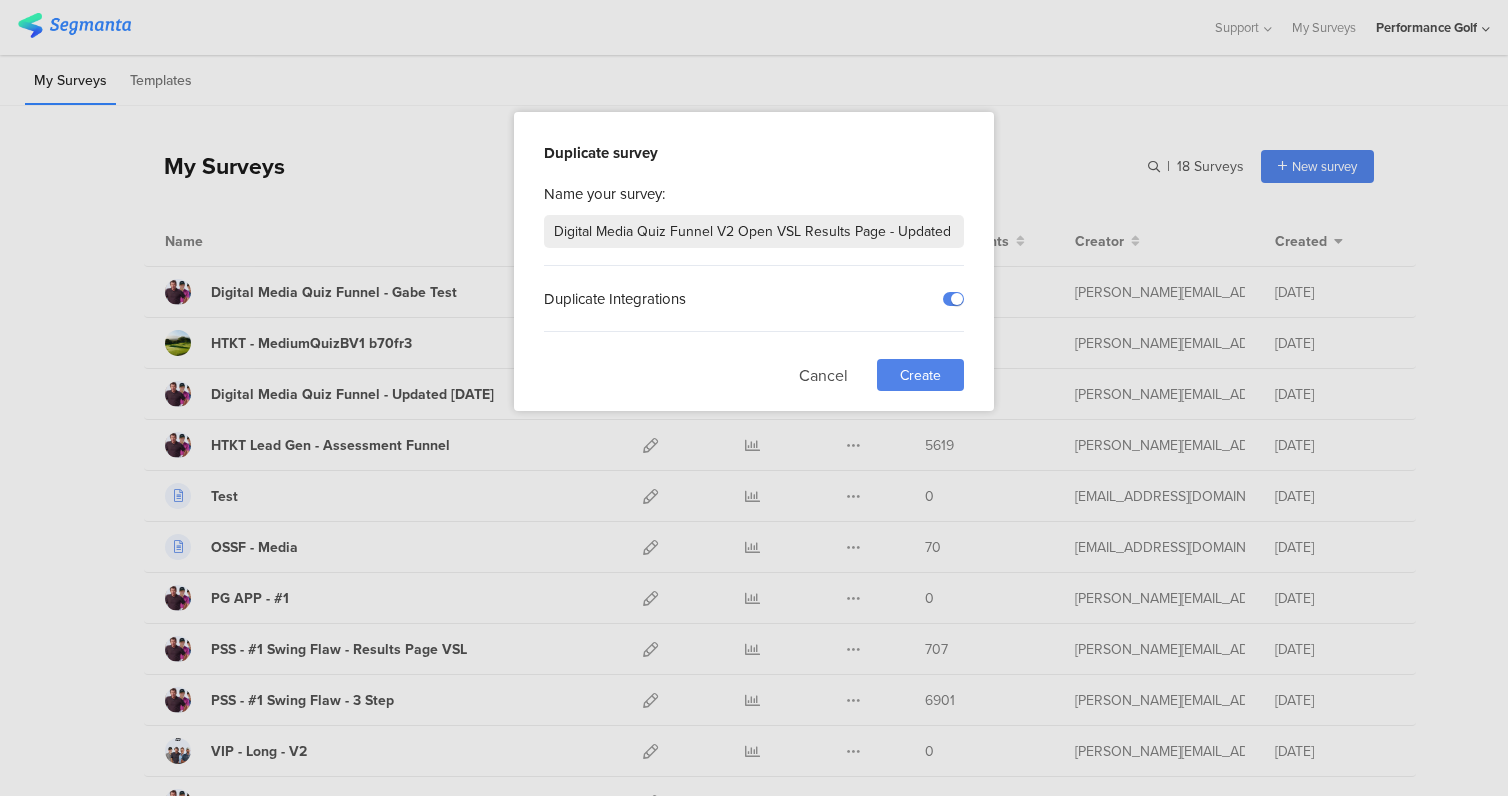 click on "Create" at bounding box center [920, 375] 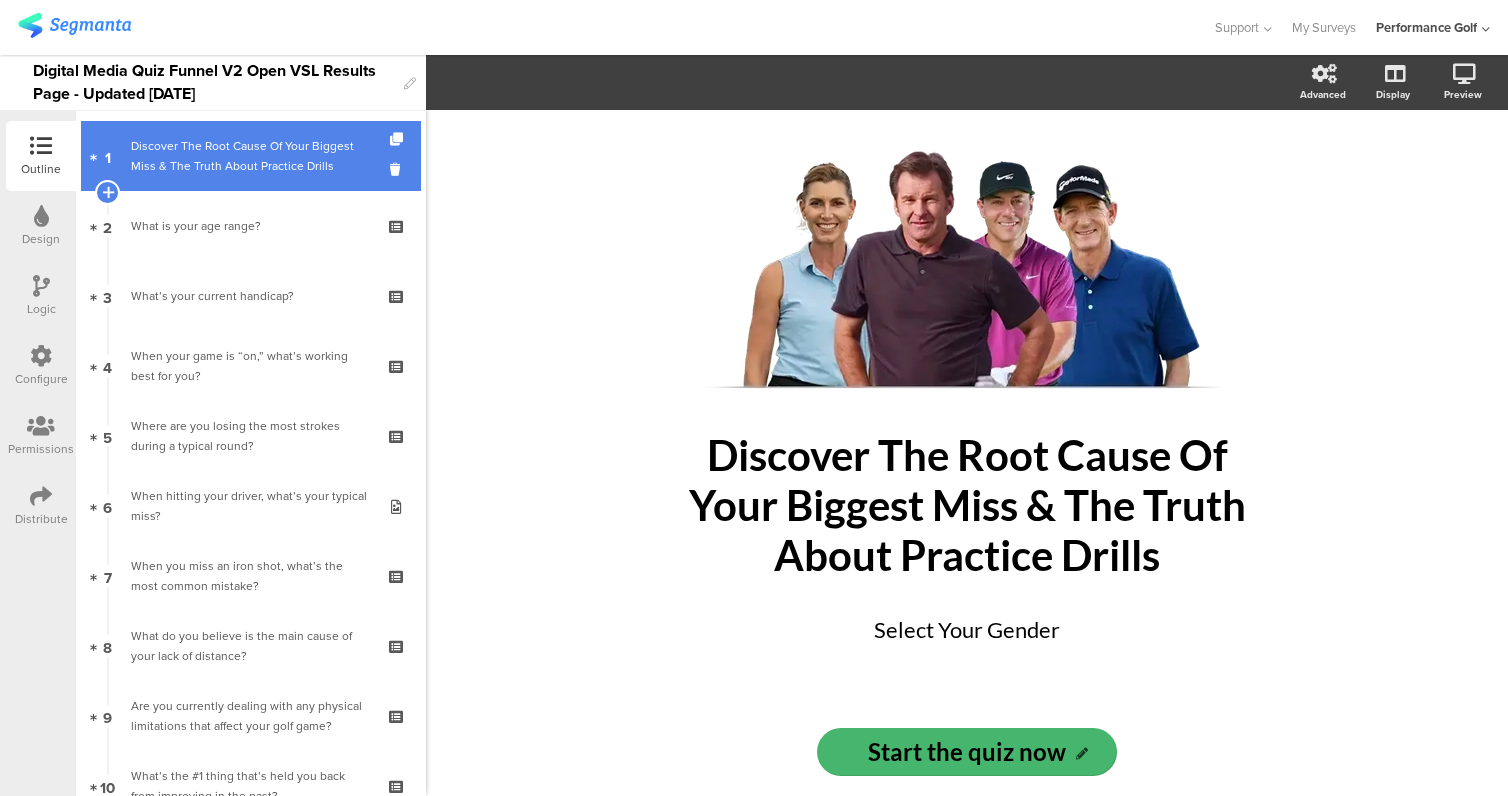 click on "Discover The Root Cause Of Your Biggest Miss & The Truth About Practice Drills" at bounding box center (250, 156) 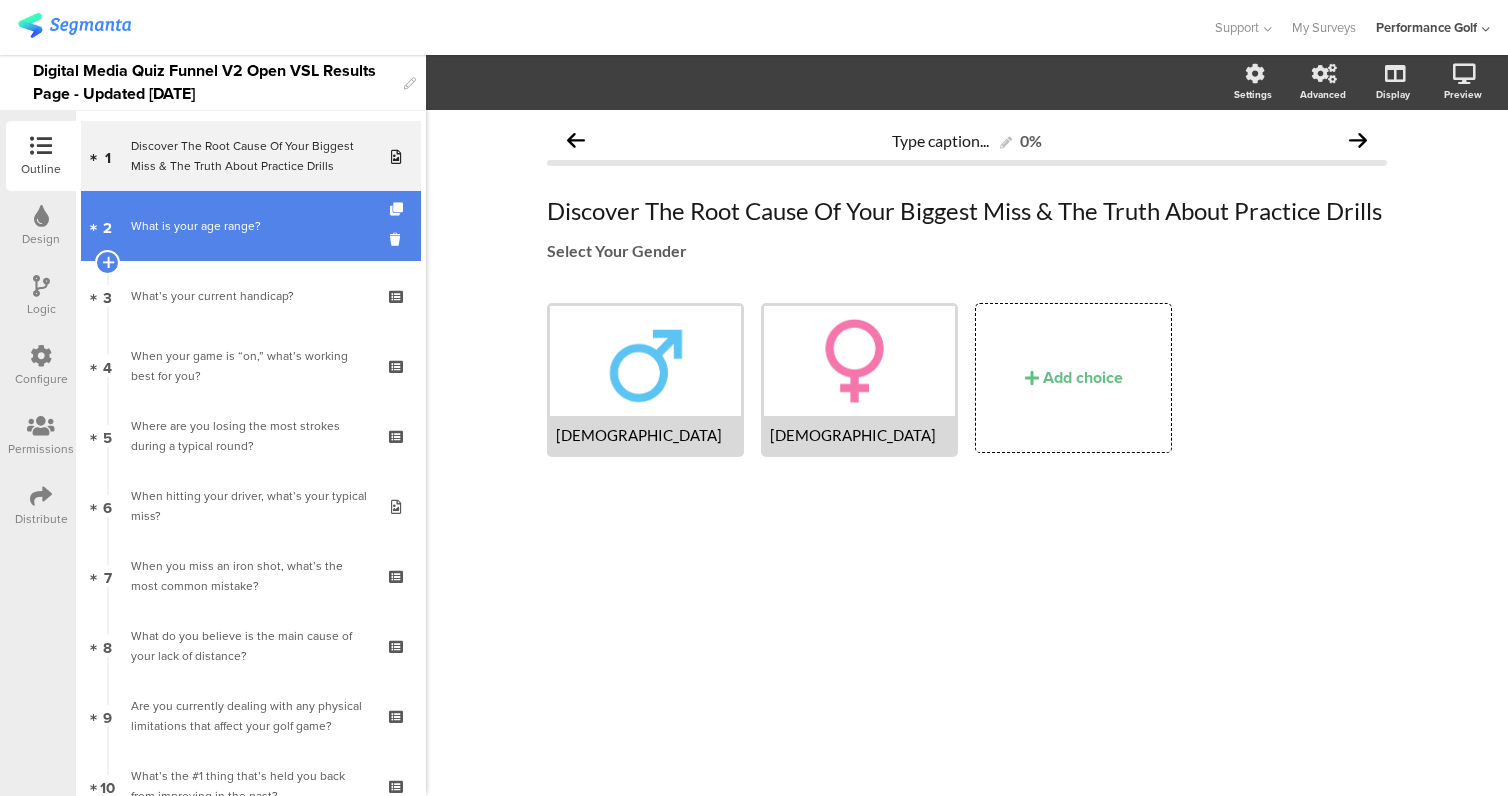 click on "What is your age range?" at bounding box center (250, 226) 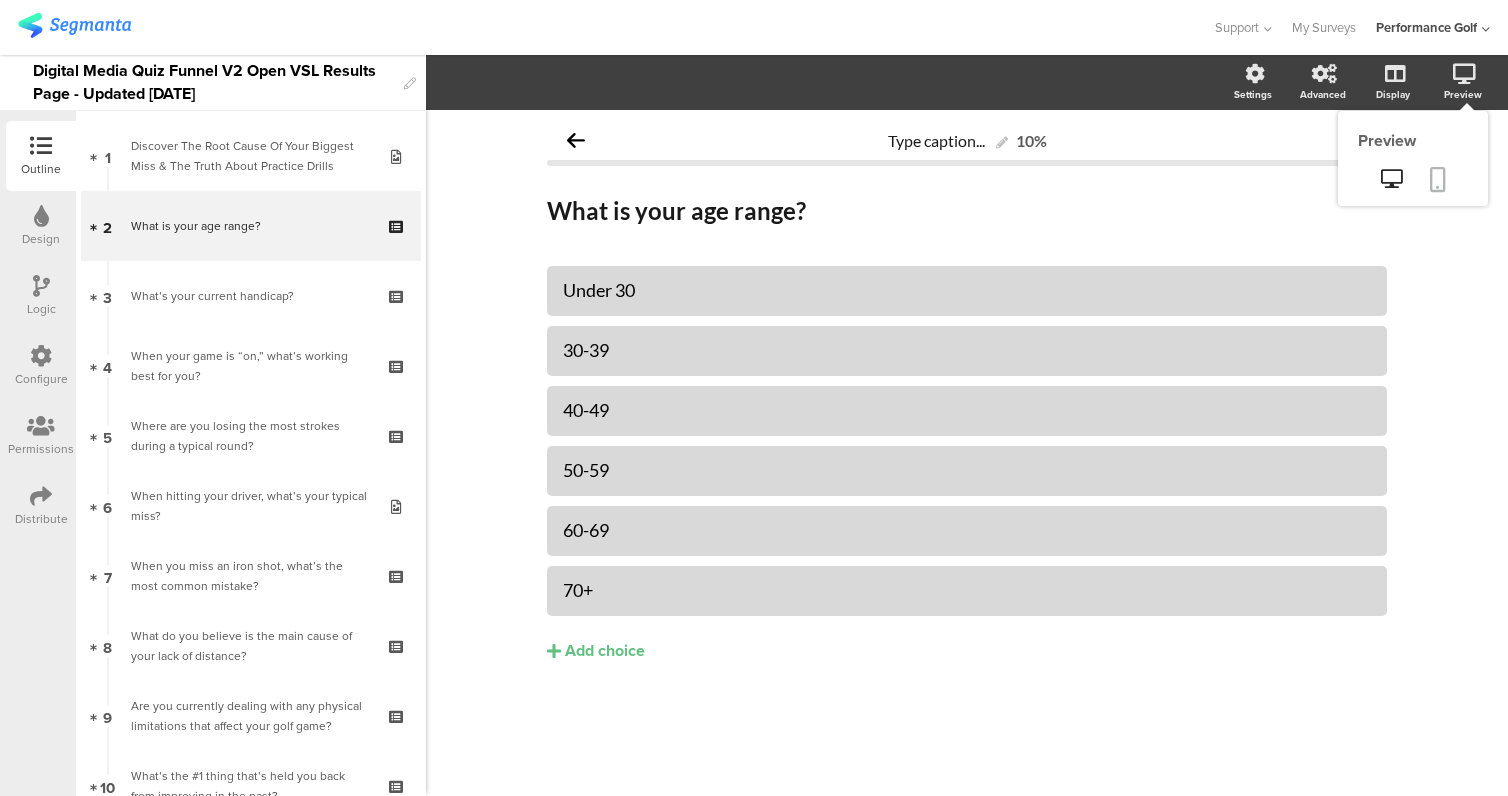 click 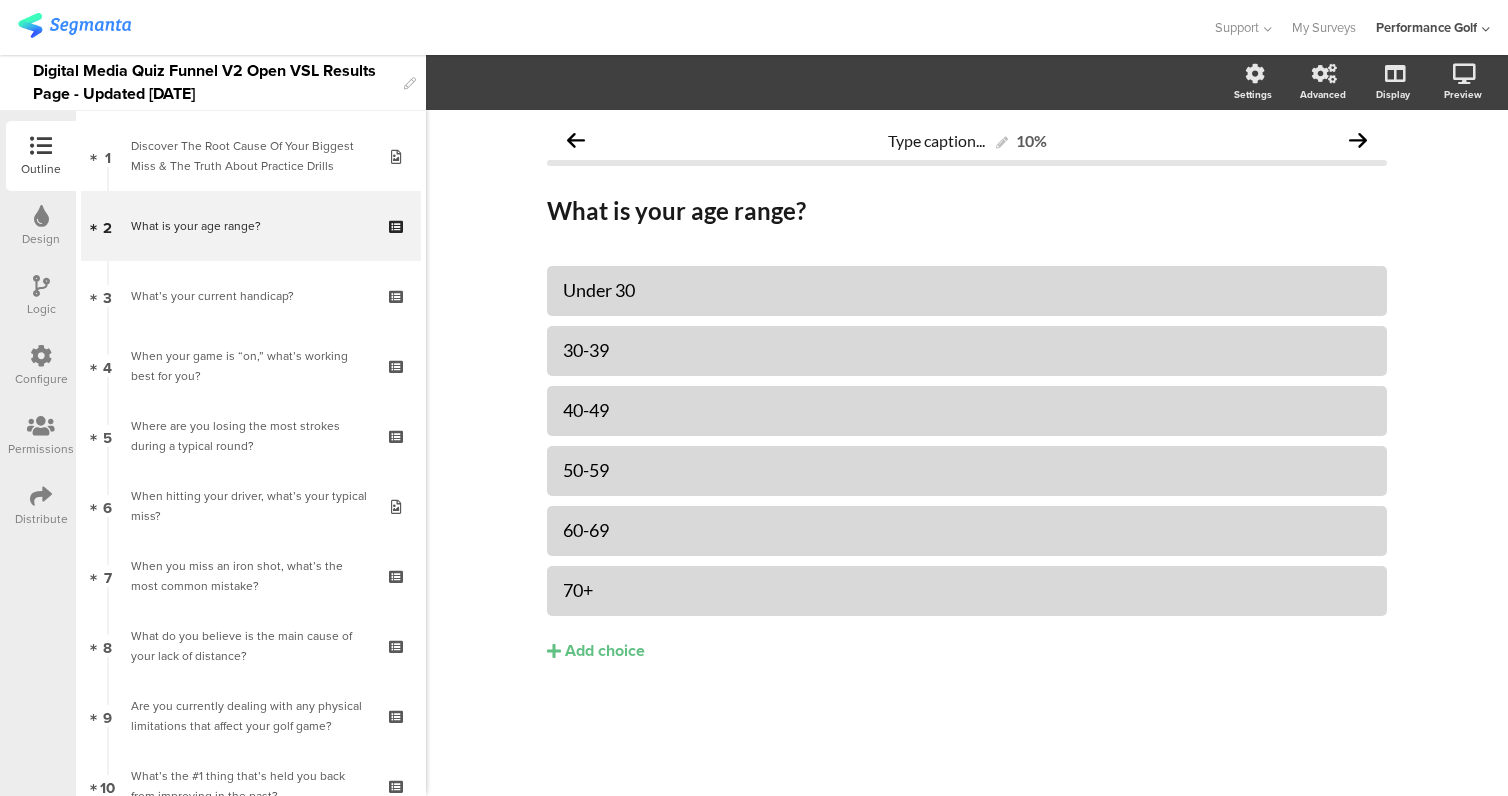 click on "Distribute" at bounding box center [41, 506] 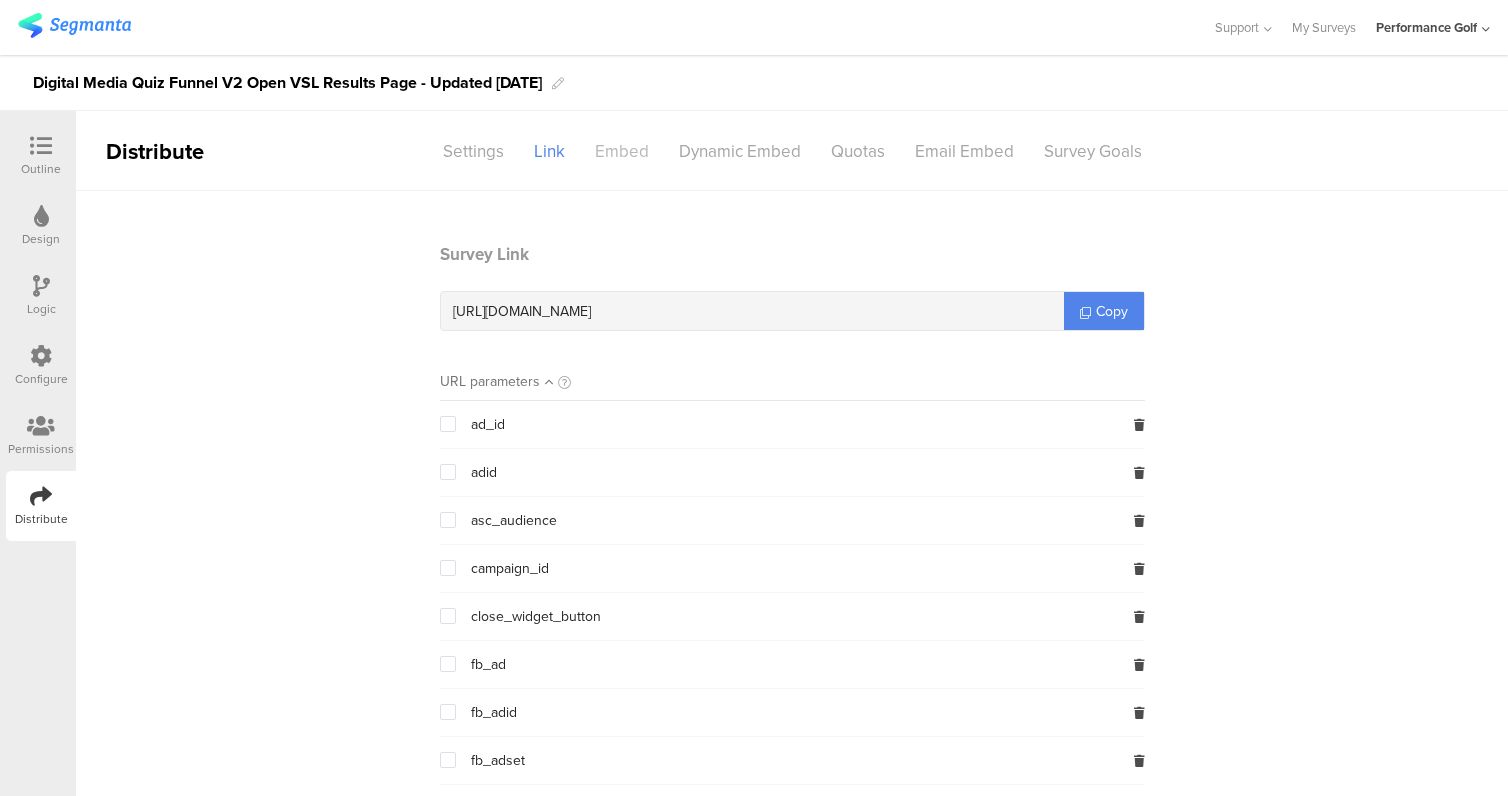 click on "Embed" at bounding box center [622, 151] 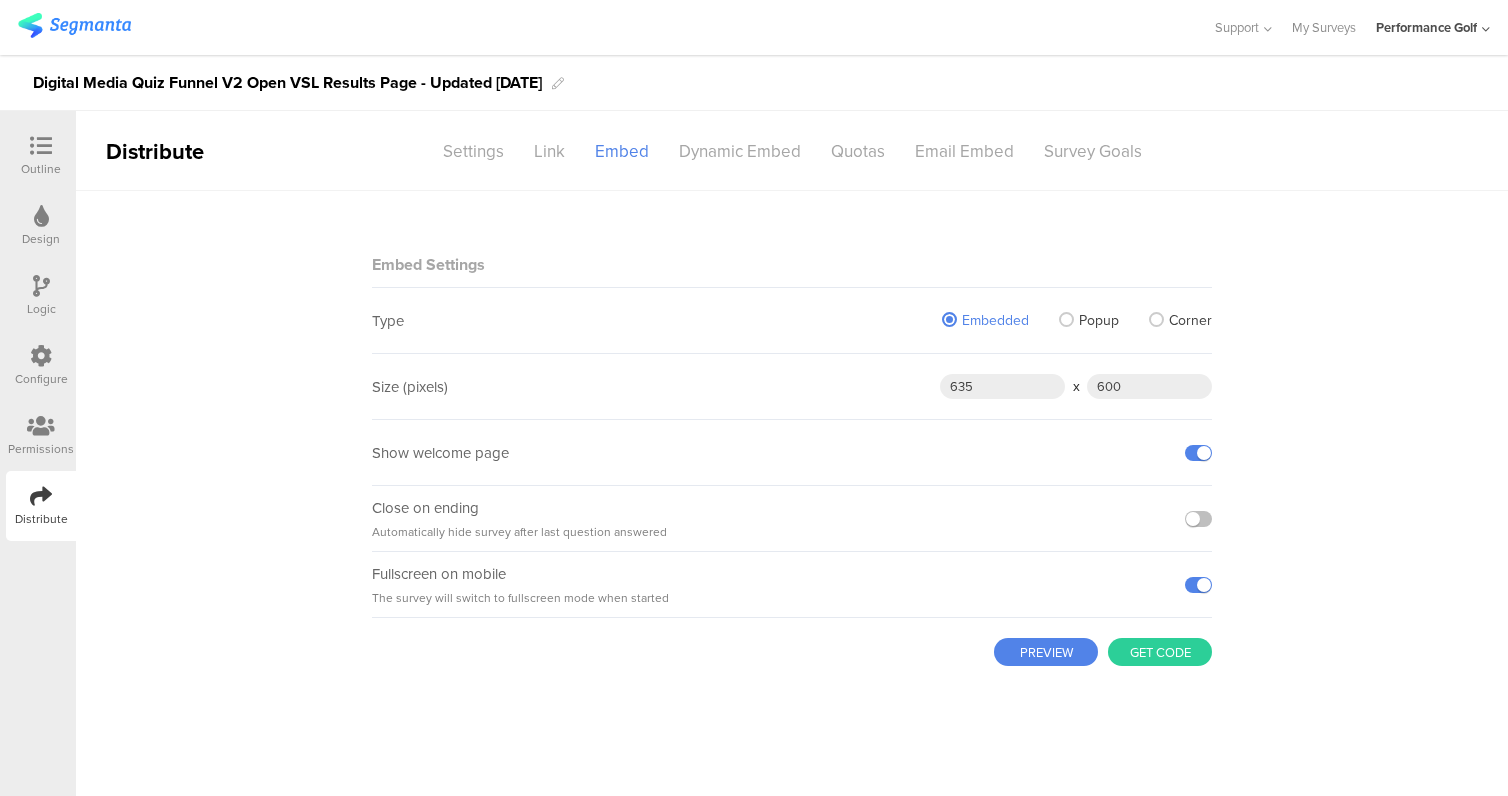 click on "Get code" at bounding box center [1160, 652] 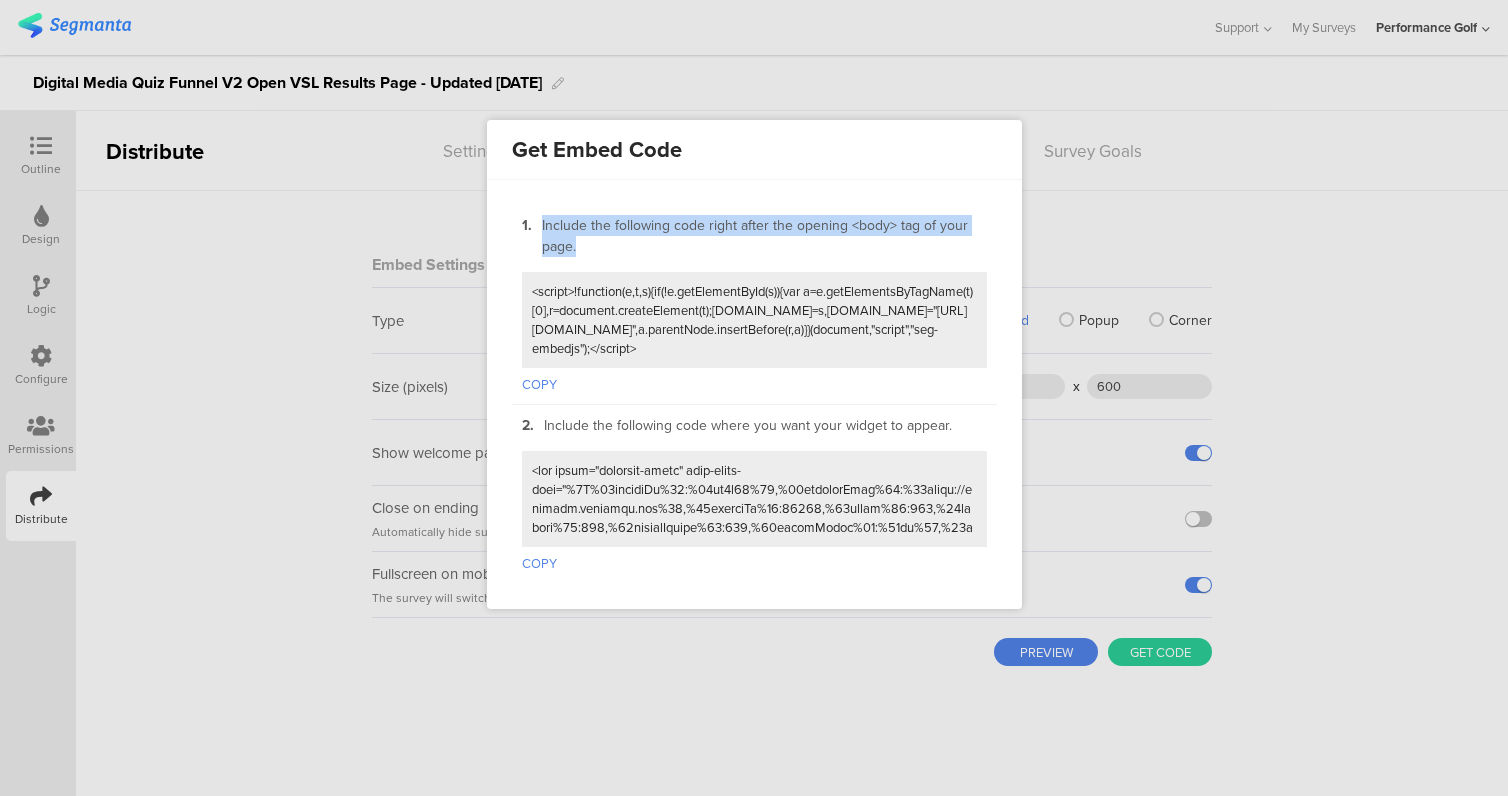drag, startPoint x: 624, startPoint y: 250, endPoint x: 542, endPoint y: 226, distance: 85.44004 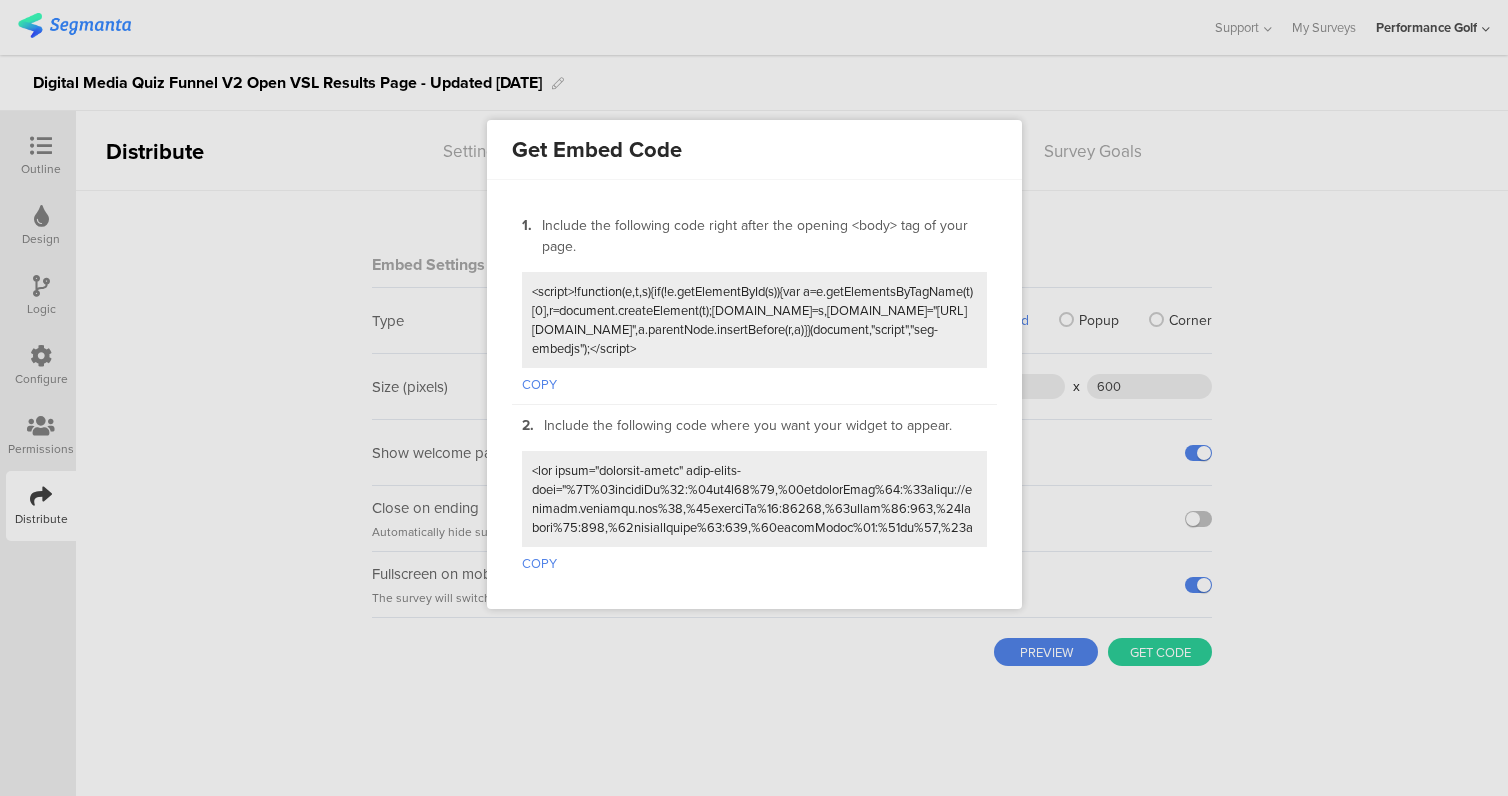 click at bounding box center [754, 320] 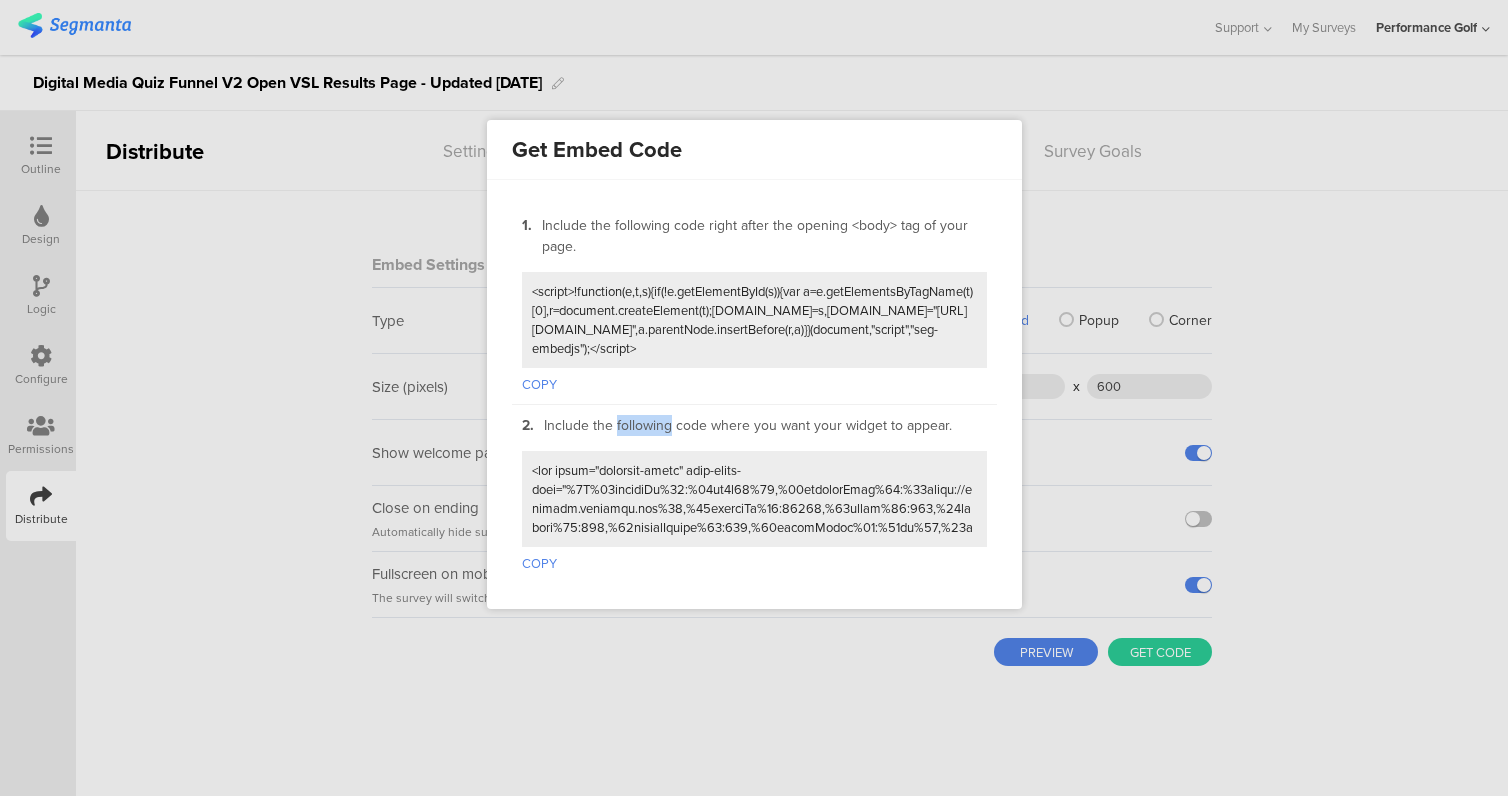 click on "Include the following code where you want your widget to appear." at bounding box center [748, 425] 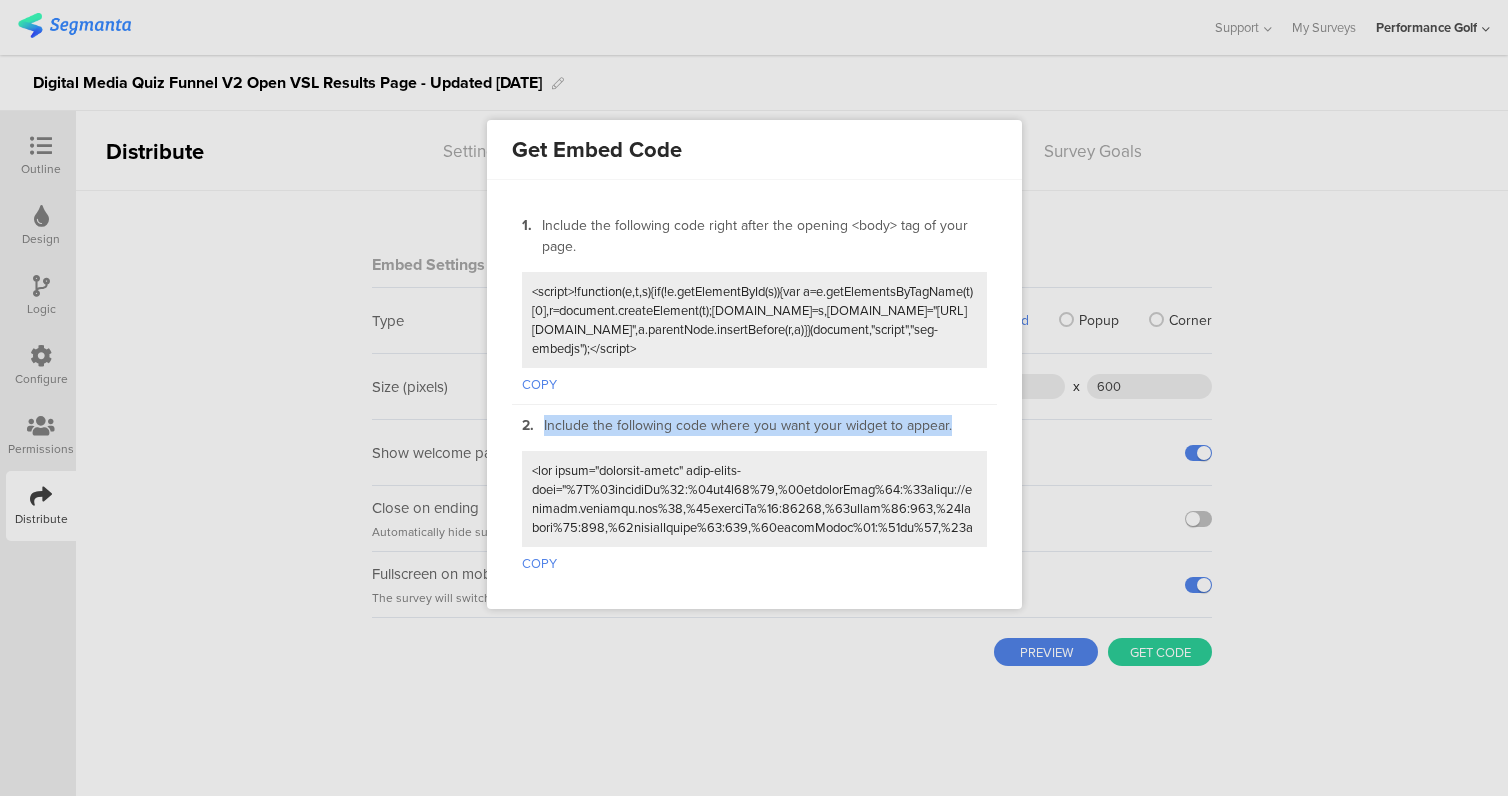 click on "Include the following code where you want your widget to appear." at bounding box center [748, 425] 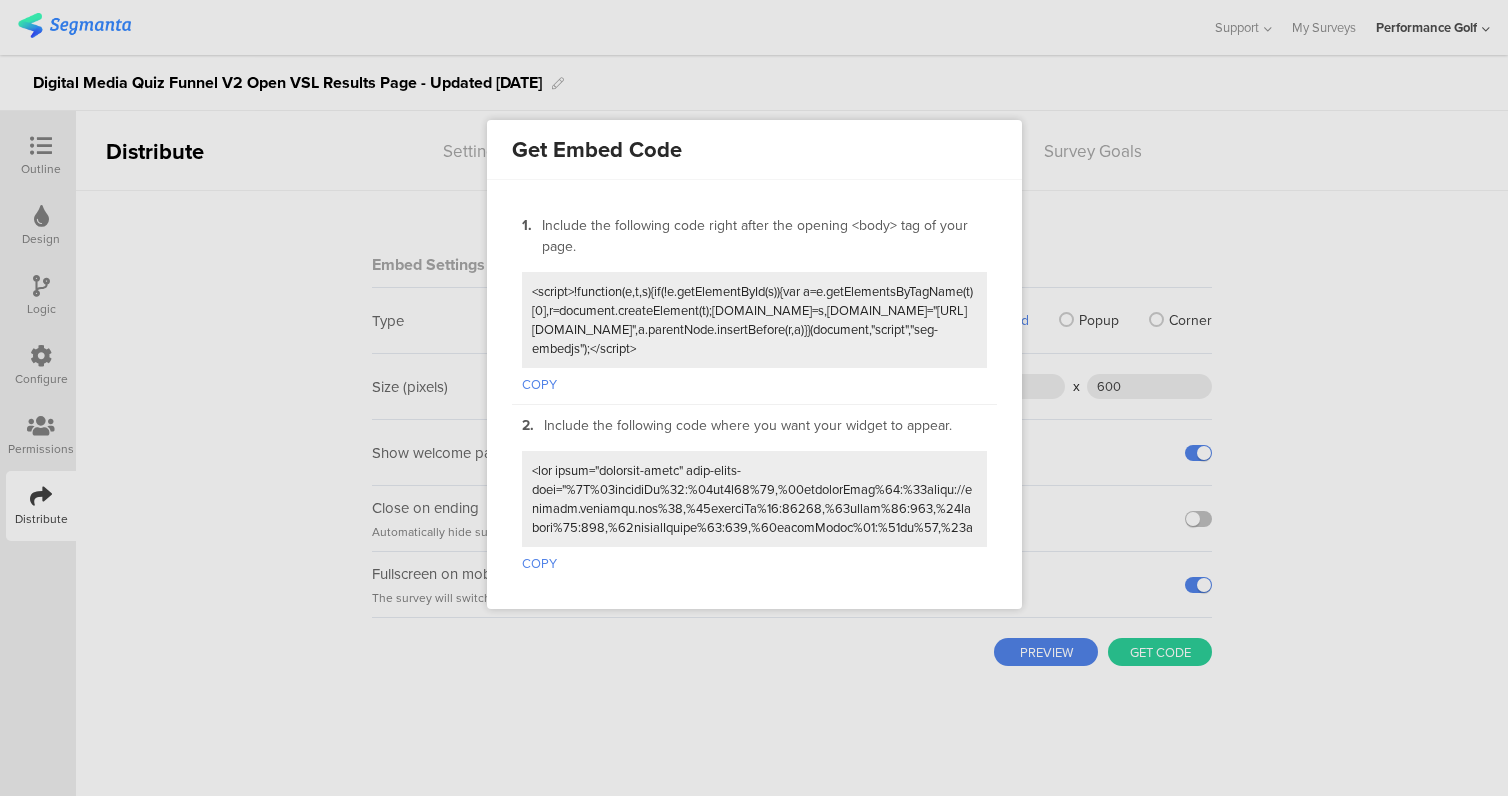 click at bounding box center (754, 499) 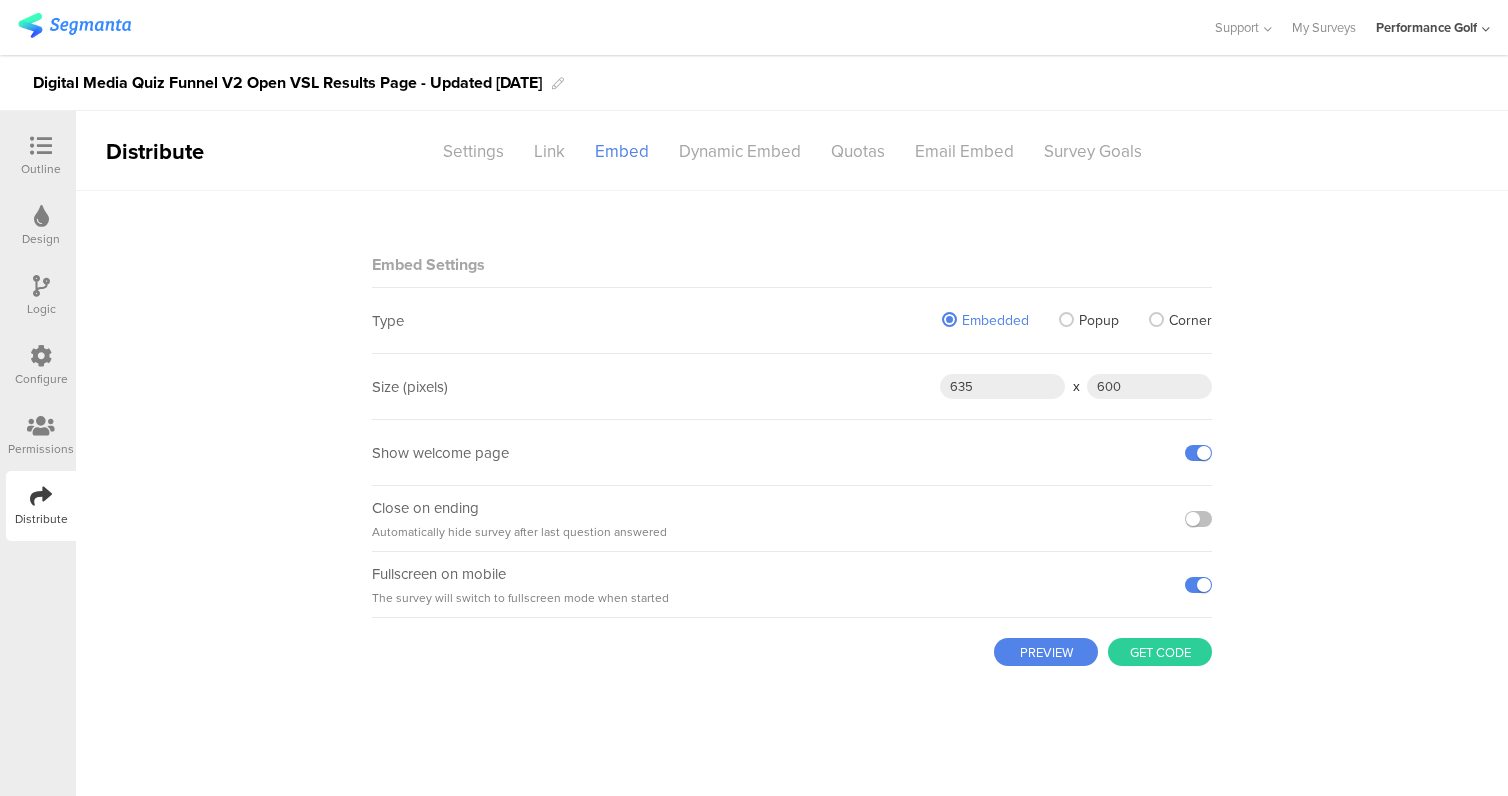 click on "Digital Media Quiz Funnel V2 Open VSL Results Page - Updated [DATE]" at bounding box center [287, 83] 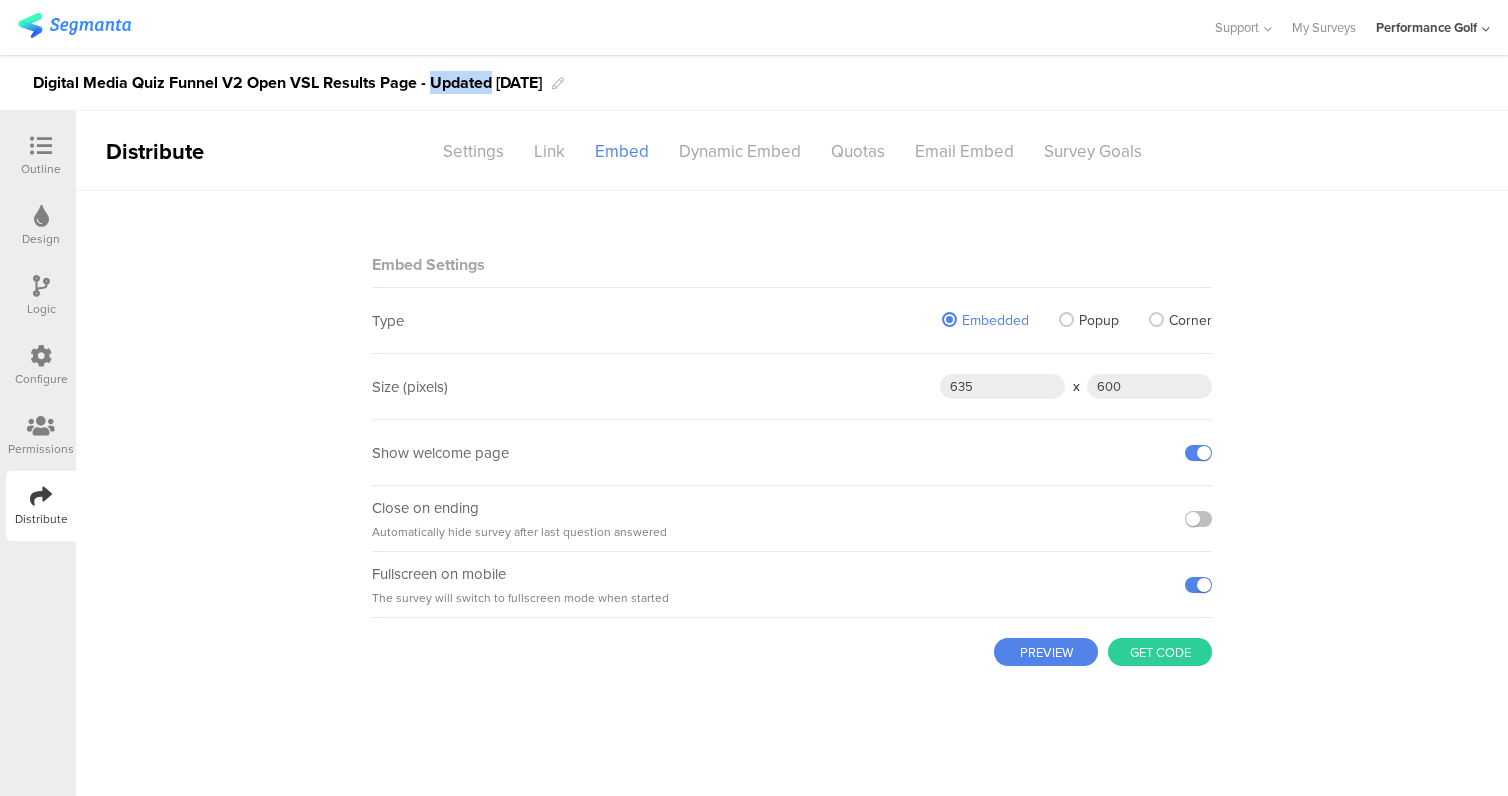 click on "Digital Media Quiz Funnel V2 Open VSL Results Page - Updated [DATE]" at bounding box center [287, 83] 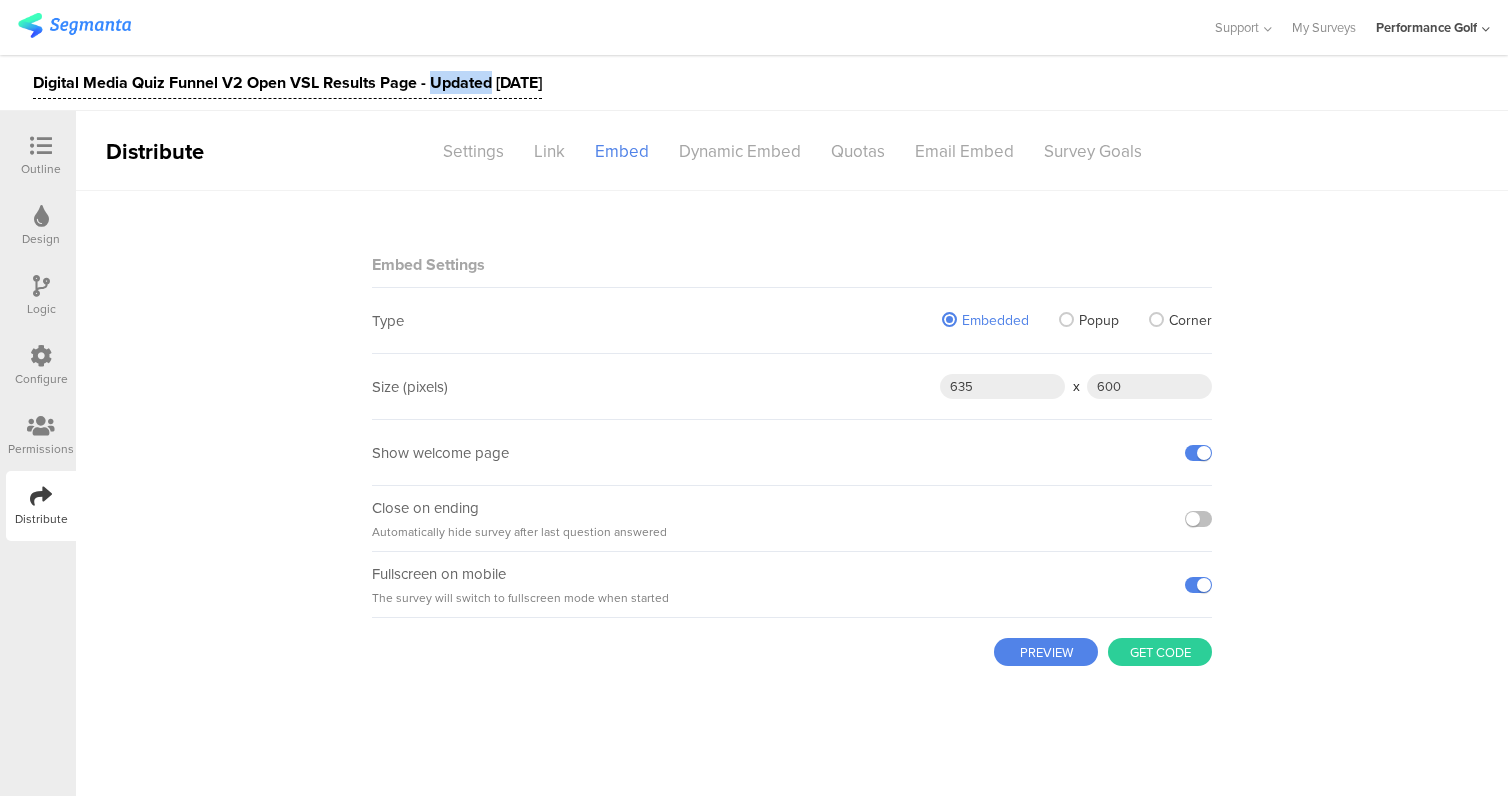 click on "Digital Media Quiz Funnel V2 Open VSL Results Page - Updated [DATE]" at bounding box center [287, 83] 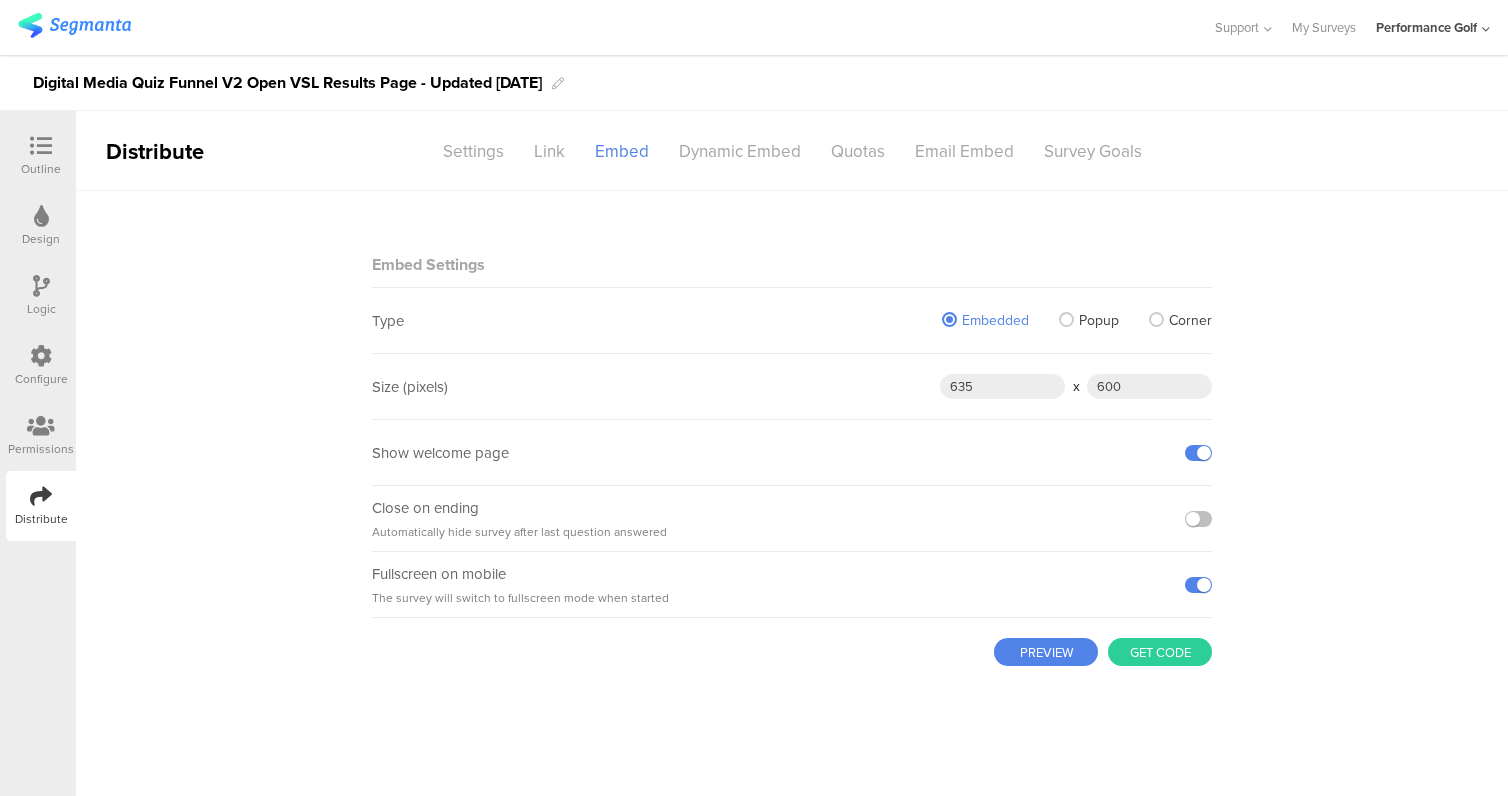 click on "Logic" at bounding box center (41, 296) 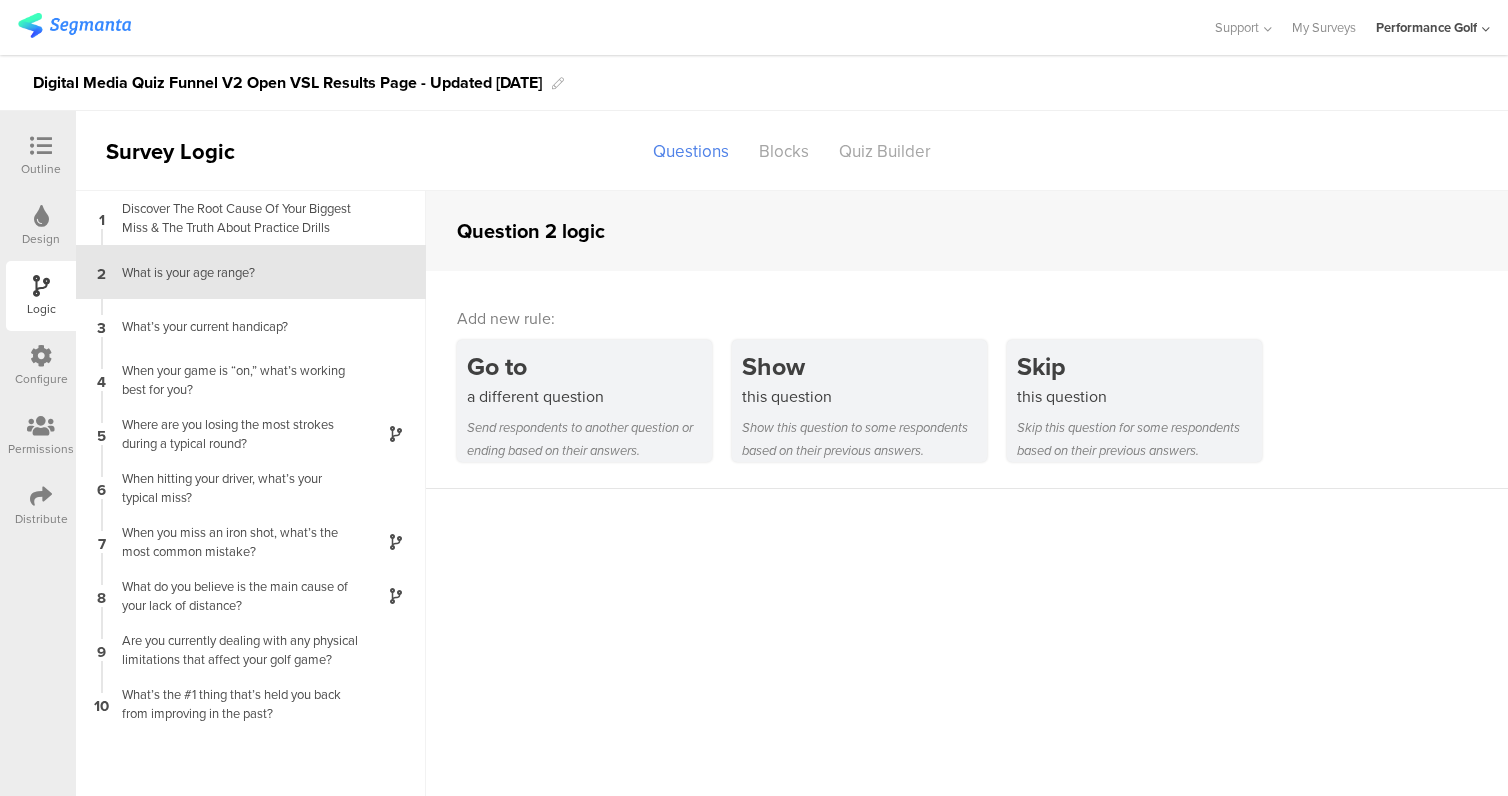 click at bounding box center (41, 496) 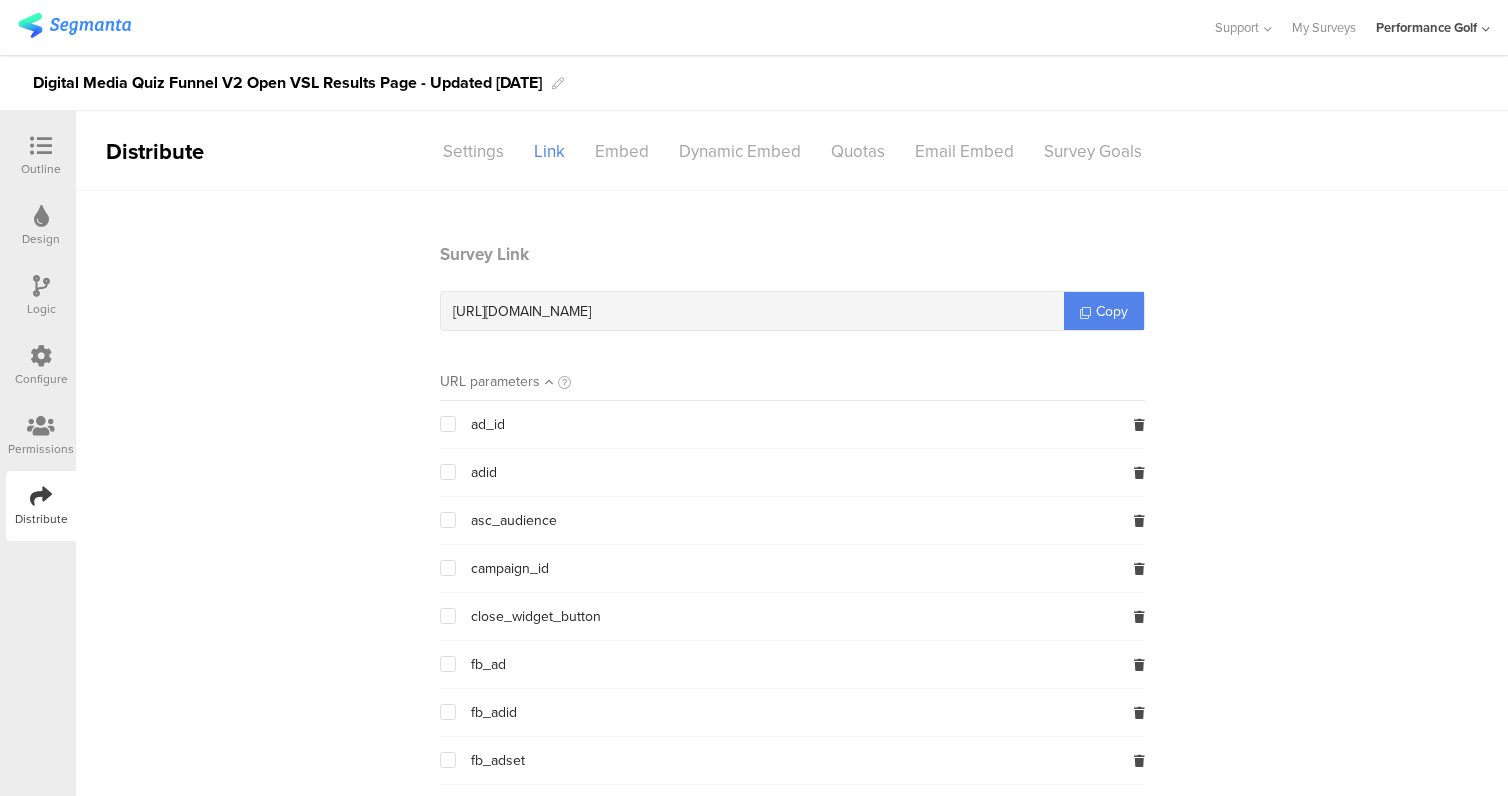 click at bounding box center [41, 146] 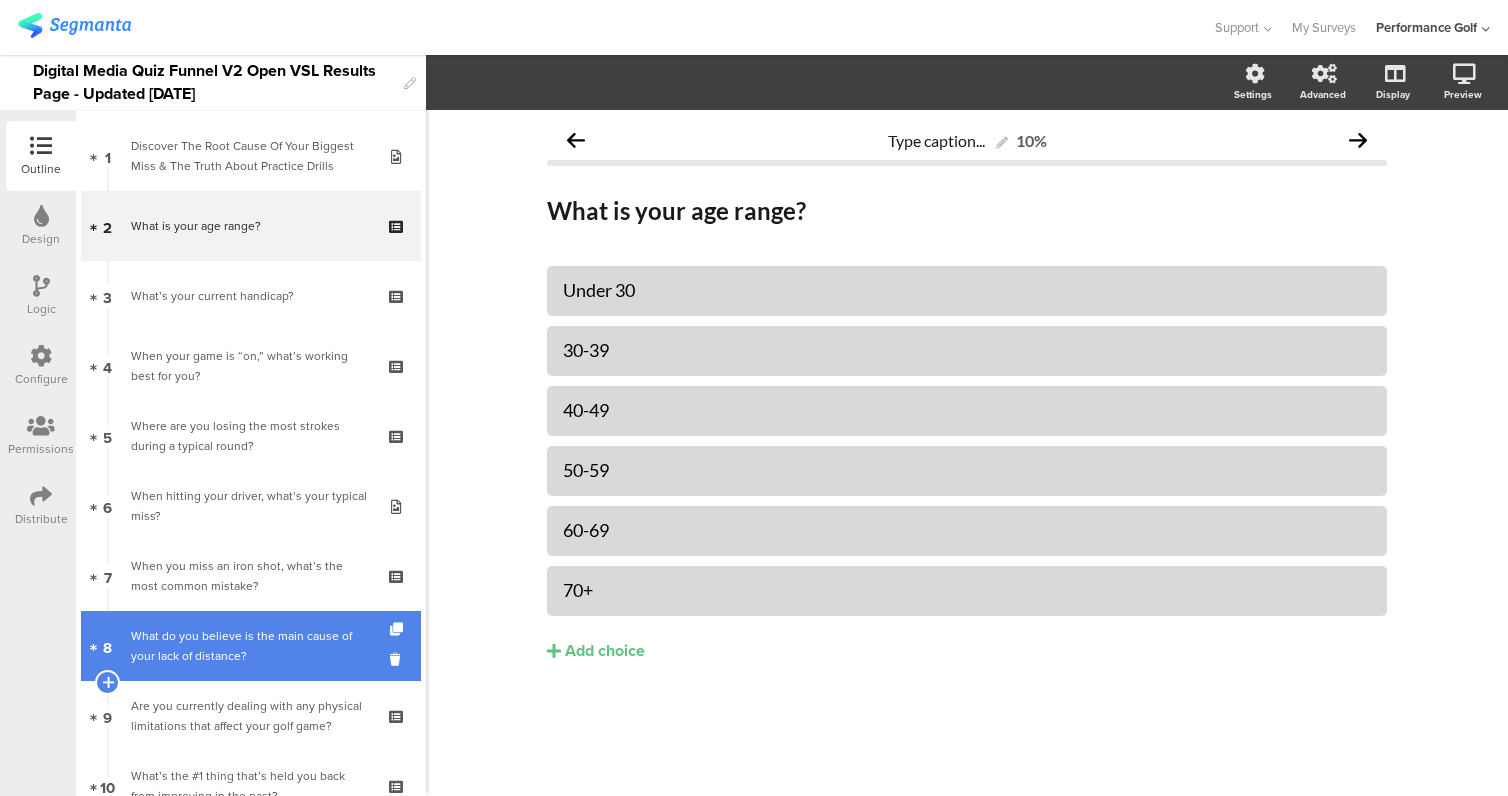 scroll, scrollTop: 420, scrollLeft: 0, axis: vertical 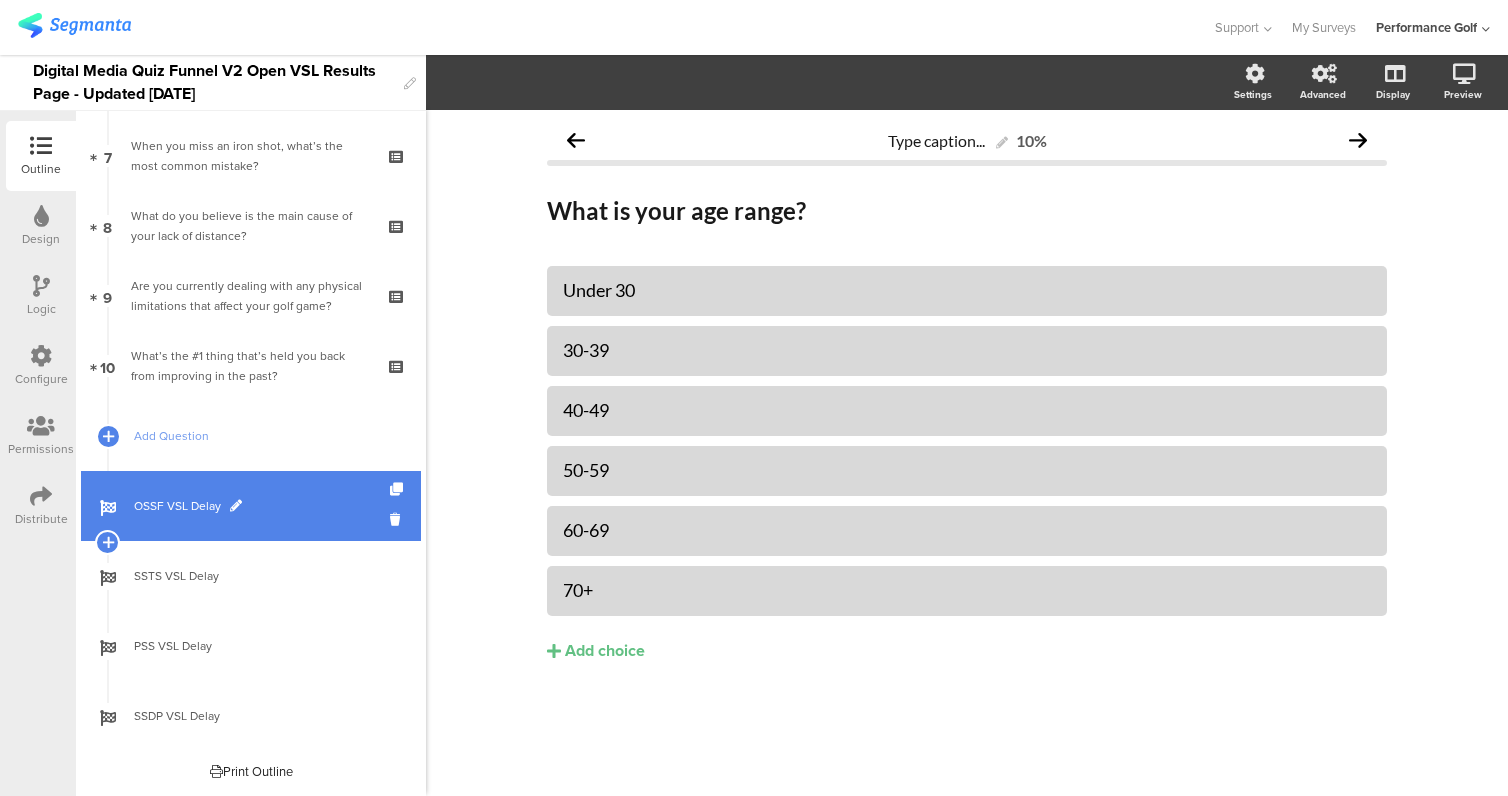 click on "OSSF VSL Delay" at bounding box center [262, 506] 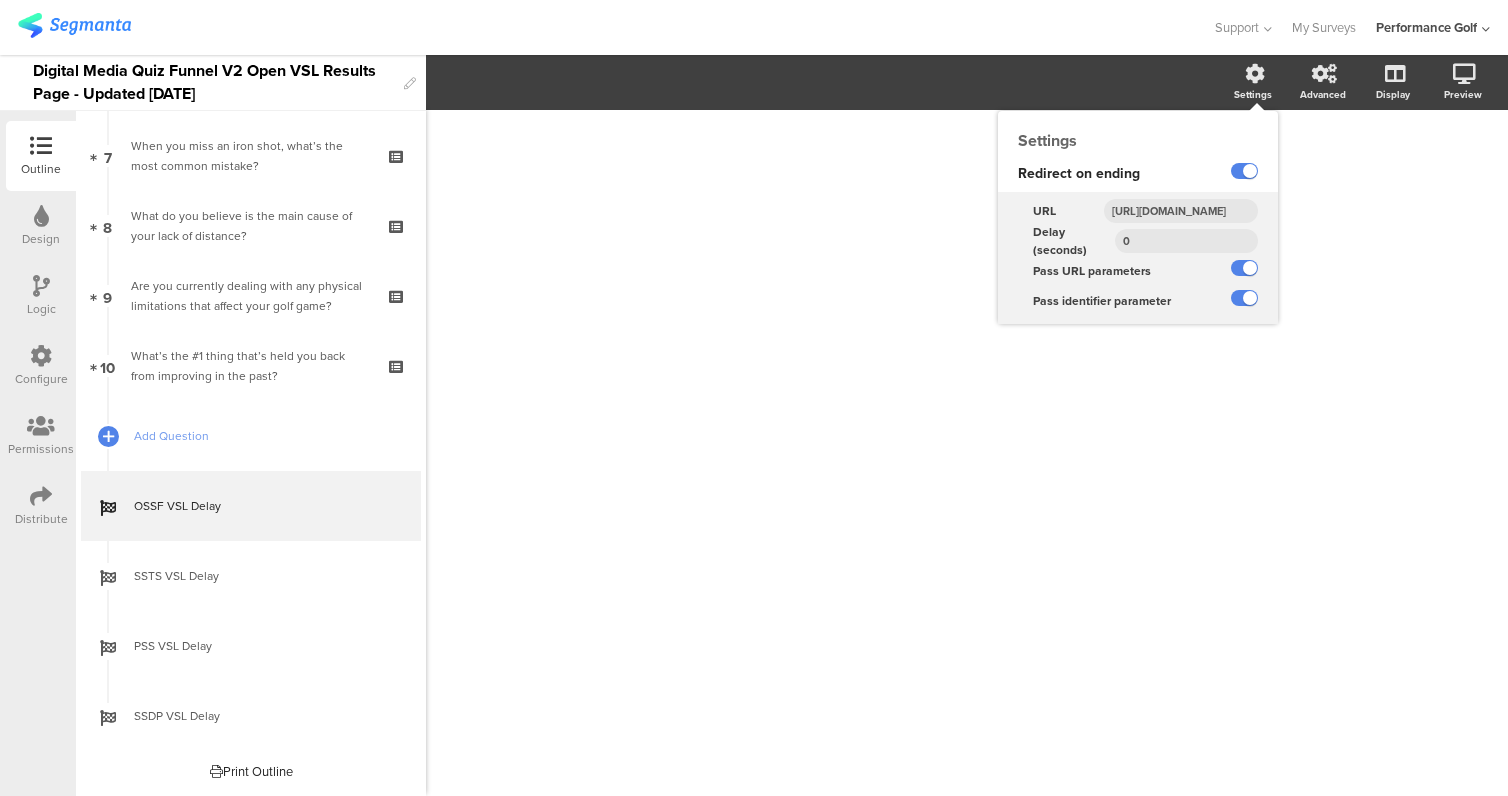 click on "Settings" 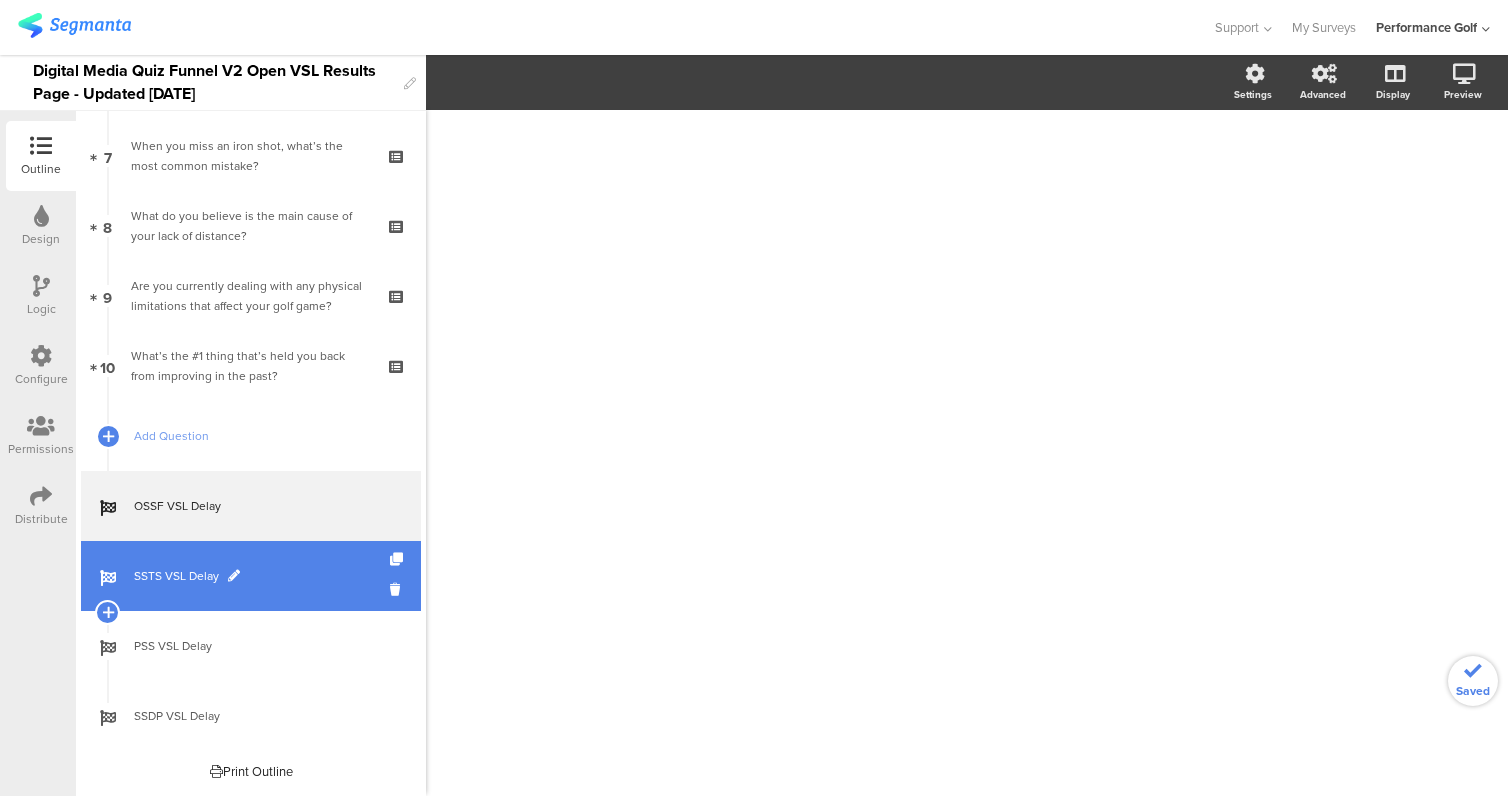 click on "SSTS VSL Delay" at bounding box center [251, 576] 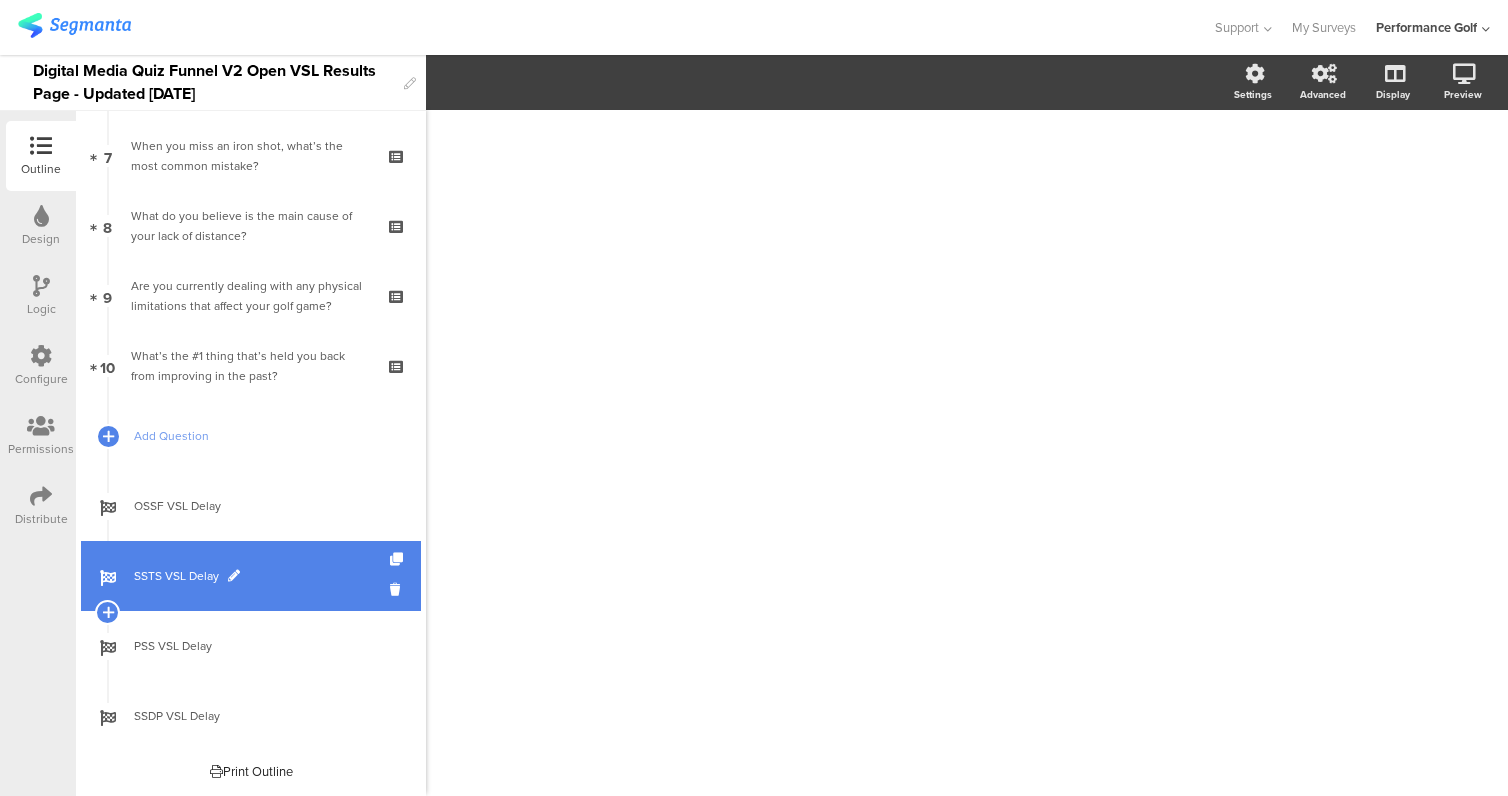 click on "SSTS VSL Delay" at bounding box center (251, 576) 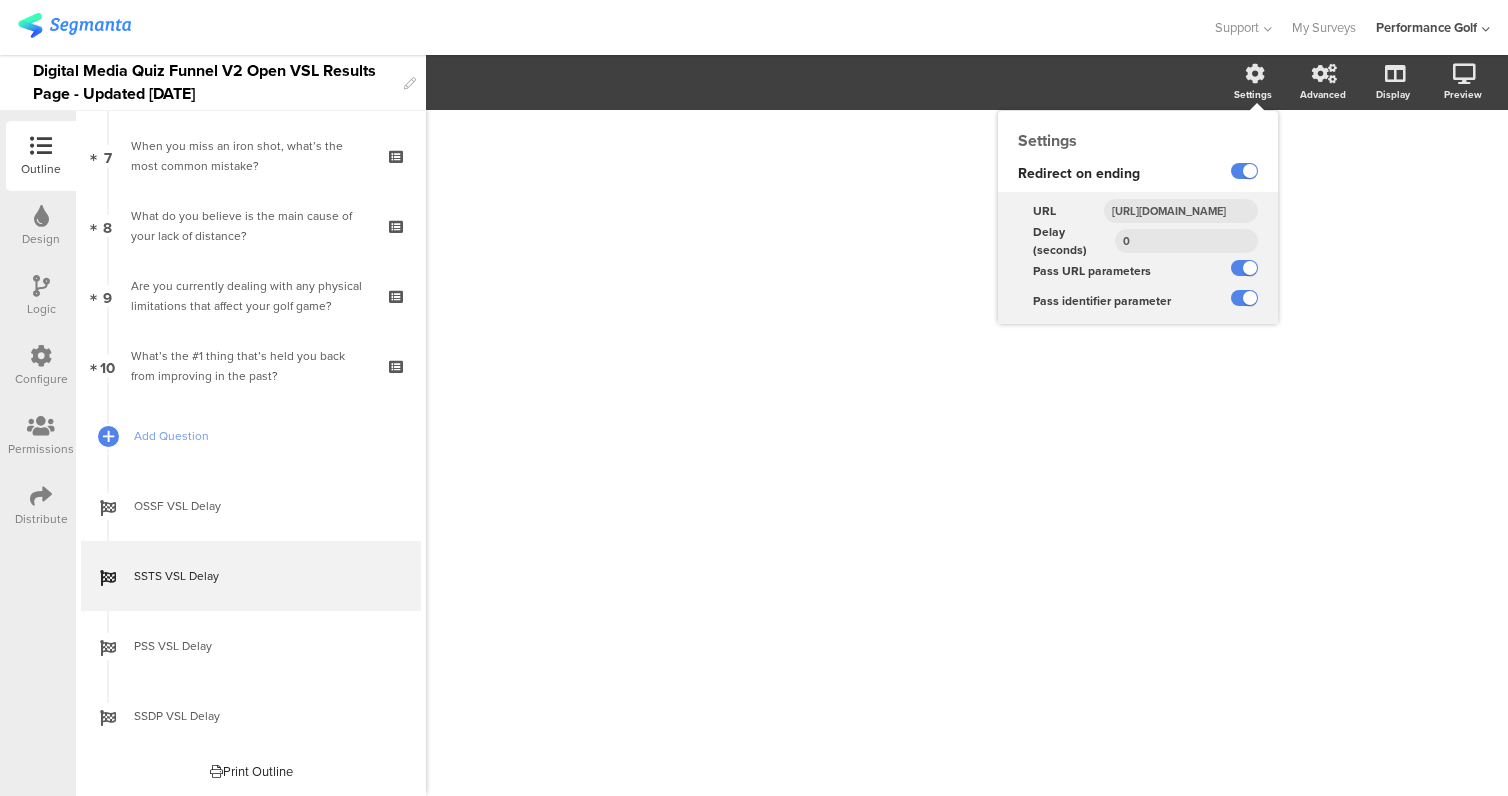 click 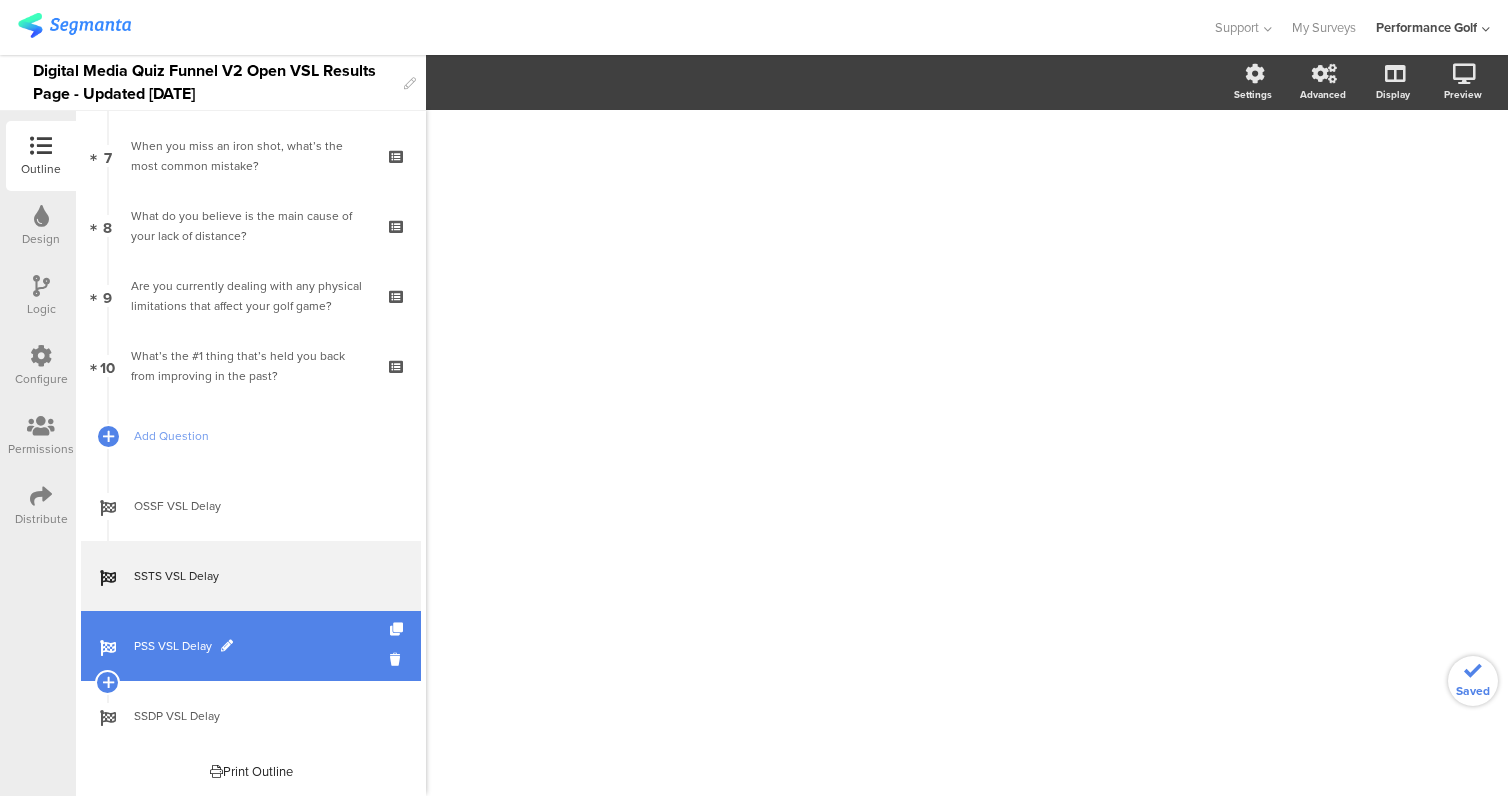 click on "PSS VSL Delay" at bounding box center [262, 646] 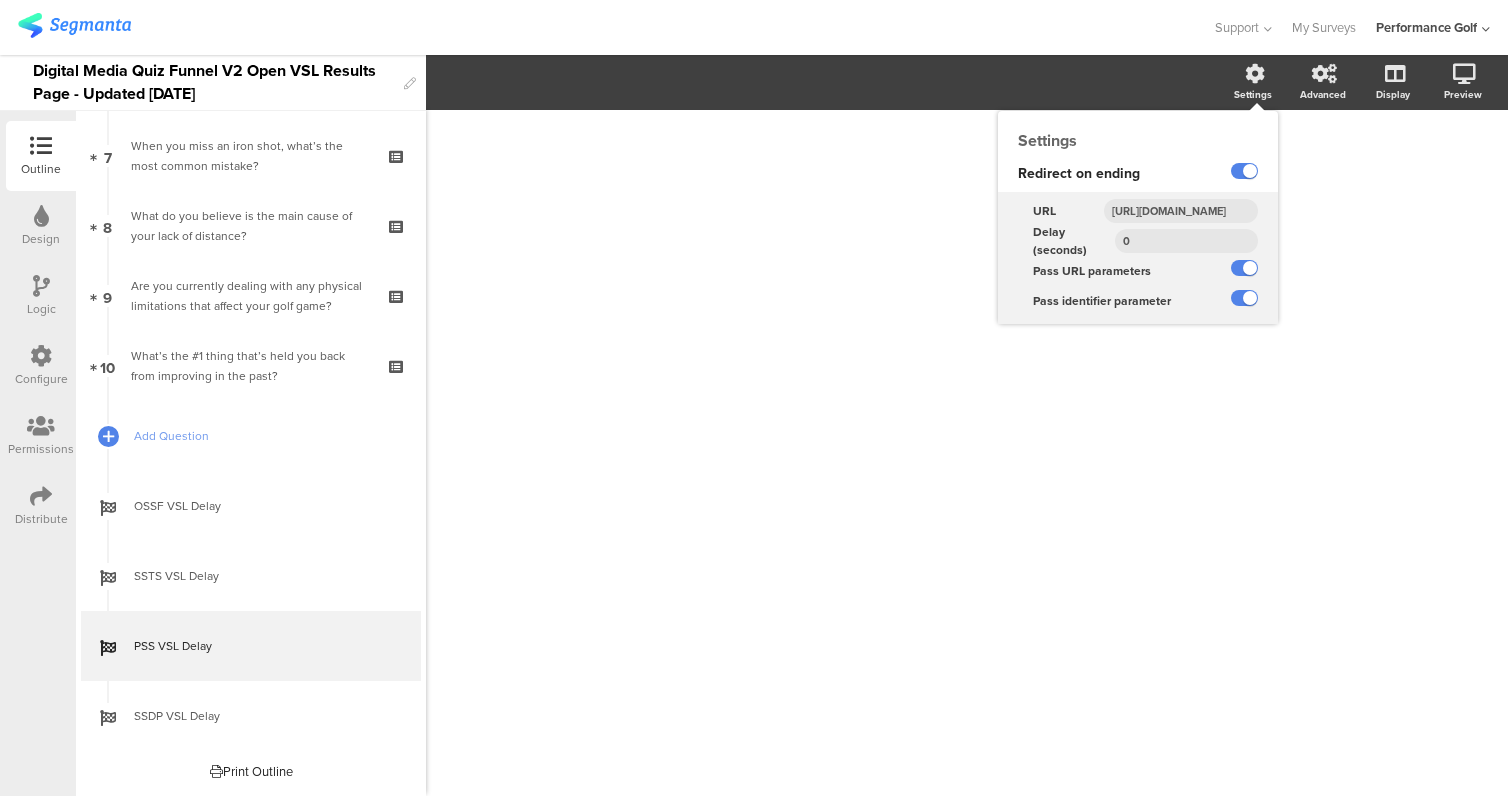 click on "Settings" 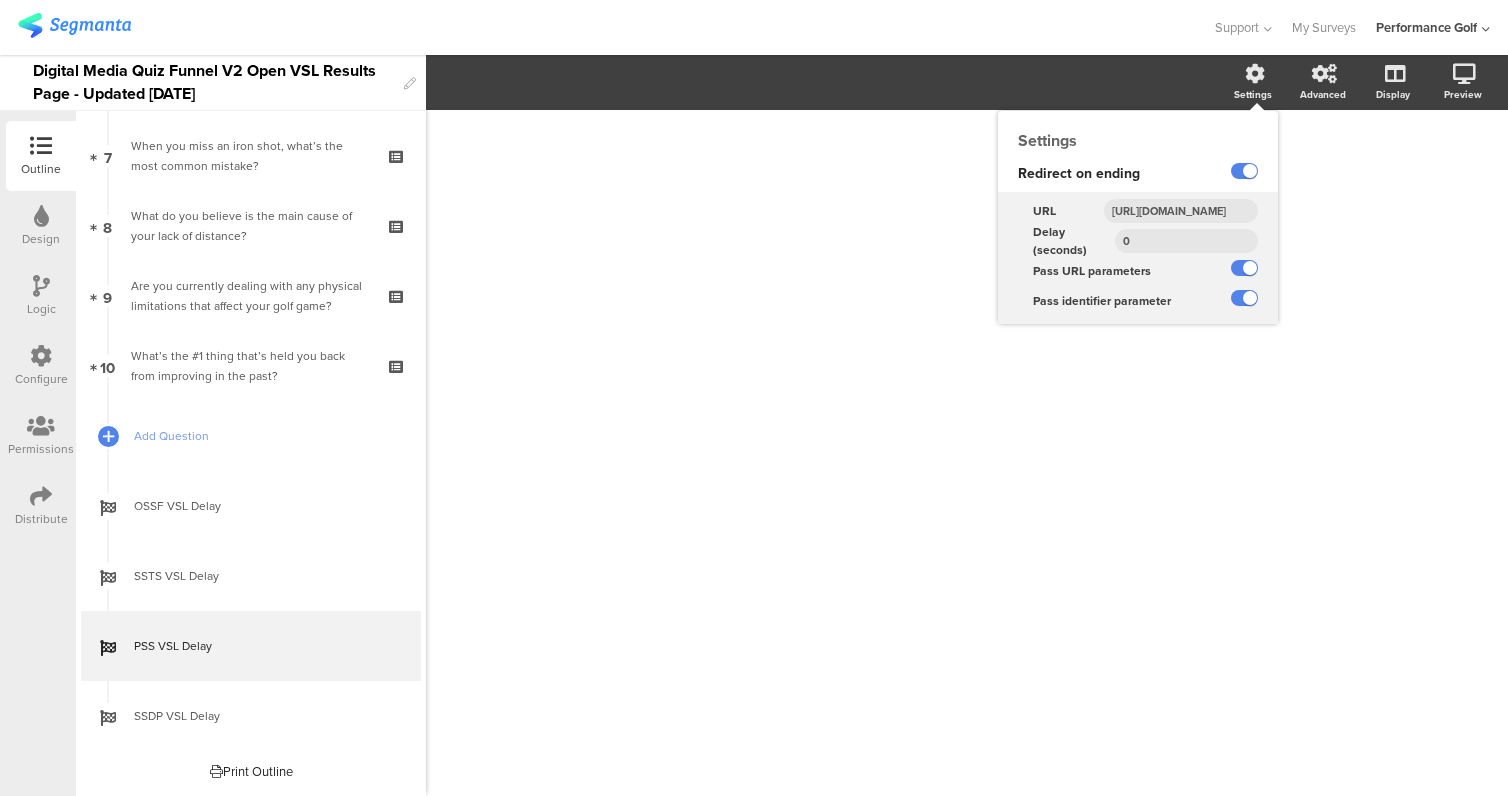 click on "[URL][DOMAIN_NAME]" 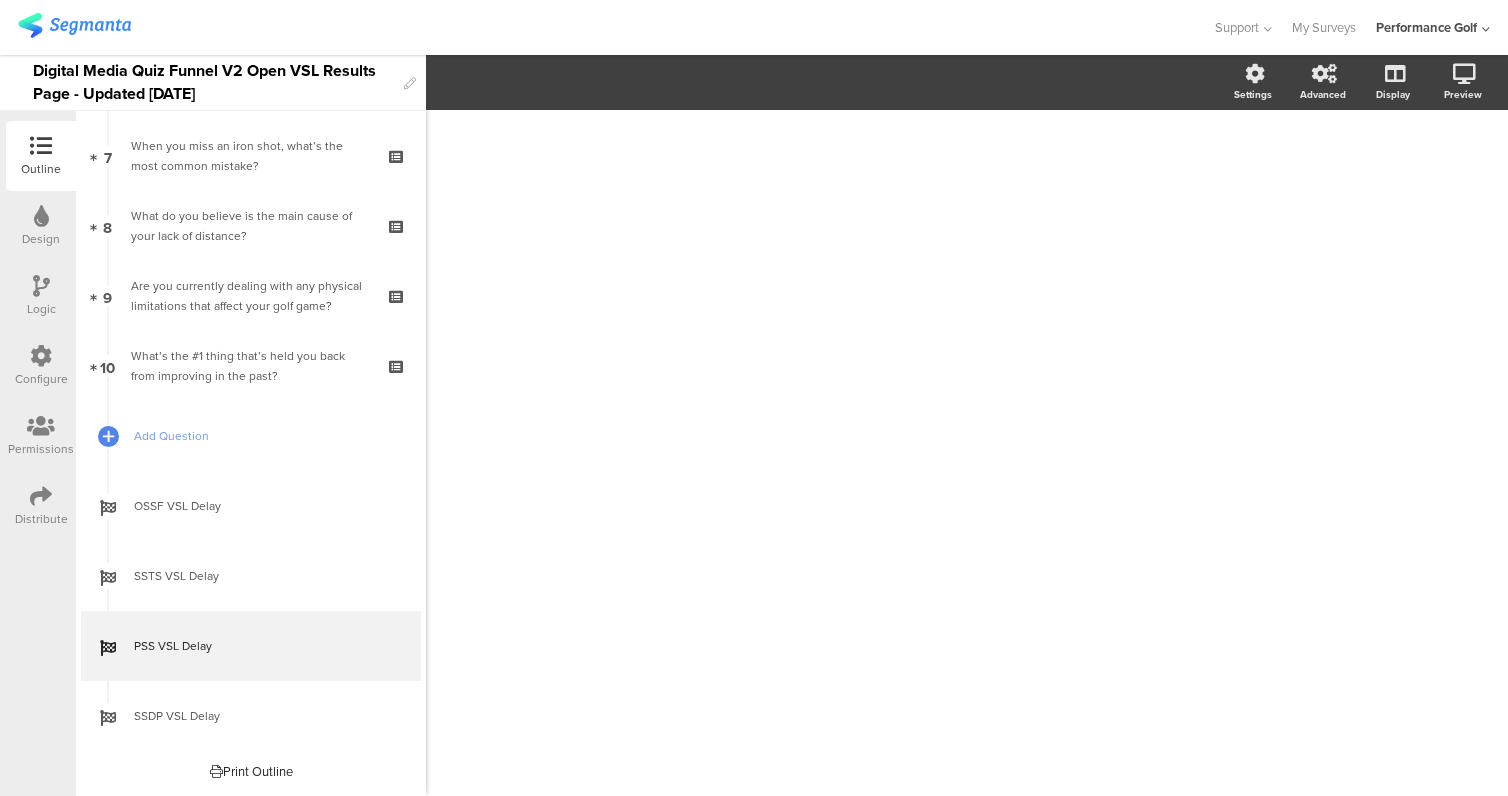 click on "/" 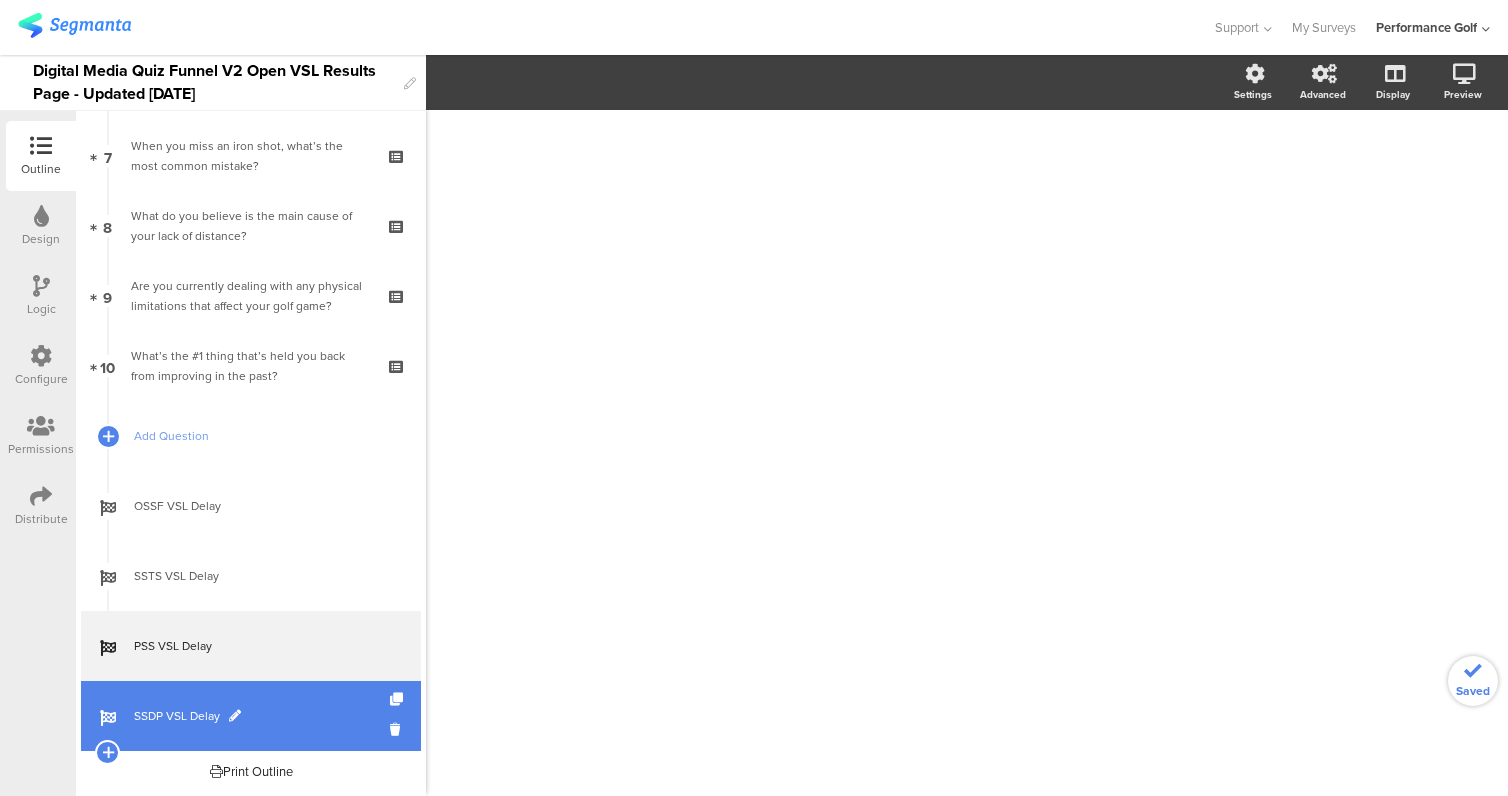 click on "SSDP VSL Delay" at bounding box center [262, 716] 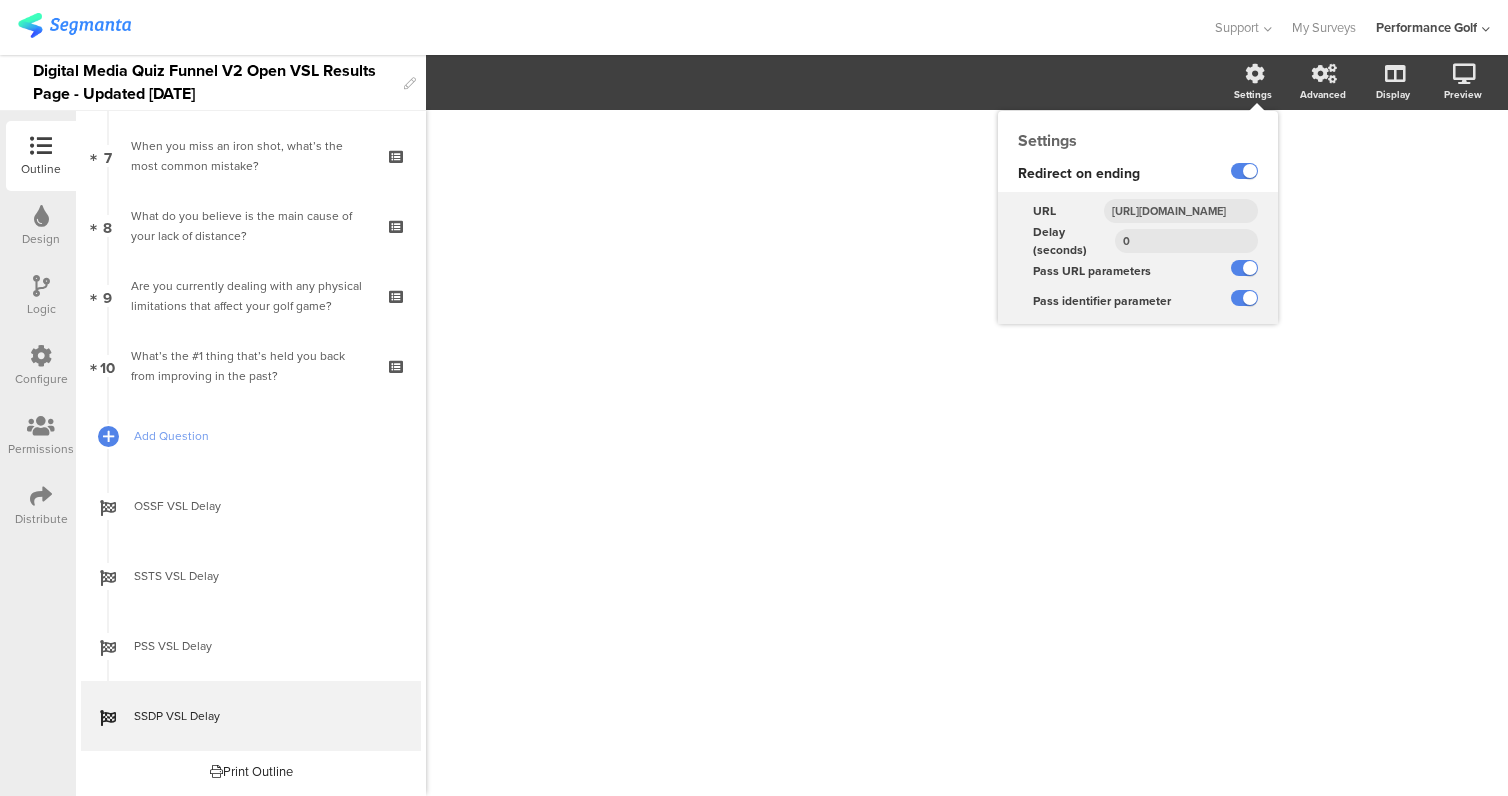 click 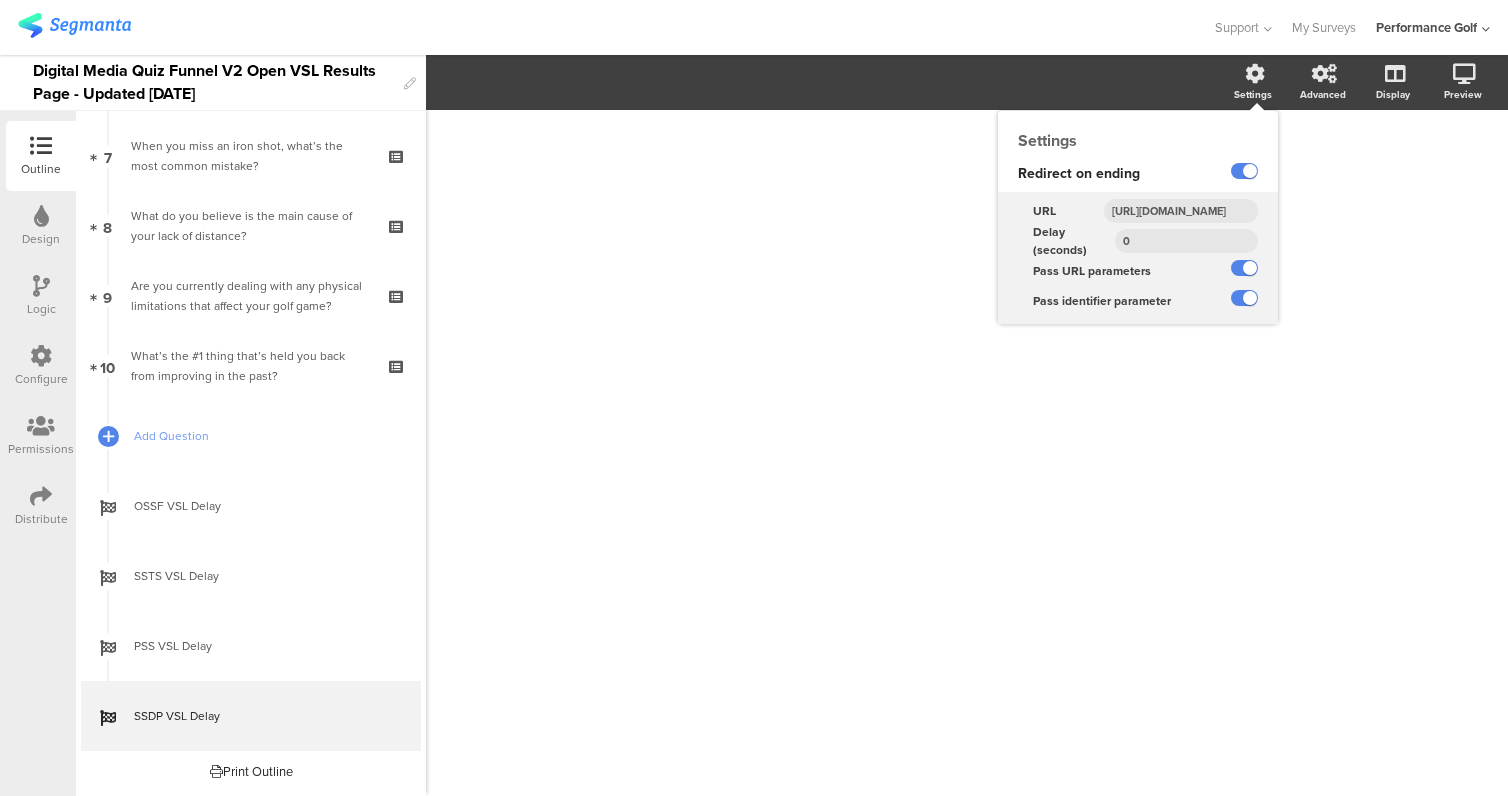 click on "[URL][DOMAIN_NAME]" 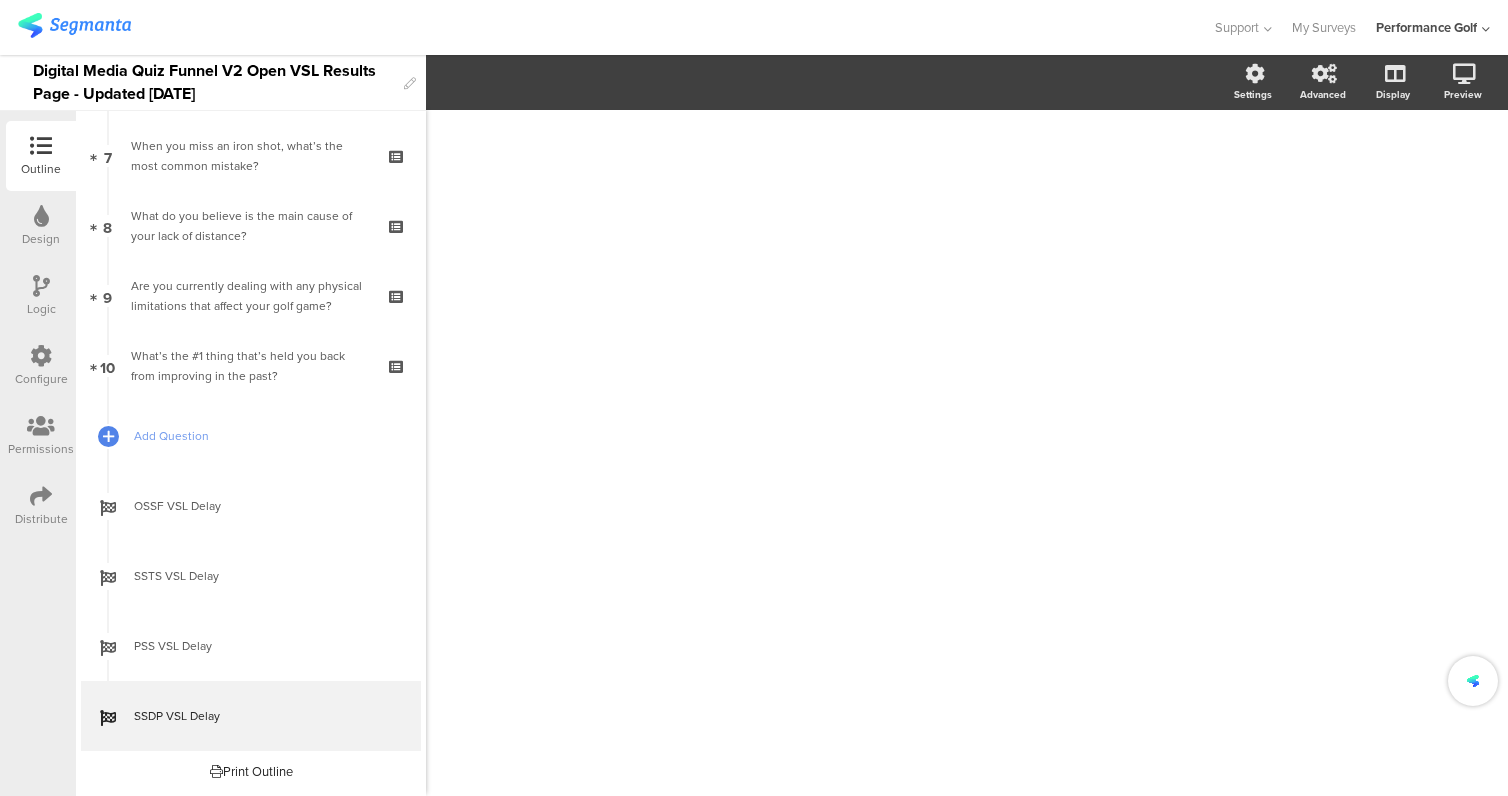 click on "/" 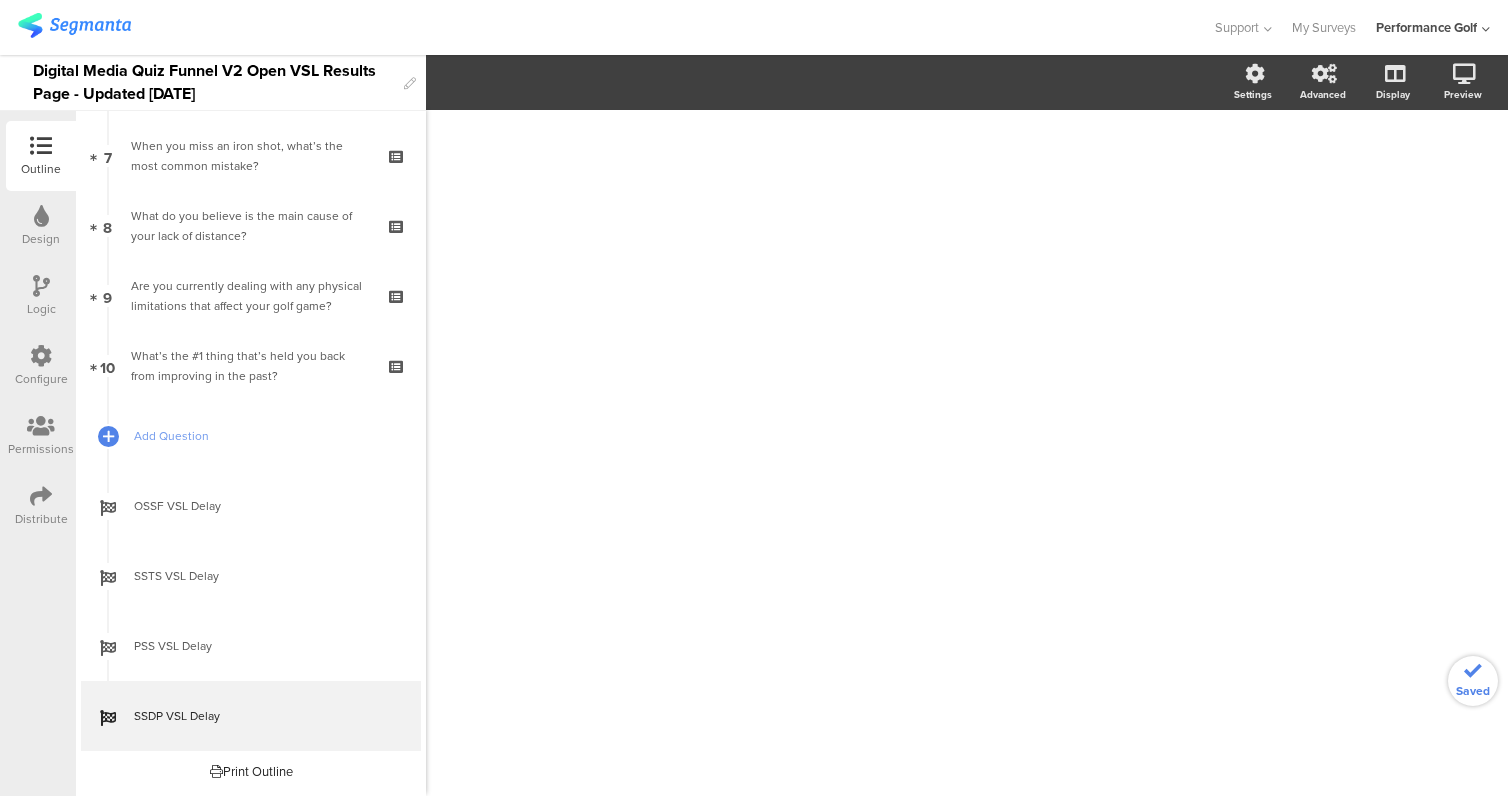 click on "Logic" at bounding box center (41, 296) 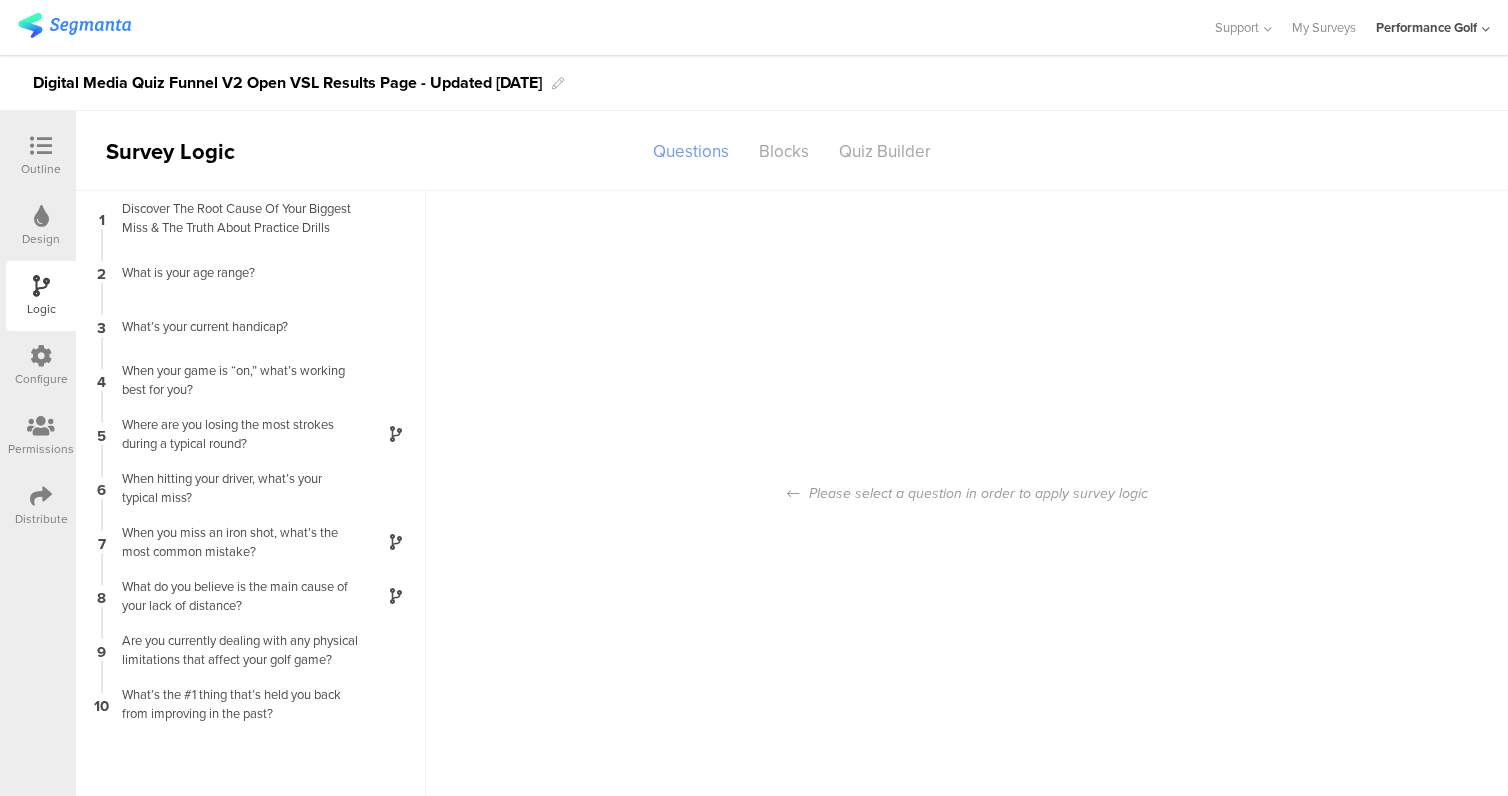 click on "Questions" at bounding box center [691, 151] 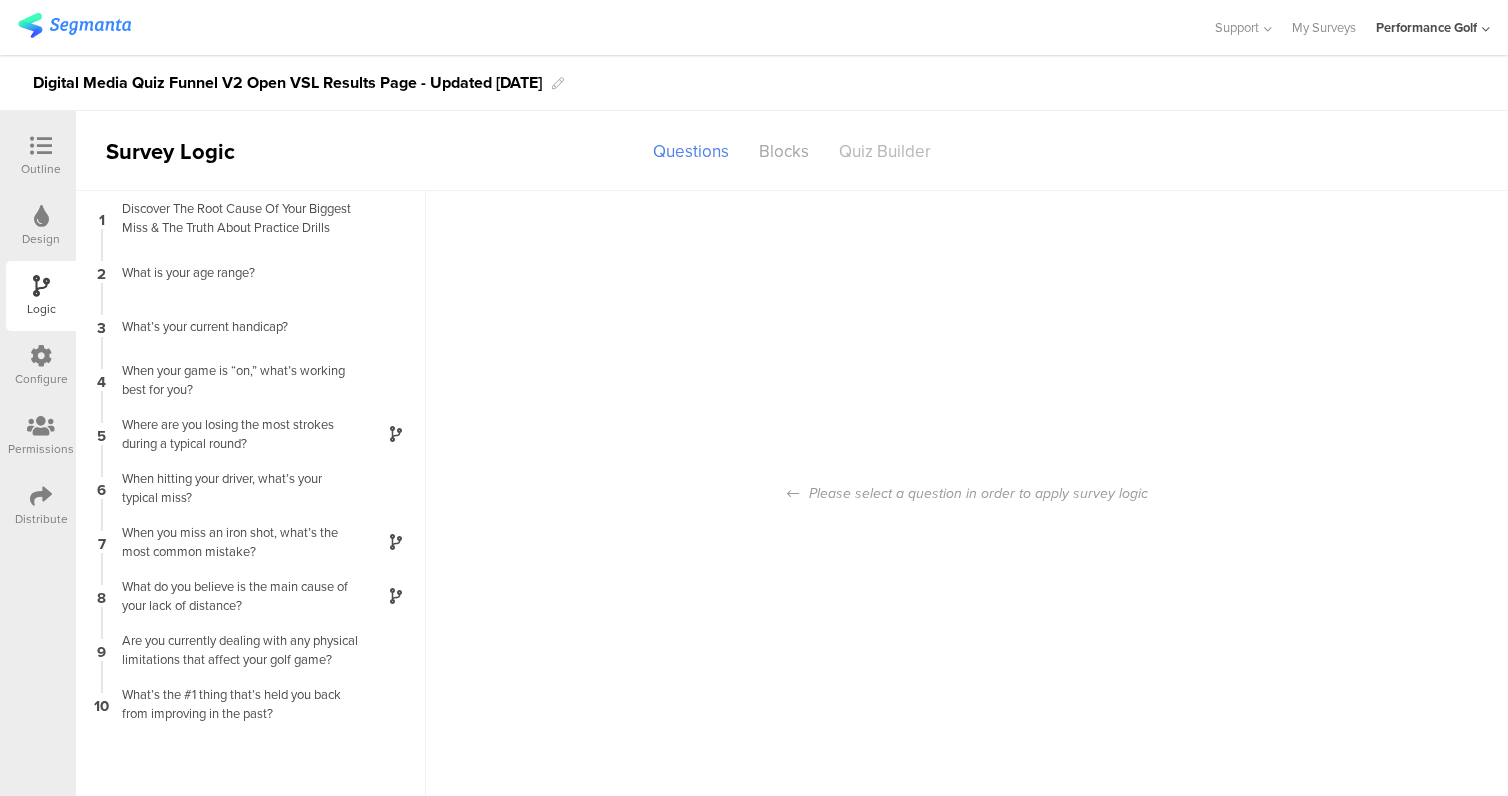 click on "Quiz Builder" at bounding box center [885, 151] 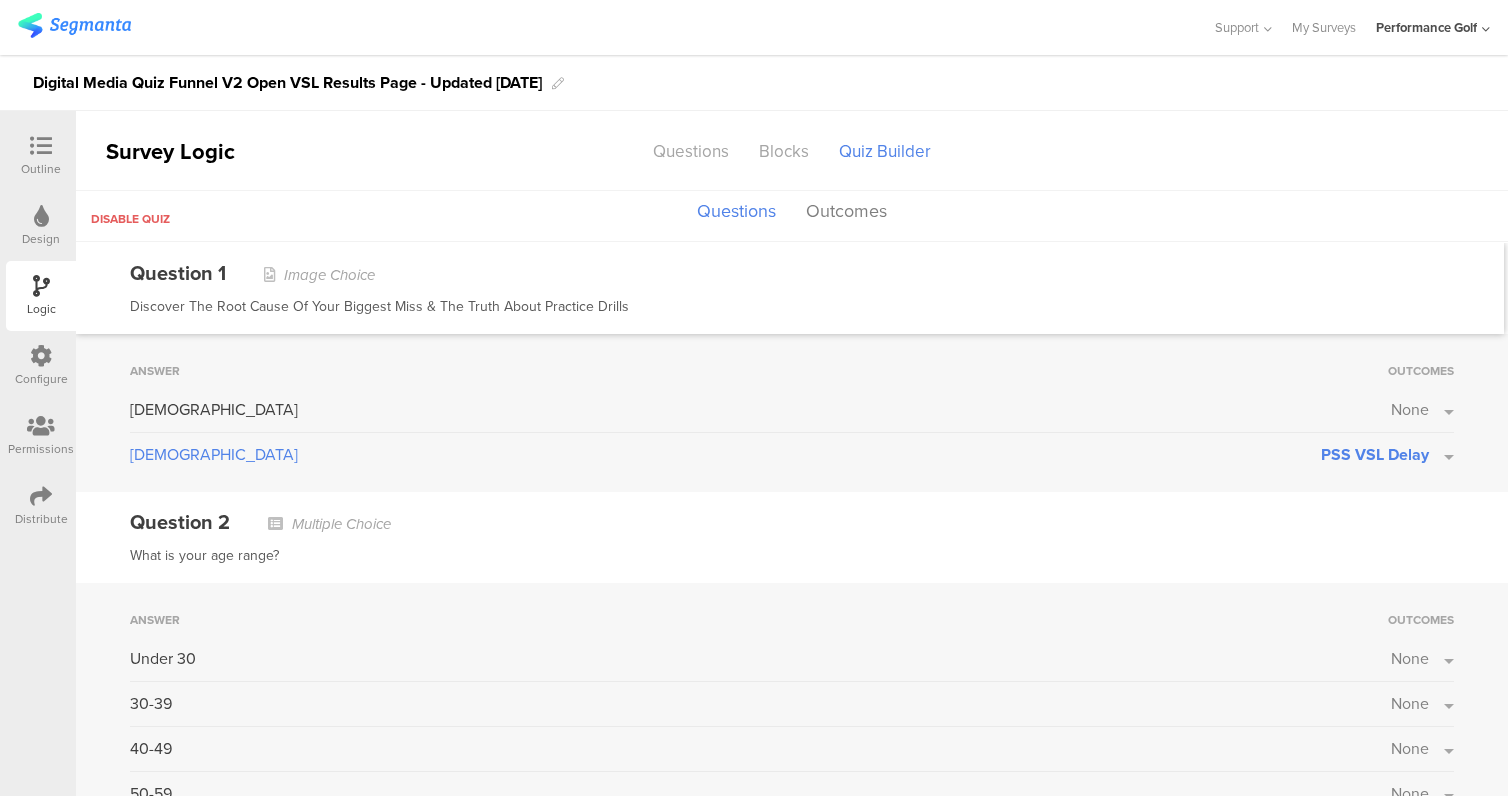 click on "Questions" at bounding box center (736, 217) 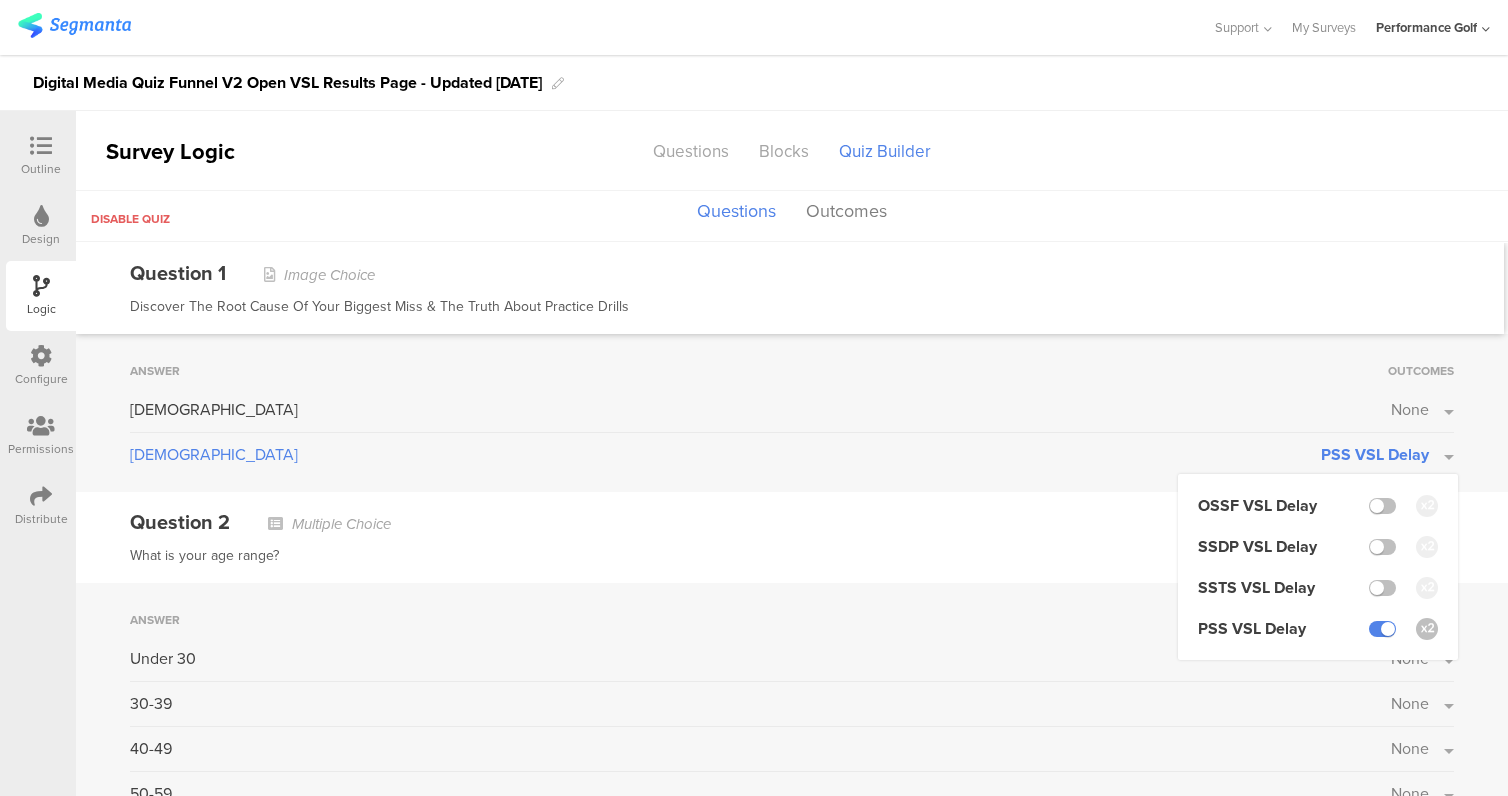 click on "Question 2
Multiple Choice
What is your age range?" at bounding box center [792, 537] 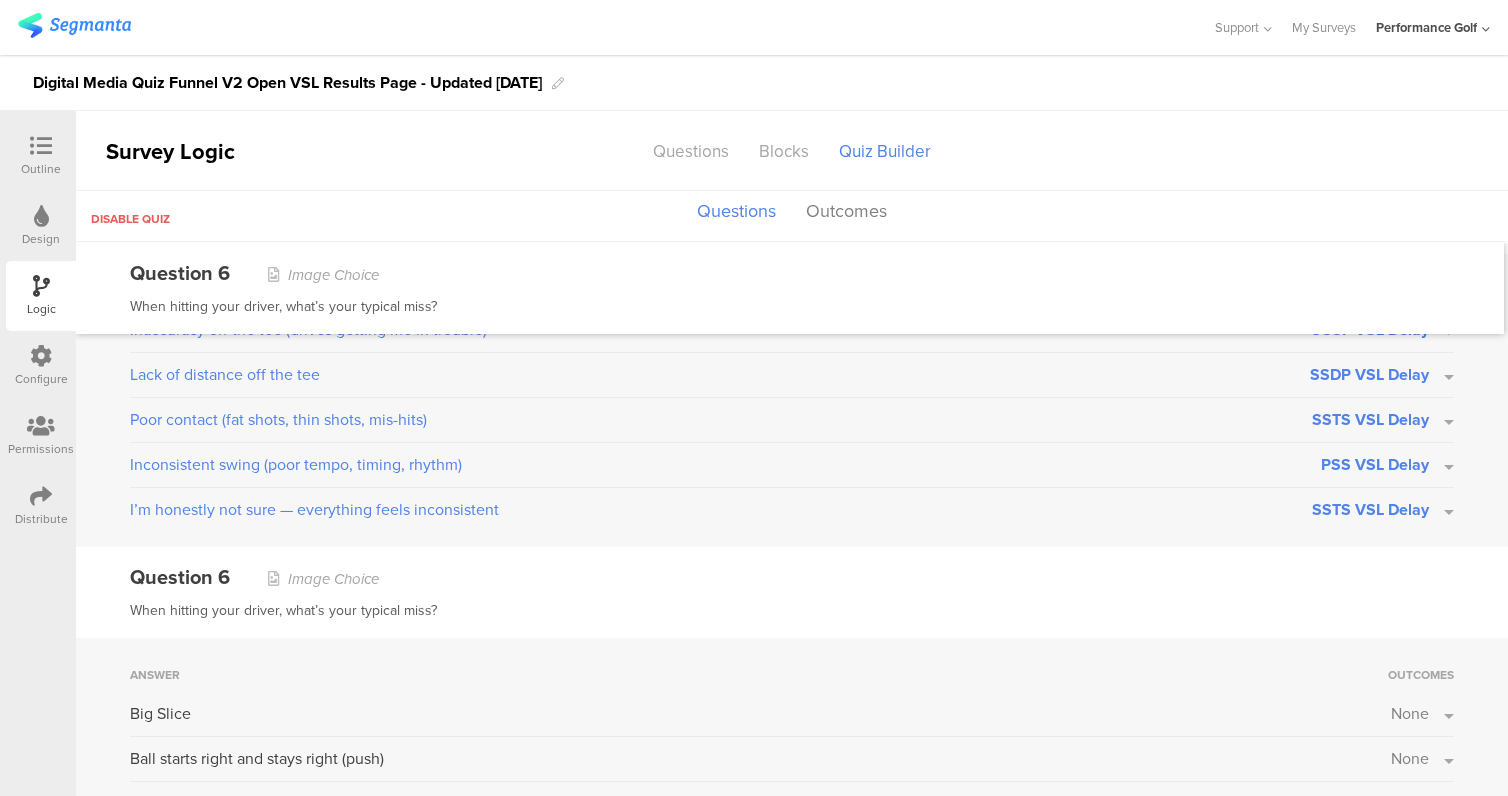 scroll, scrollTop: 1403, scrollLeft: 0, axis: vertical 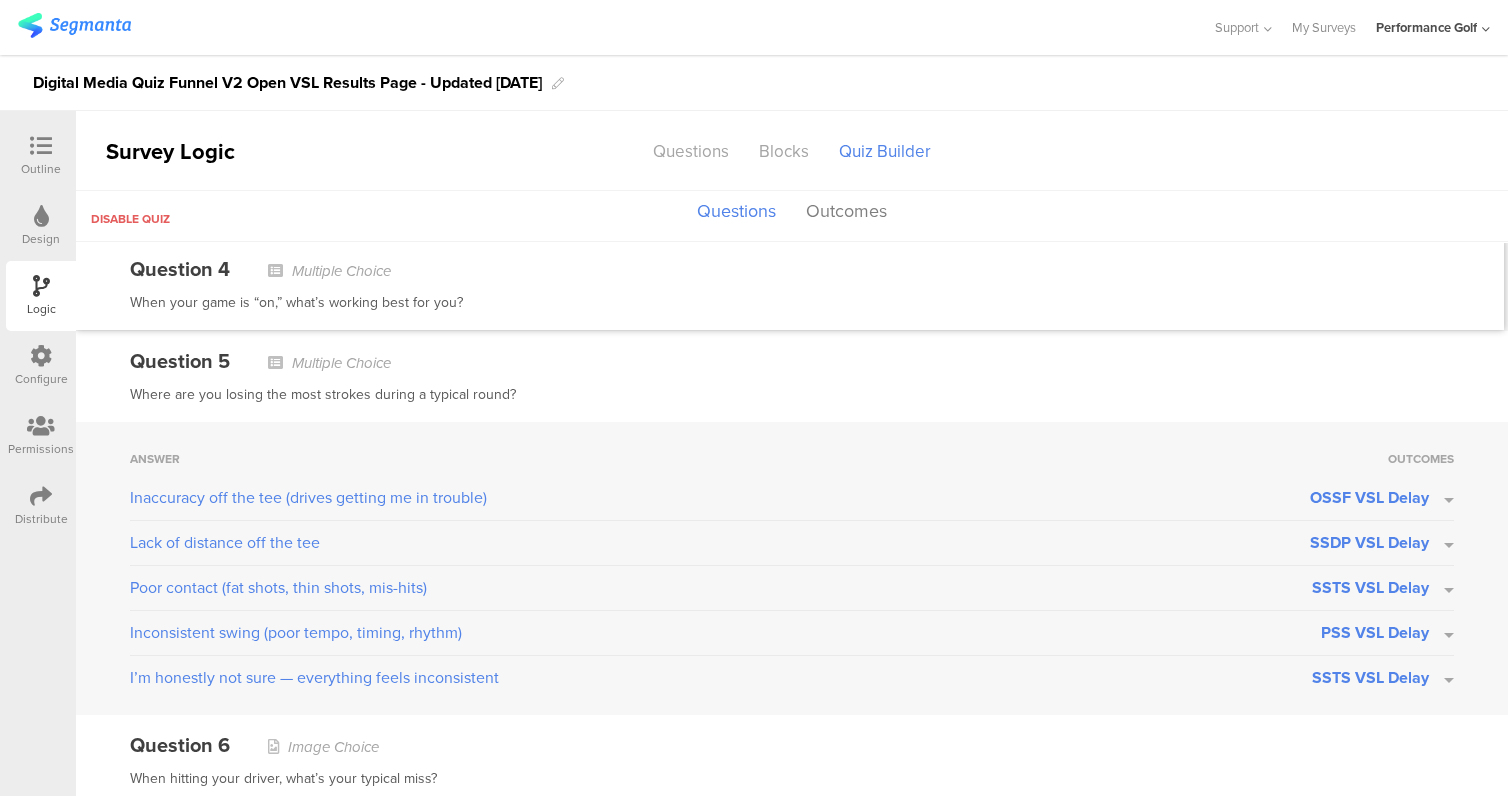 click at bounding box center [41, 146] 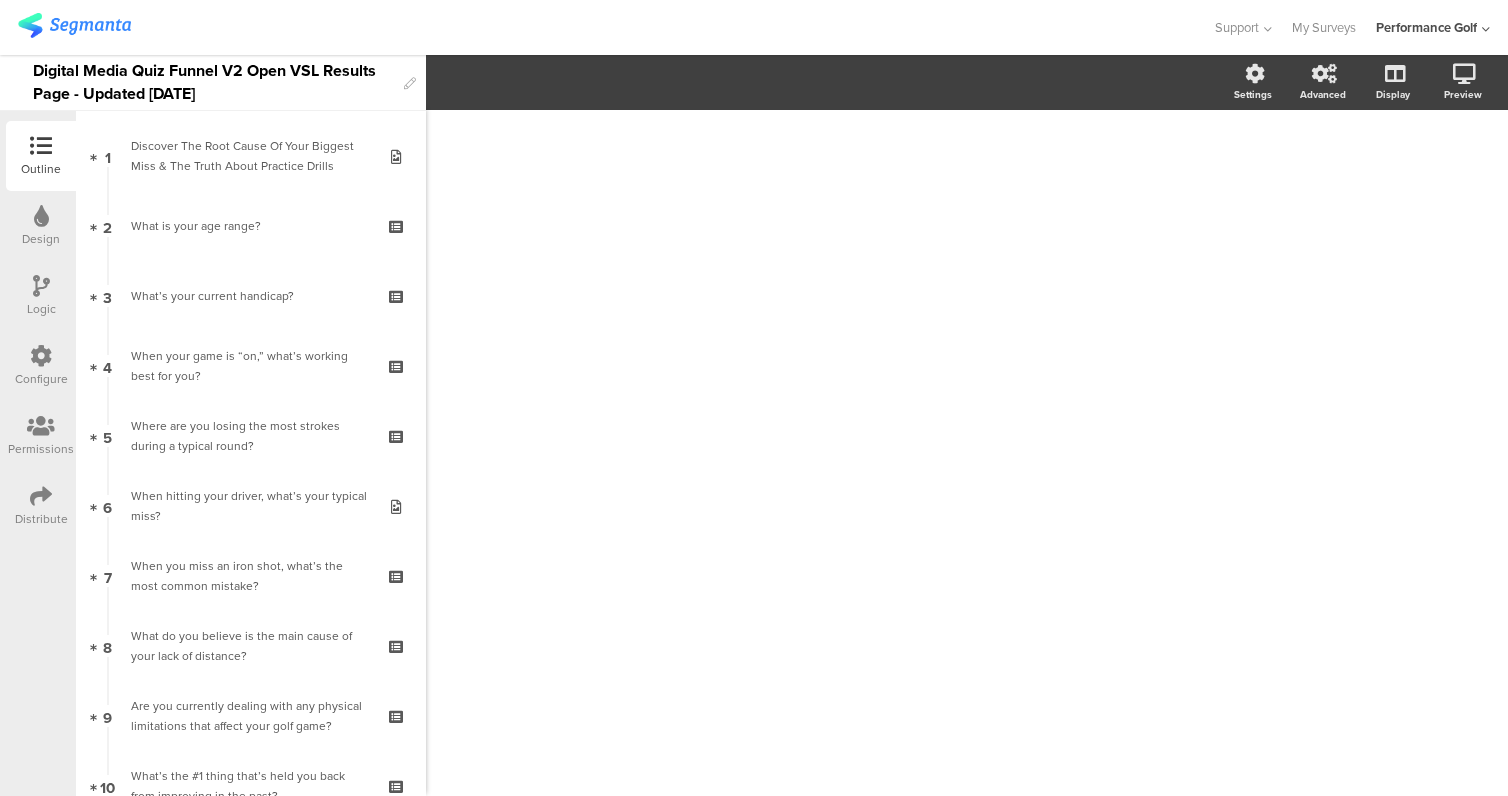 click on "Digital Media Quiz Funnel V2 Open VSL Results Page - Updated [DATE]" at bounding box center (213, 82) 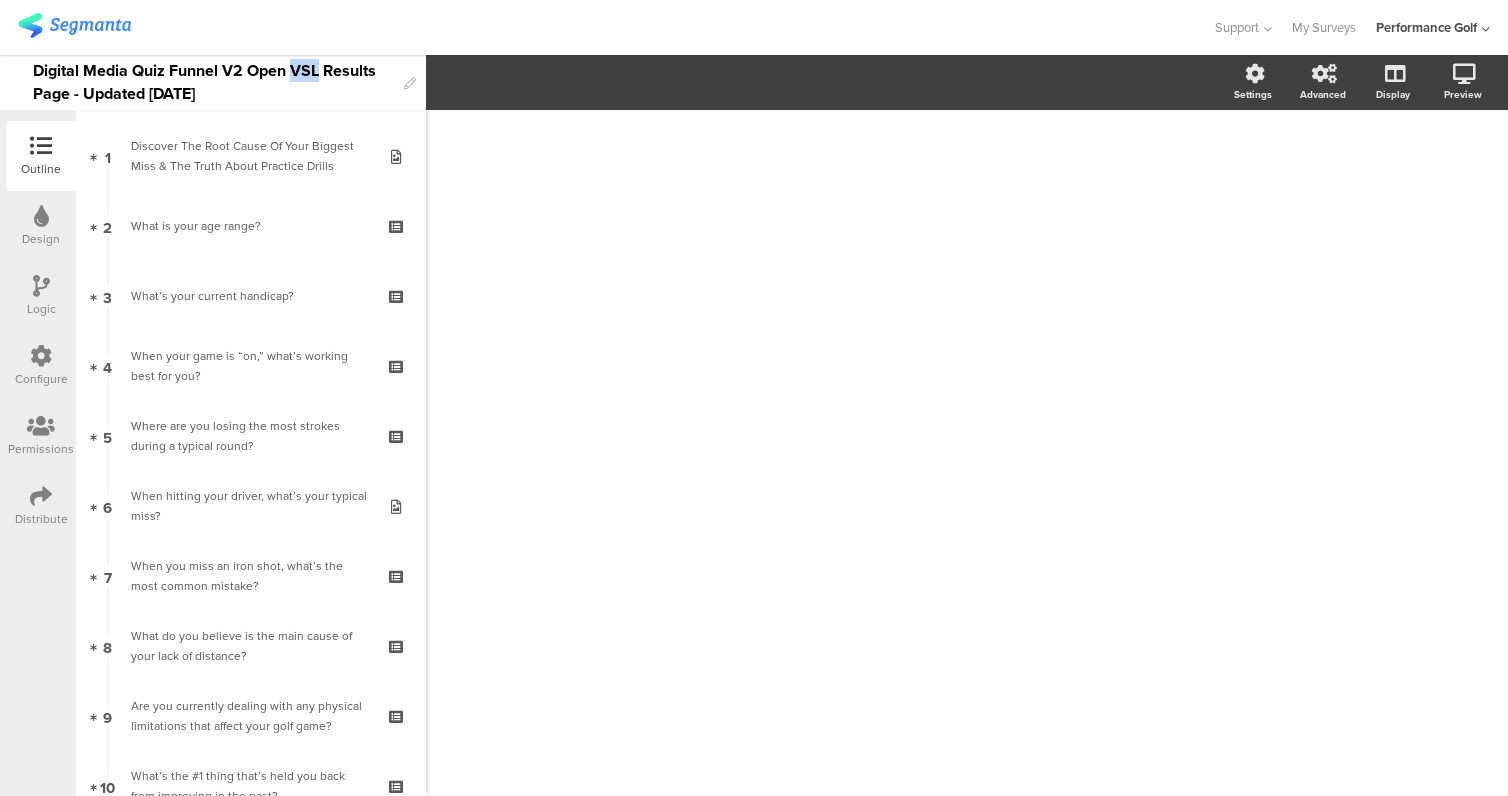 click on "Digital Media Quiz Funnel V2 Open VSL Results Page - Updated [DATE]" at bounding box center (213, 82) 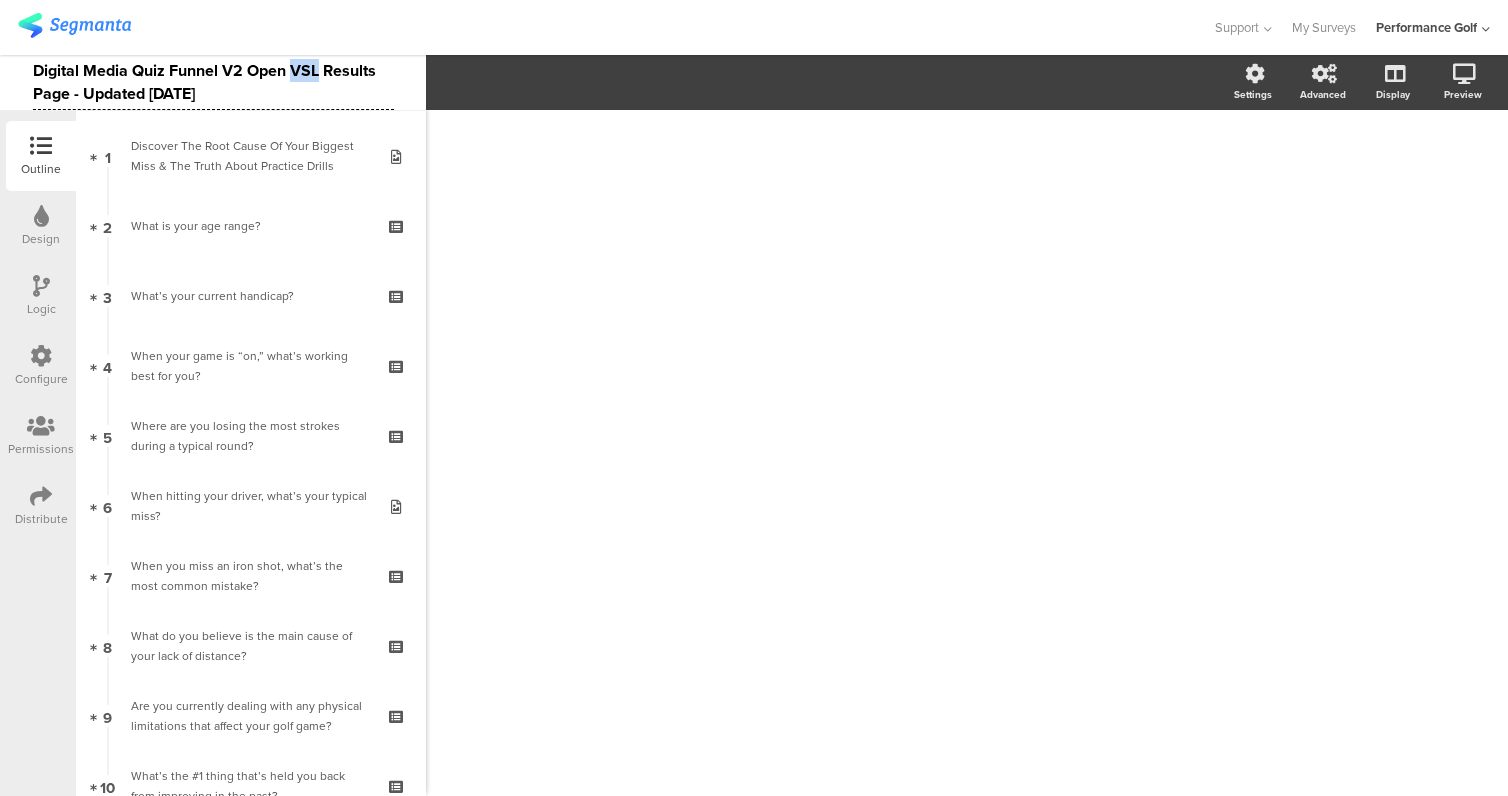 click on "Digital Media Quiz Funnel V2 Open VSL Results Page - Updated [DATE]" at bounding box center [213, 82] 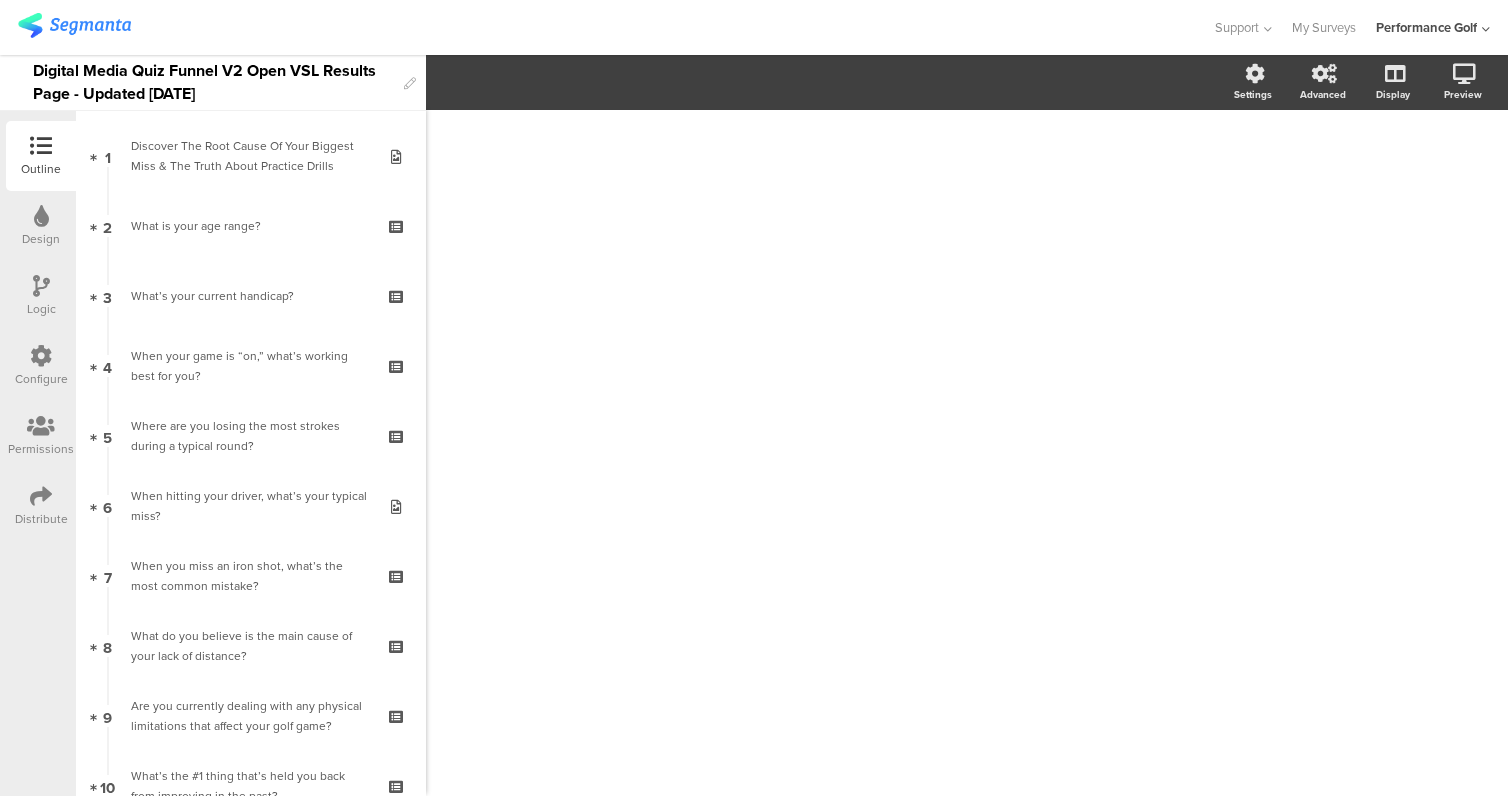 click at bounding box center [41, 496] 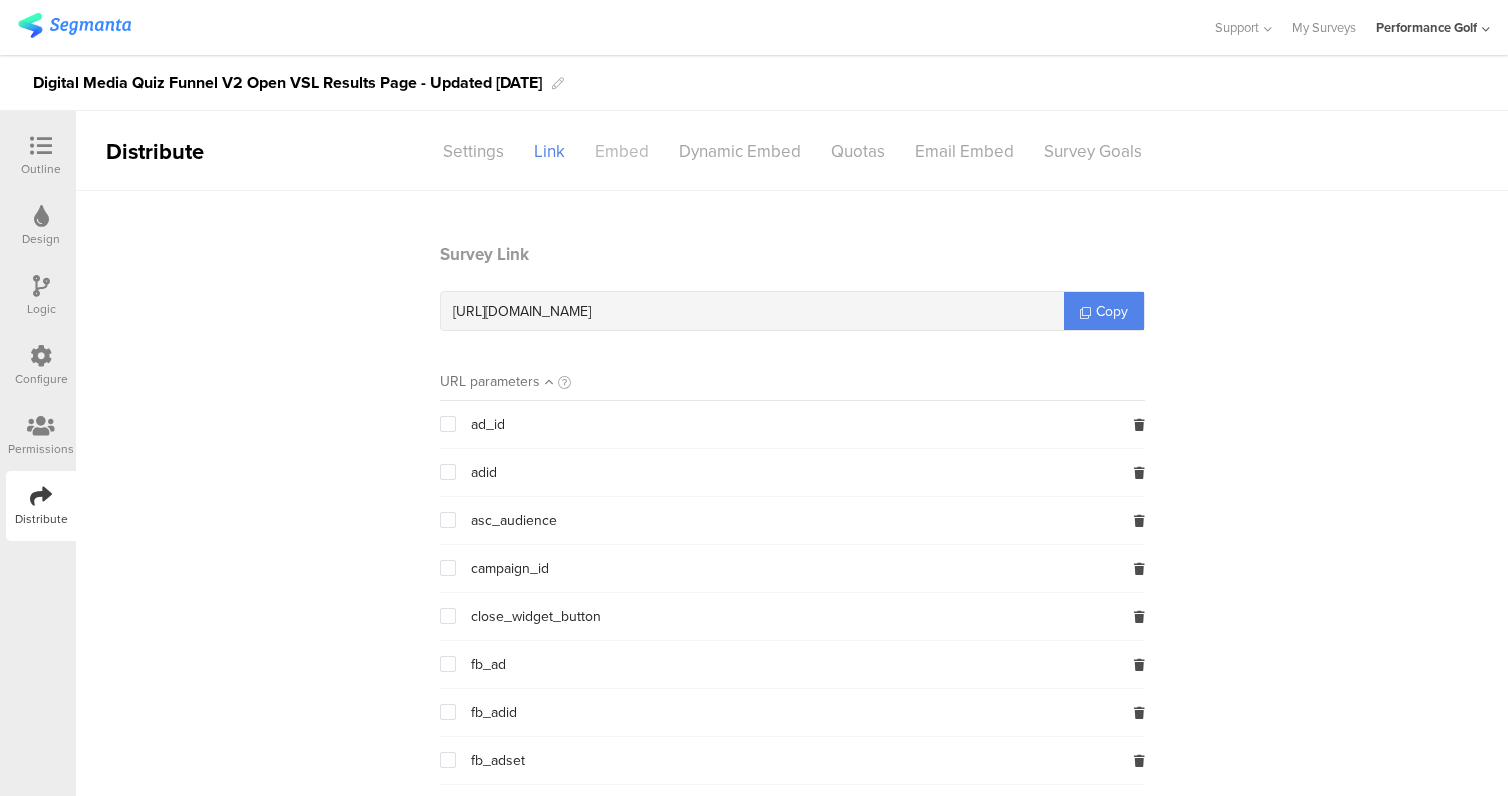 click on "Embed" at bounding box center [622, 151] 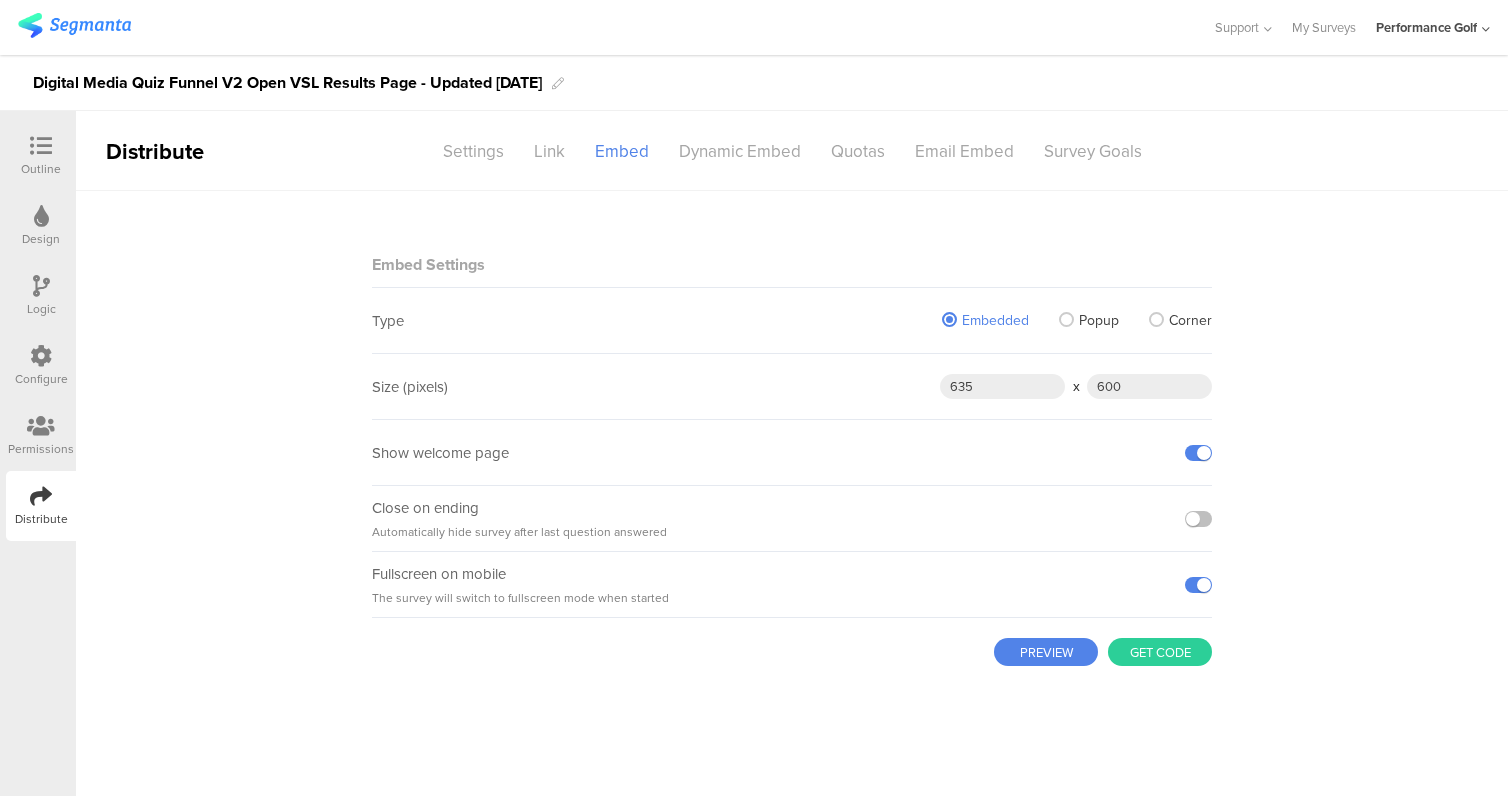 click on "Get code" at bounding box center [1160, 652] 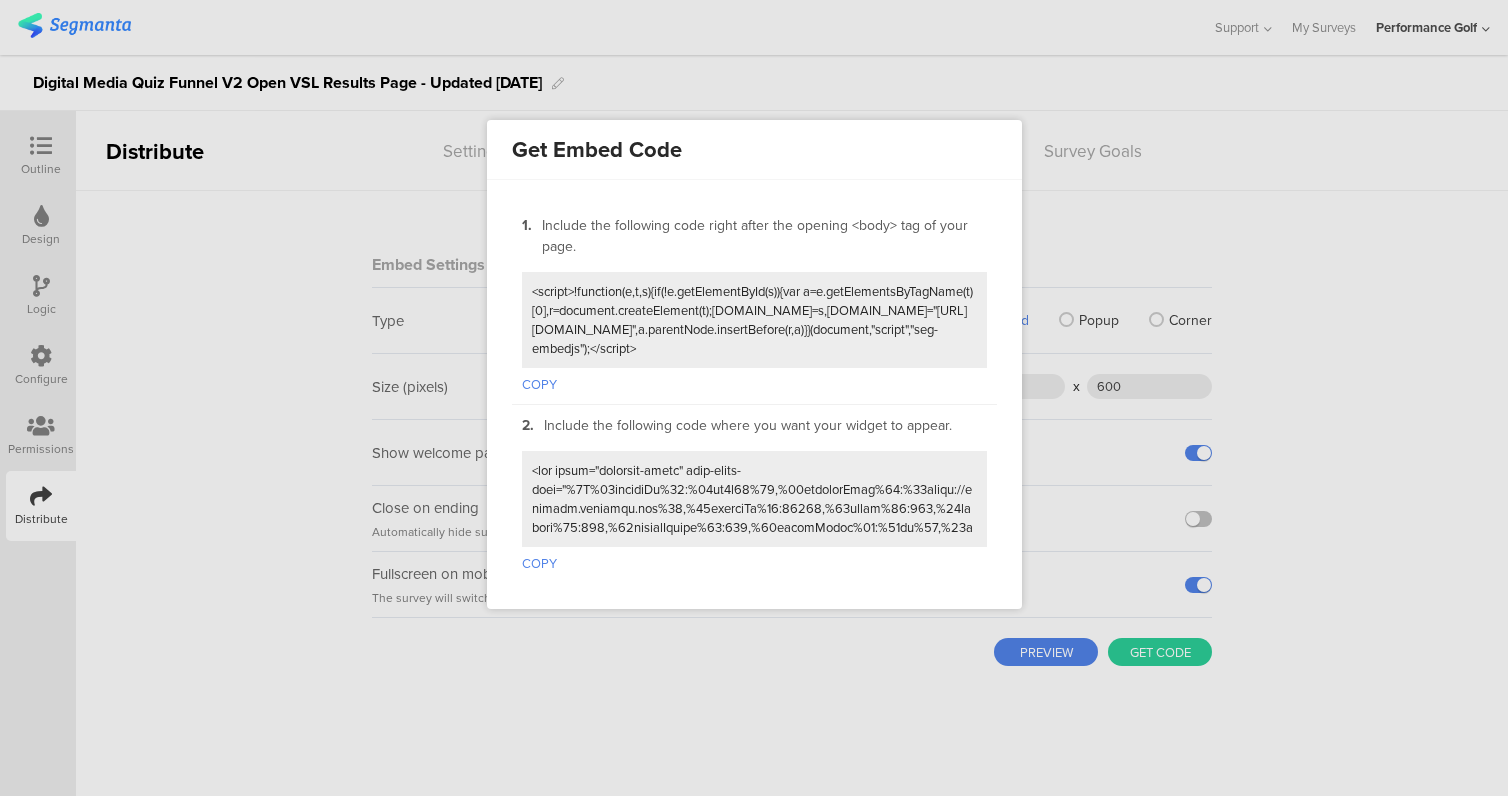 click on "Include the following code right after the opening <body> tag of your page." at bounding box center (764, 236) 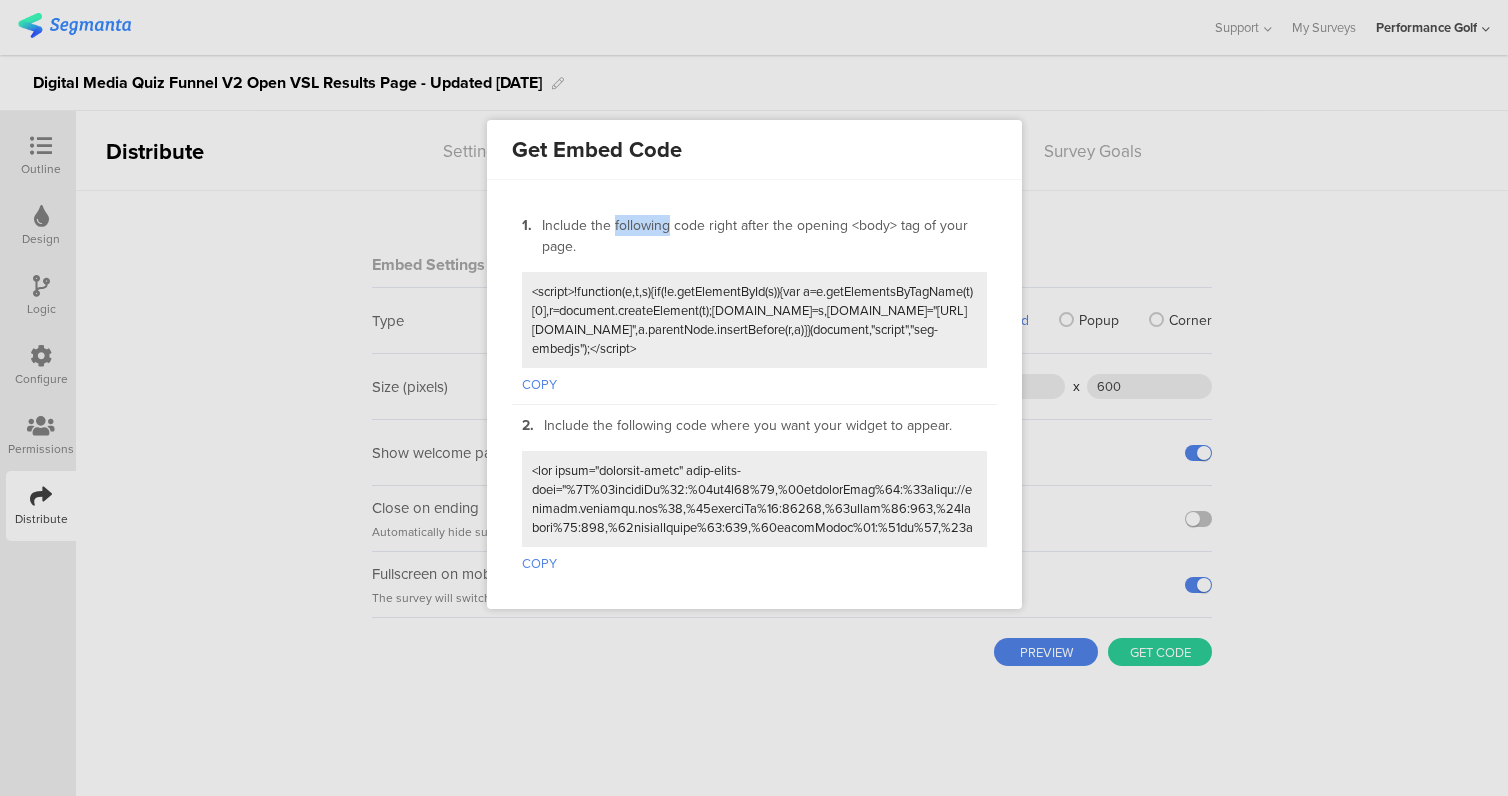 click on "Include the following code right after the opening <body> tag of your page." at bounding box center (764, 236) 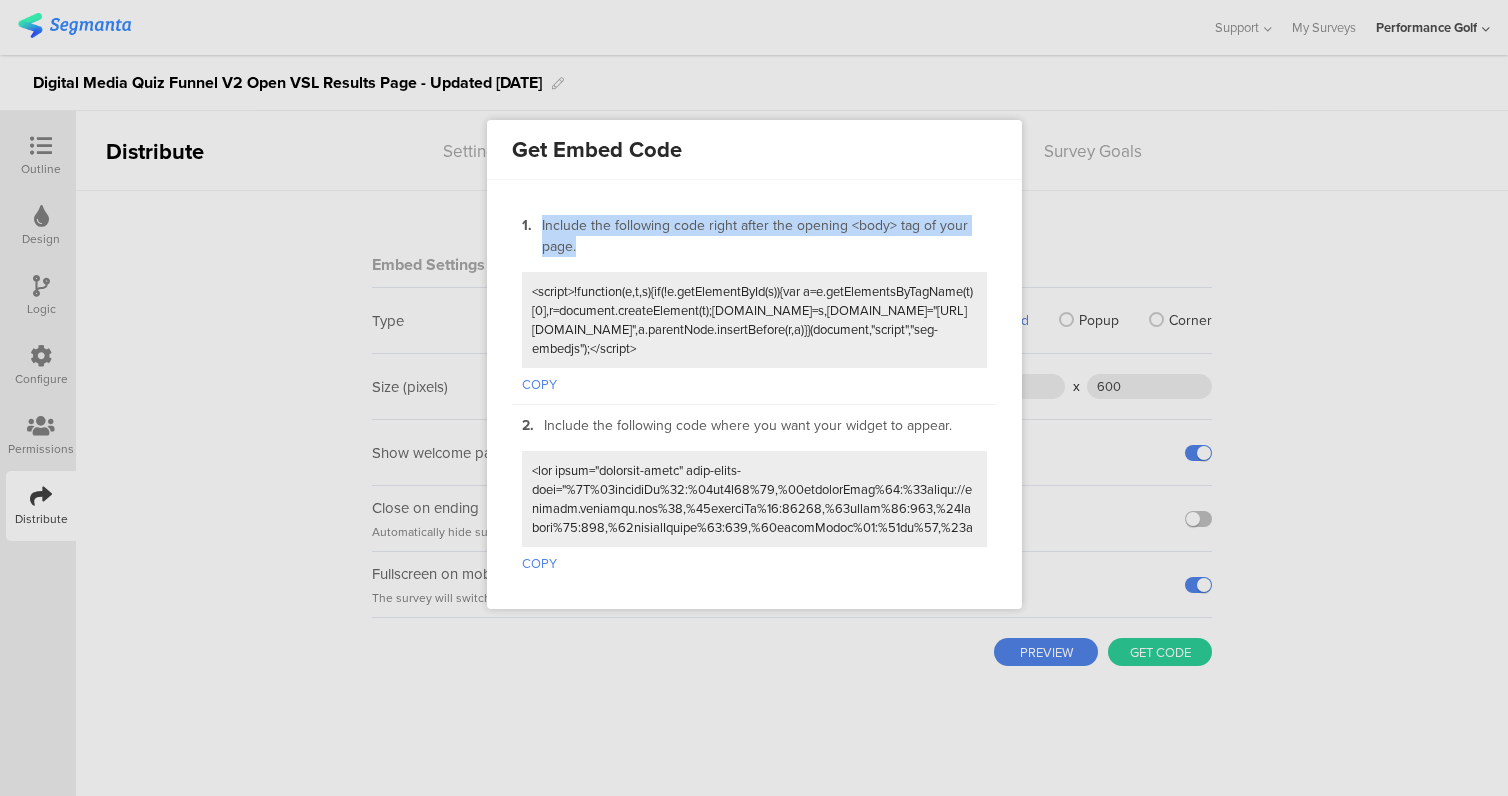 click on "Include the following code right after the opening <body> tag of your page." at bounding box center [764, 236] 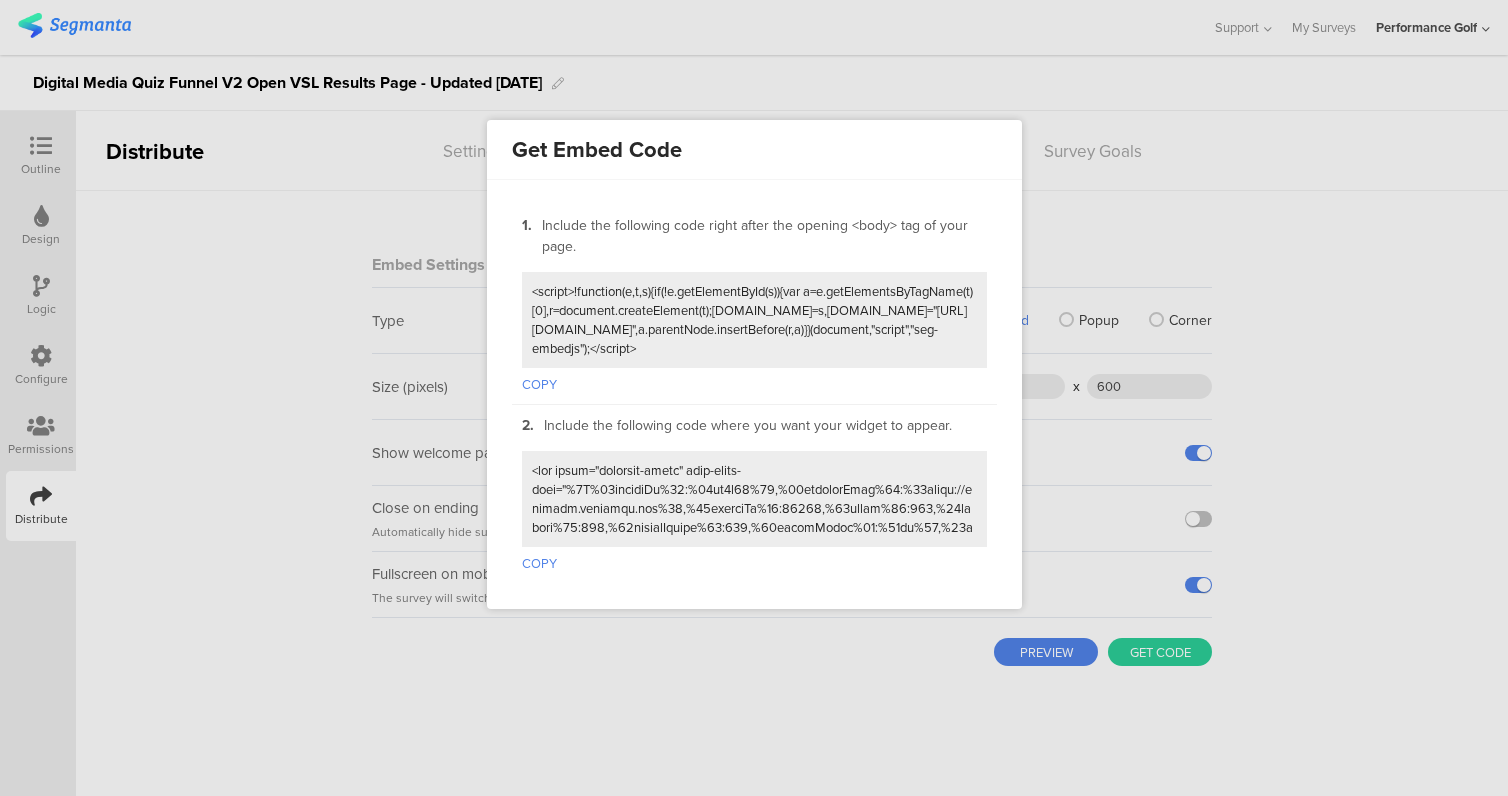 click on "Include the following code where you want your widget to appear." at bounding box center (748, 425) 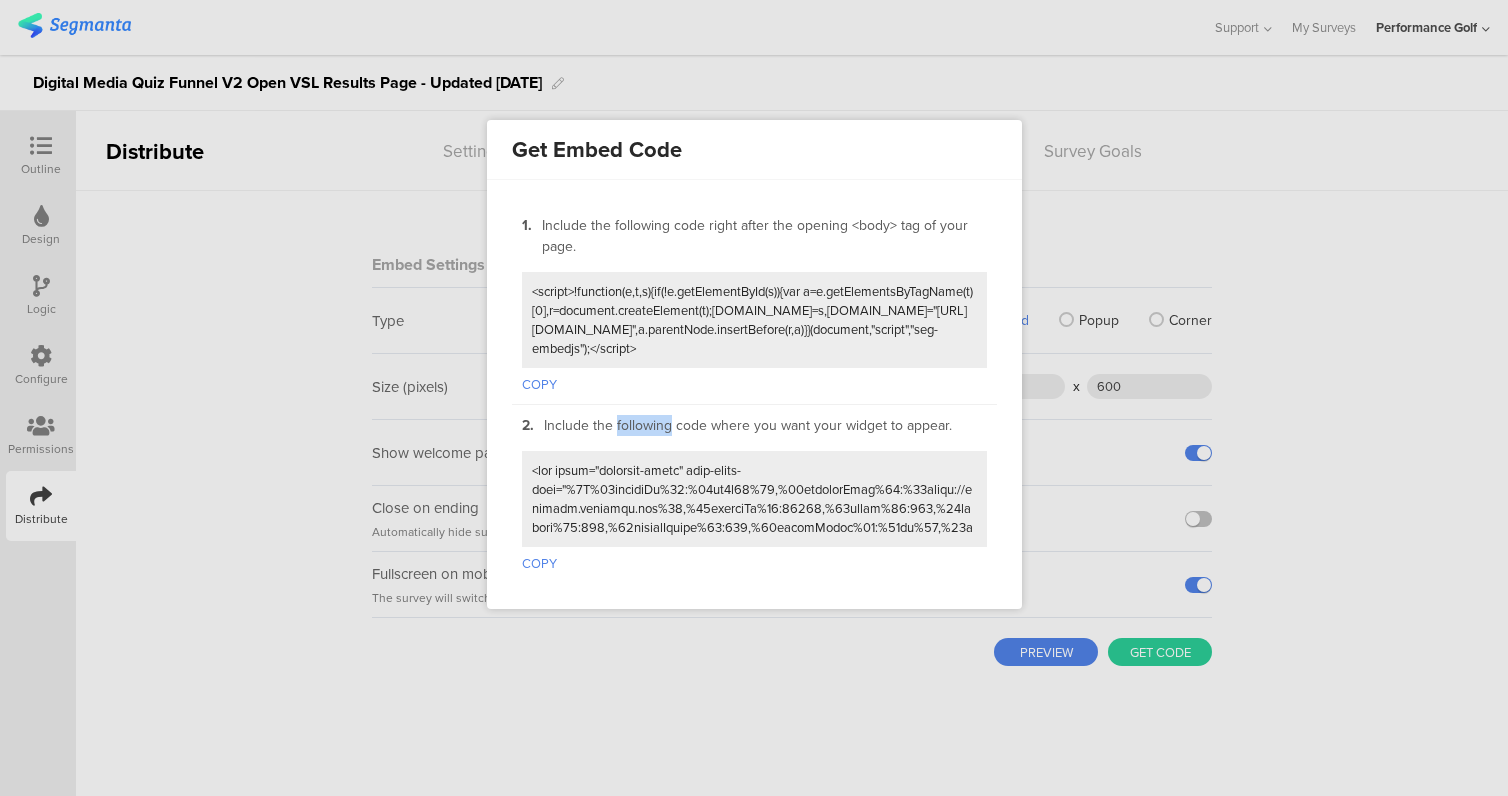 click on "Include the following code where you want your widget to appear." at bounding box center (748, 425) 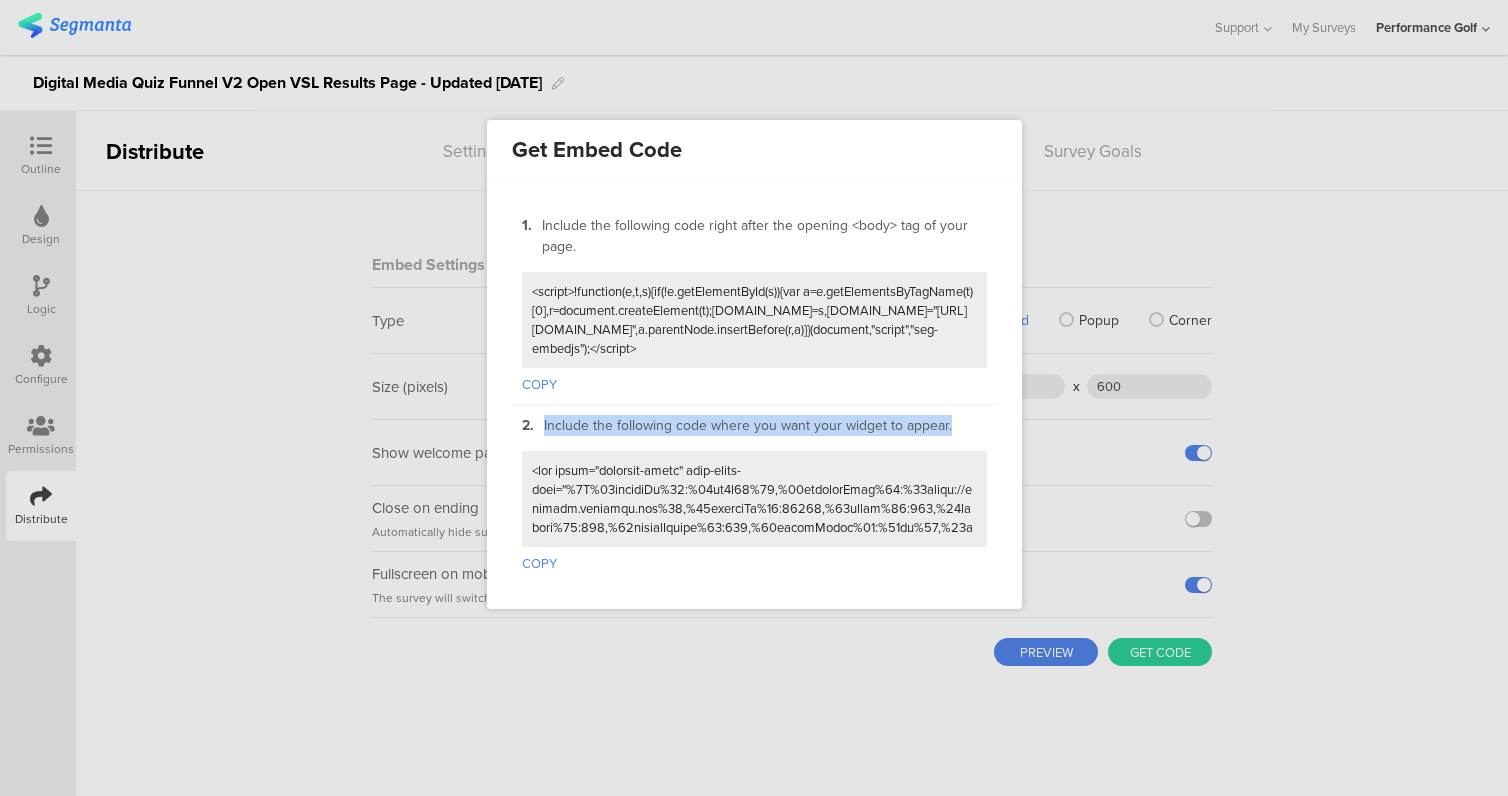 click on "Include the following code where you want your widget to appear." at bounding box center [748, 425] 